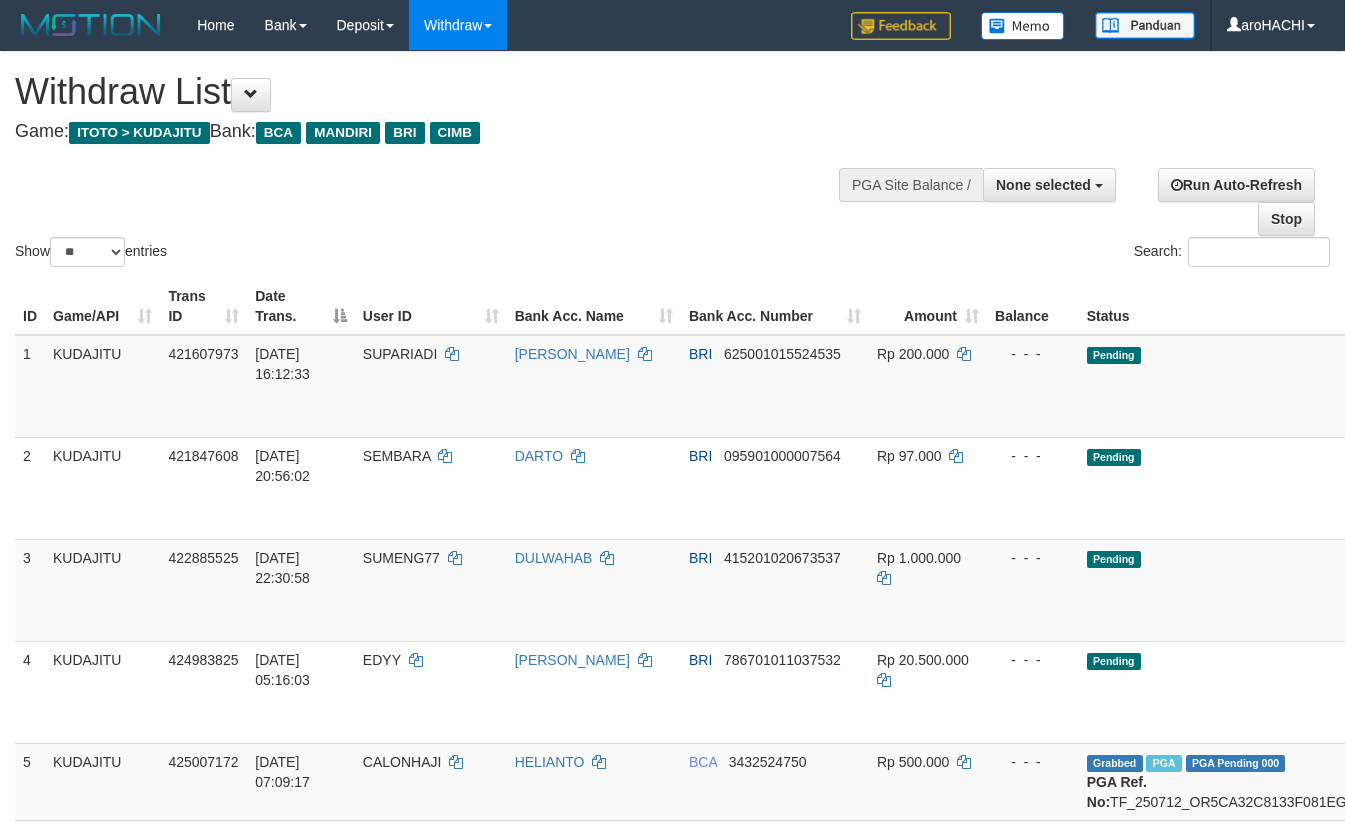 select 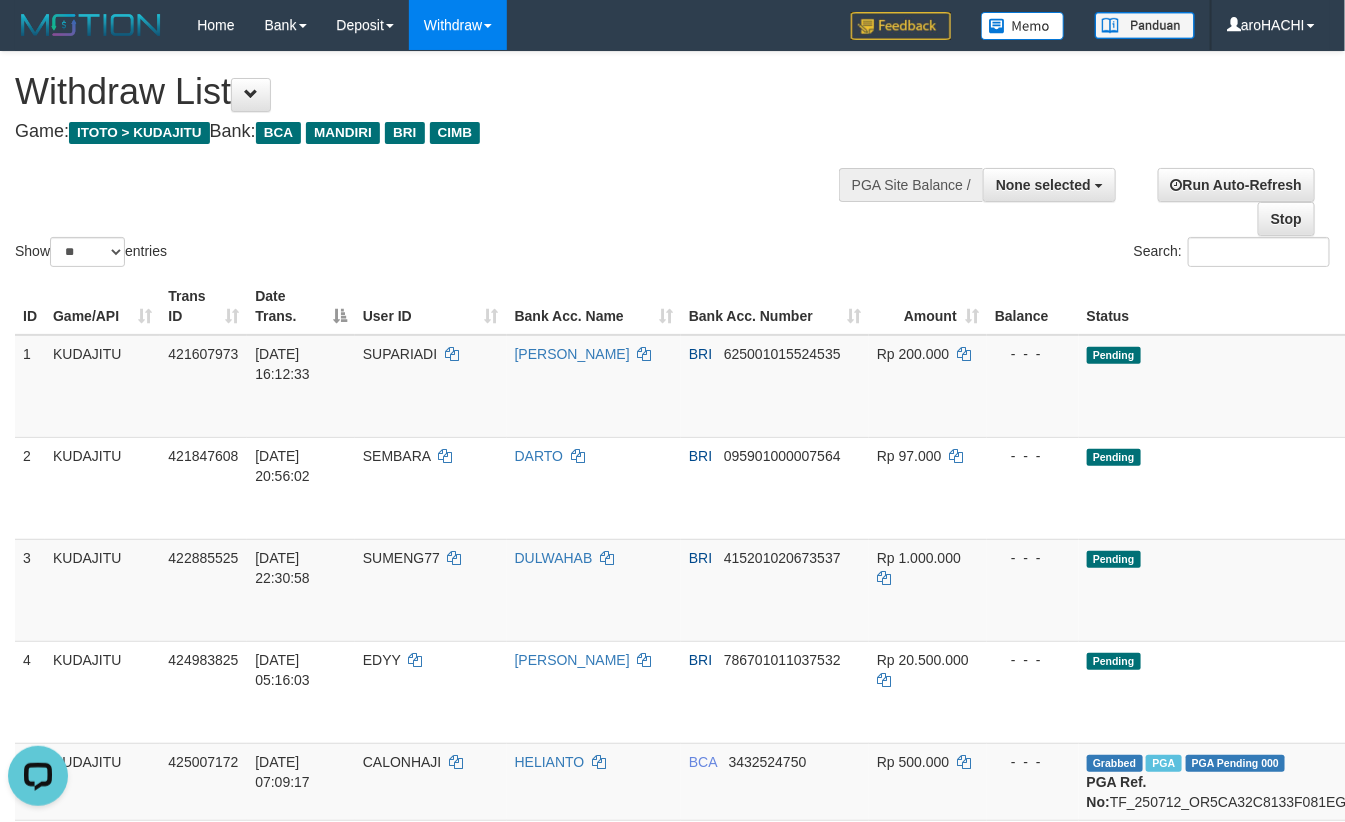 scroll, scrollTop: 0, scrollLeft: 0, axis: both 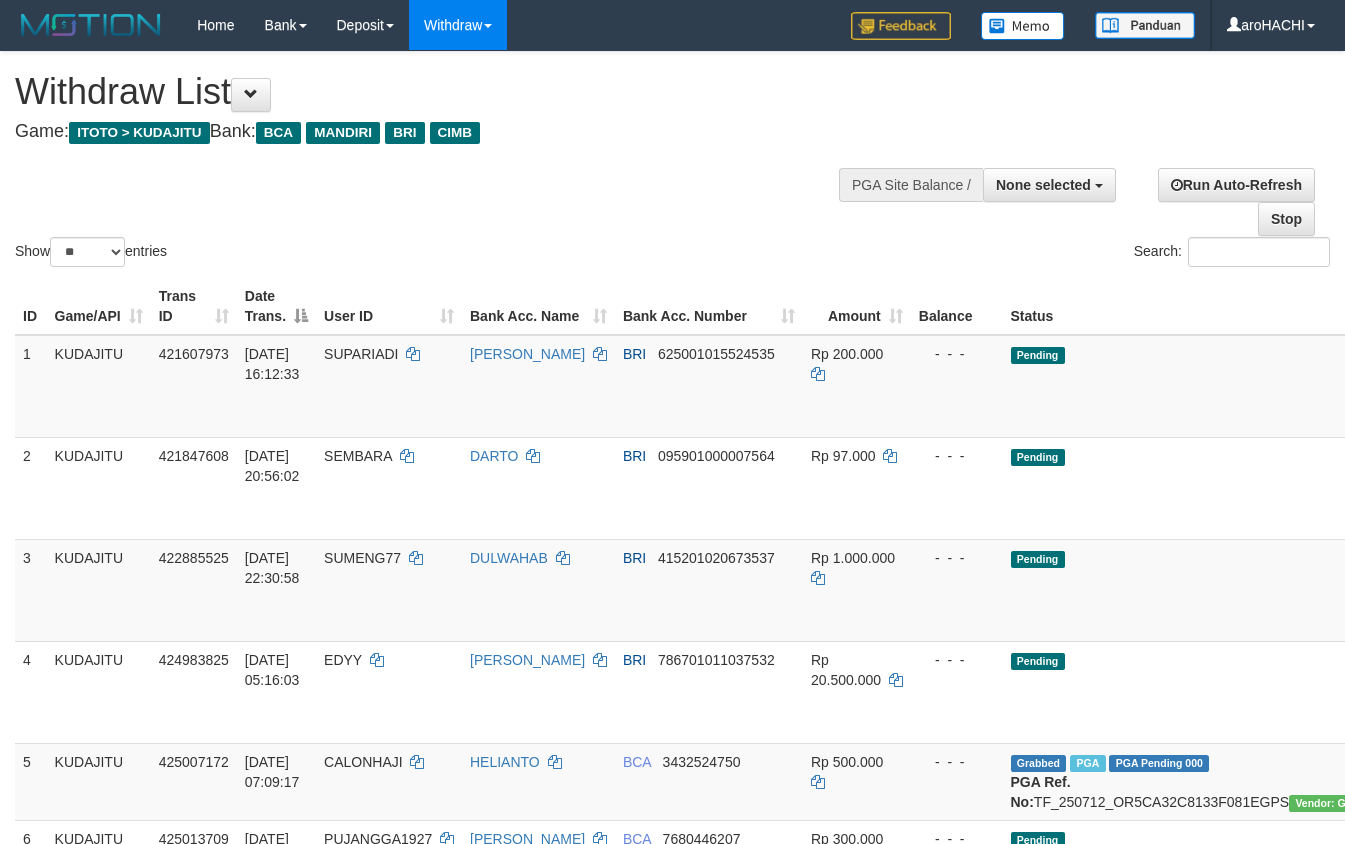 select 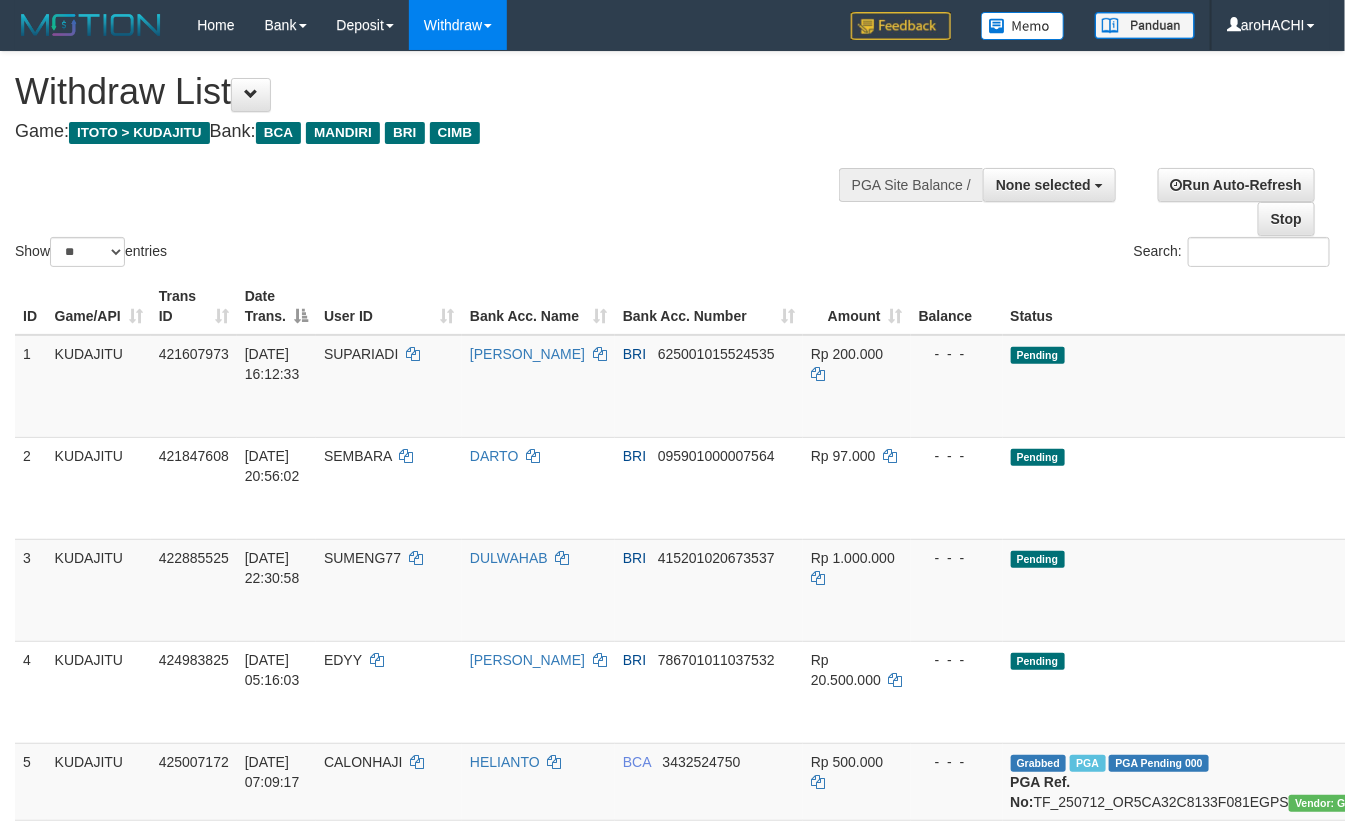scroll, scrollTop: 778, scrollLeft: 0, axis: vertical 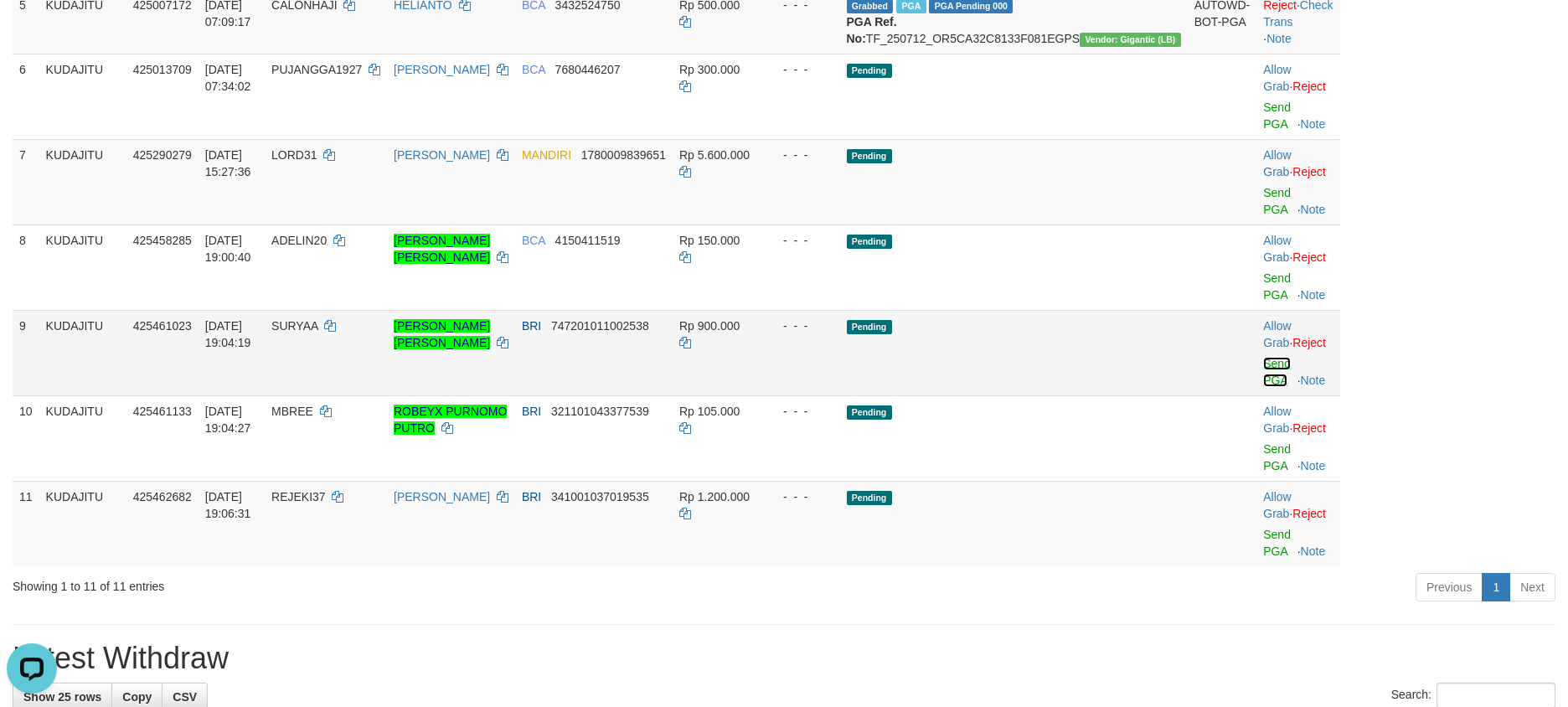 click on "Send PGA" at bounding box center [1277, 372] 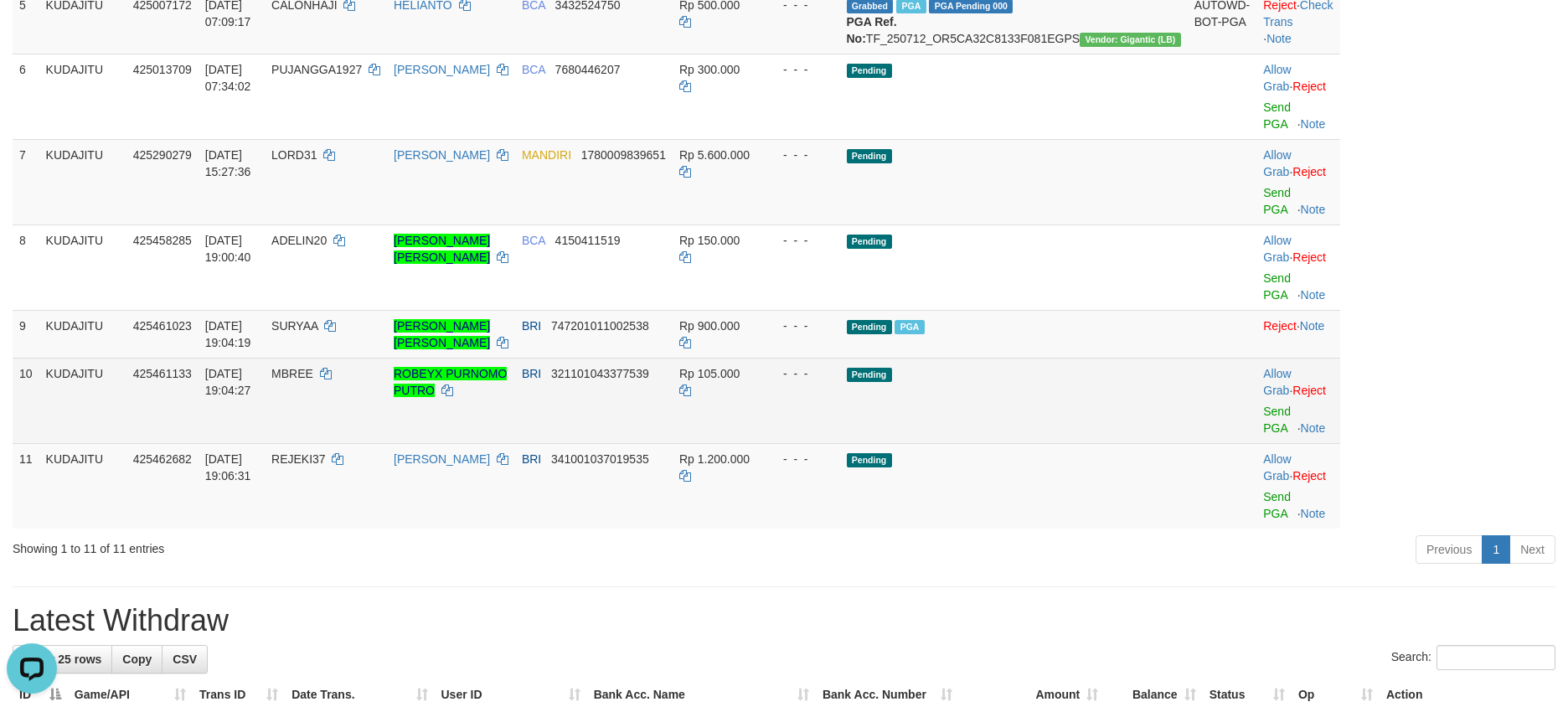 click on "Allow Grab   ·    Reject Send PGA     ·    Note" at bounding box center (1297, 400) 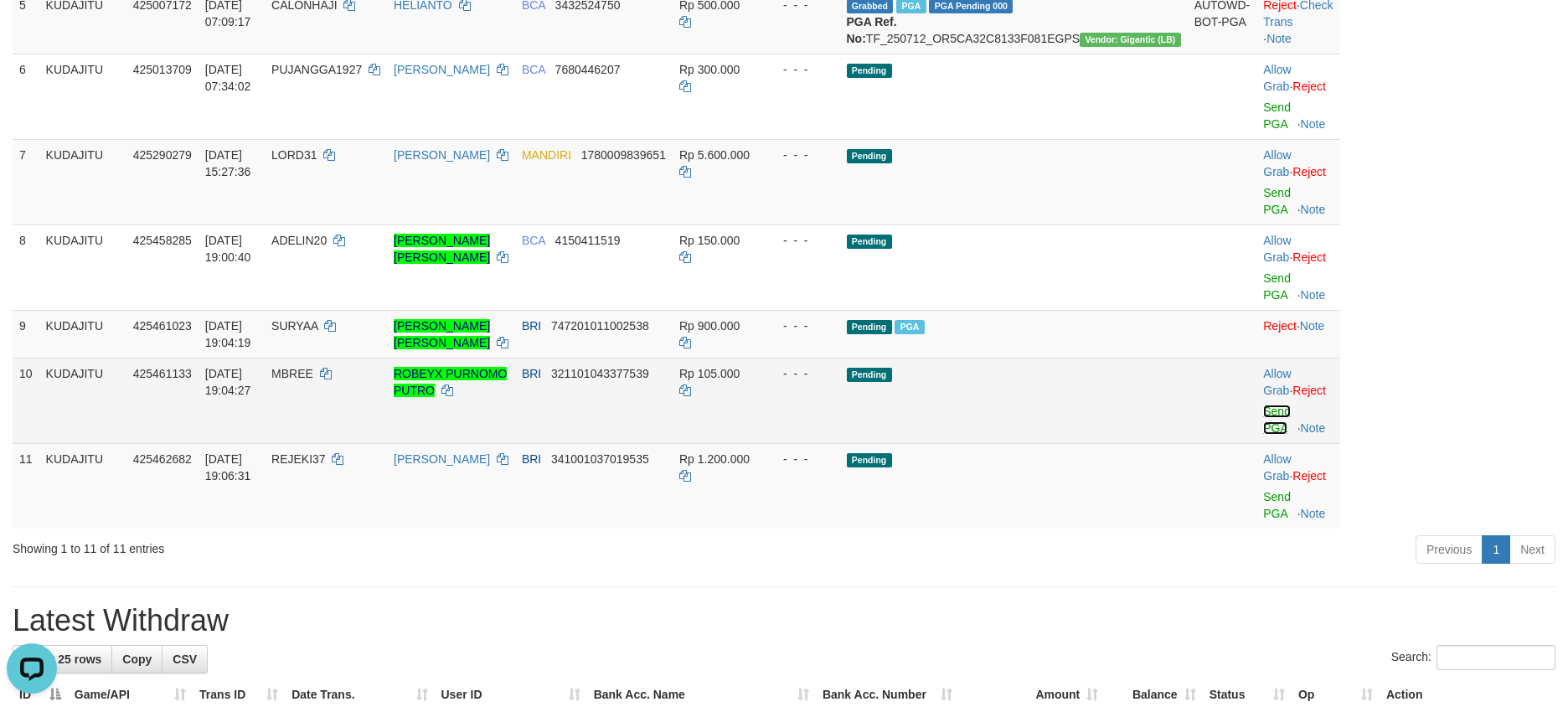 click on "Send PGA" at bounding box center (1277, 420) 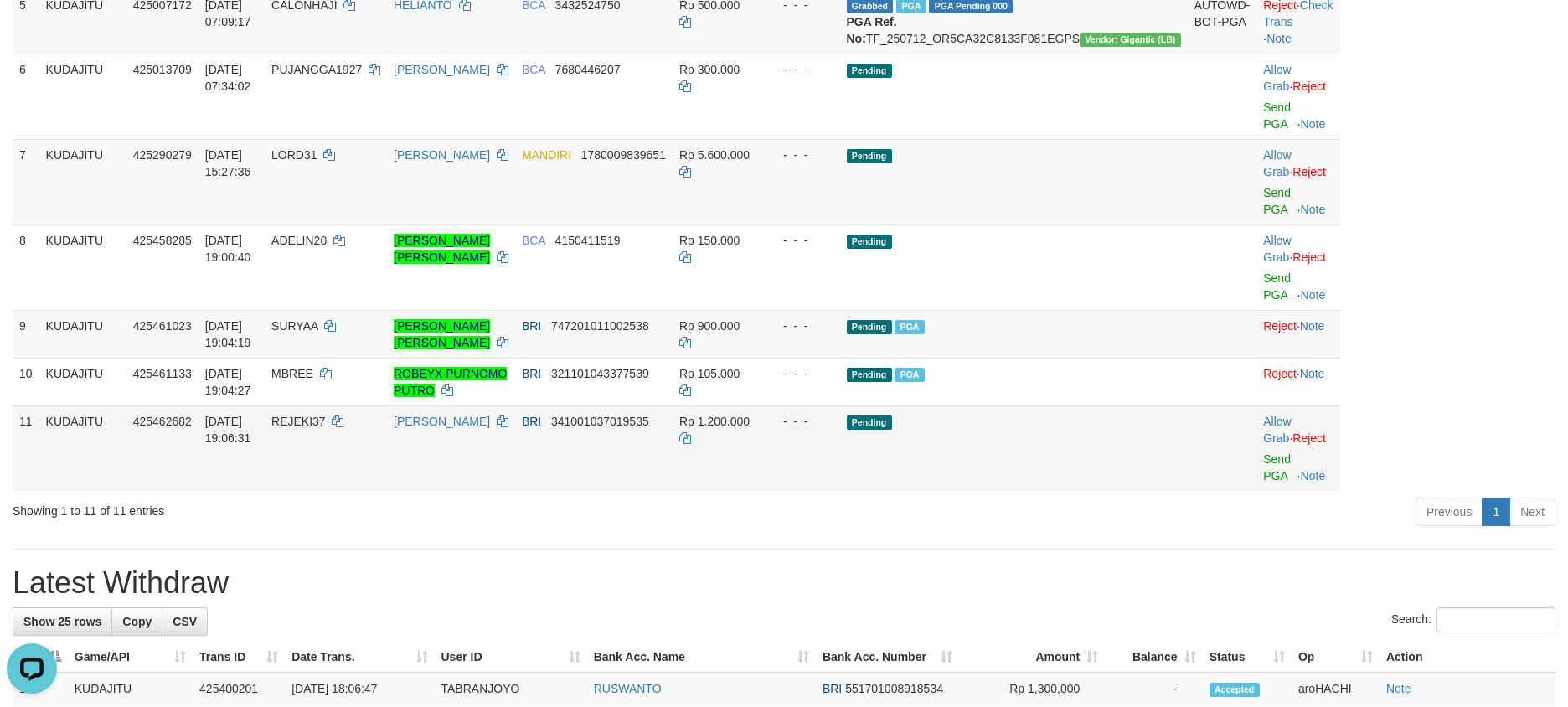 click on "Allow Grab   ·    Reject Send PGA     ·    Note" at bounding box center [1297, 448] 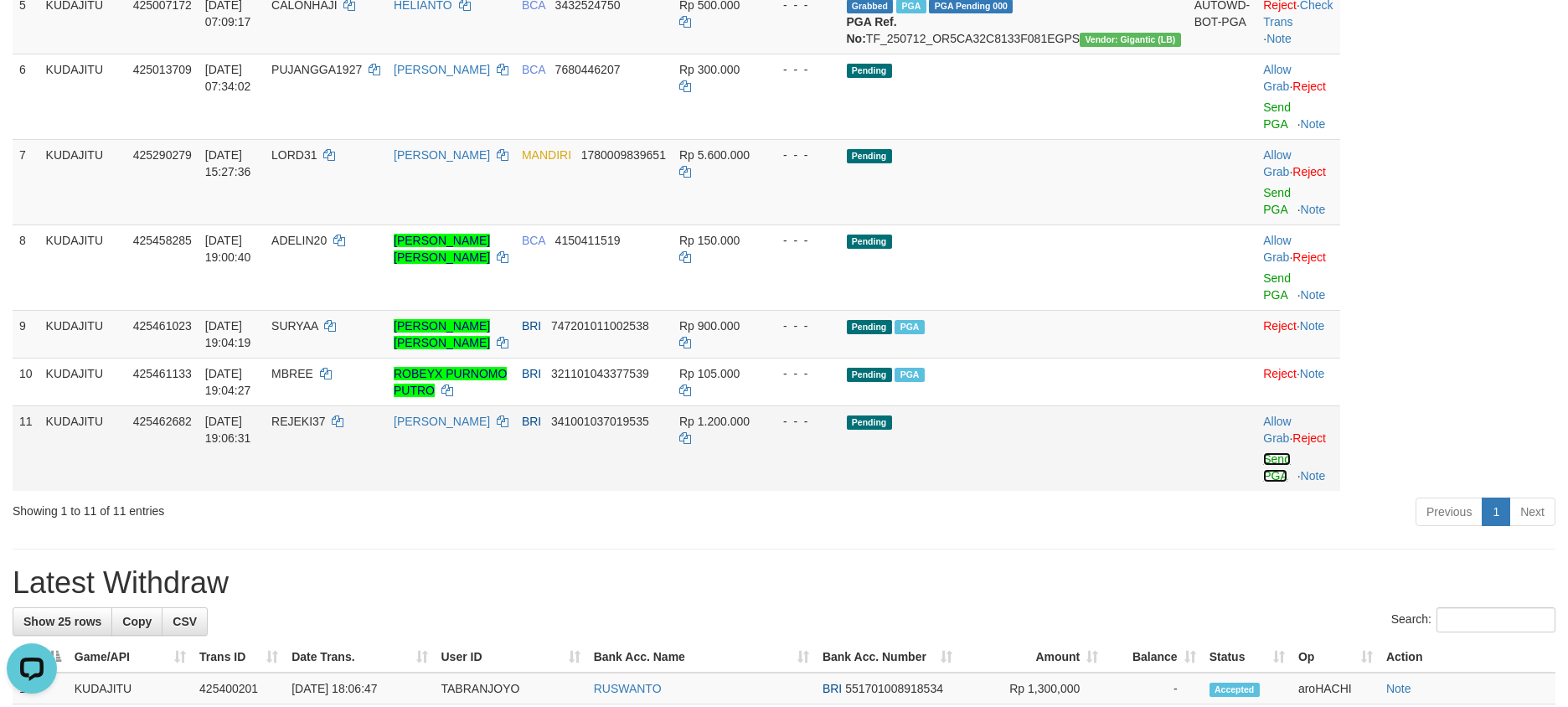 click on "Send PGA" at bounding box center (1277, 467) 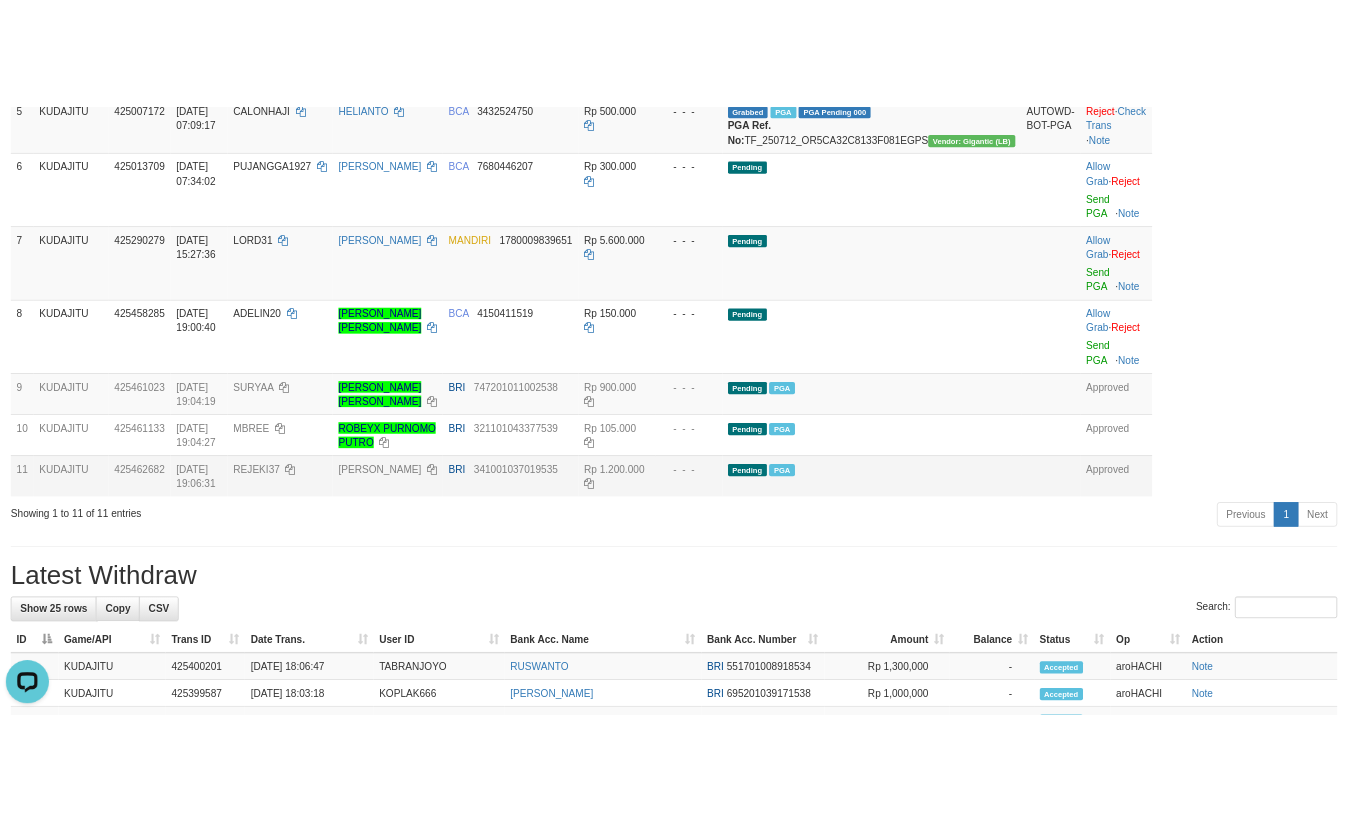 scroll, scrollTop: 778, scrollLeft: 0, axis: vertical 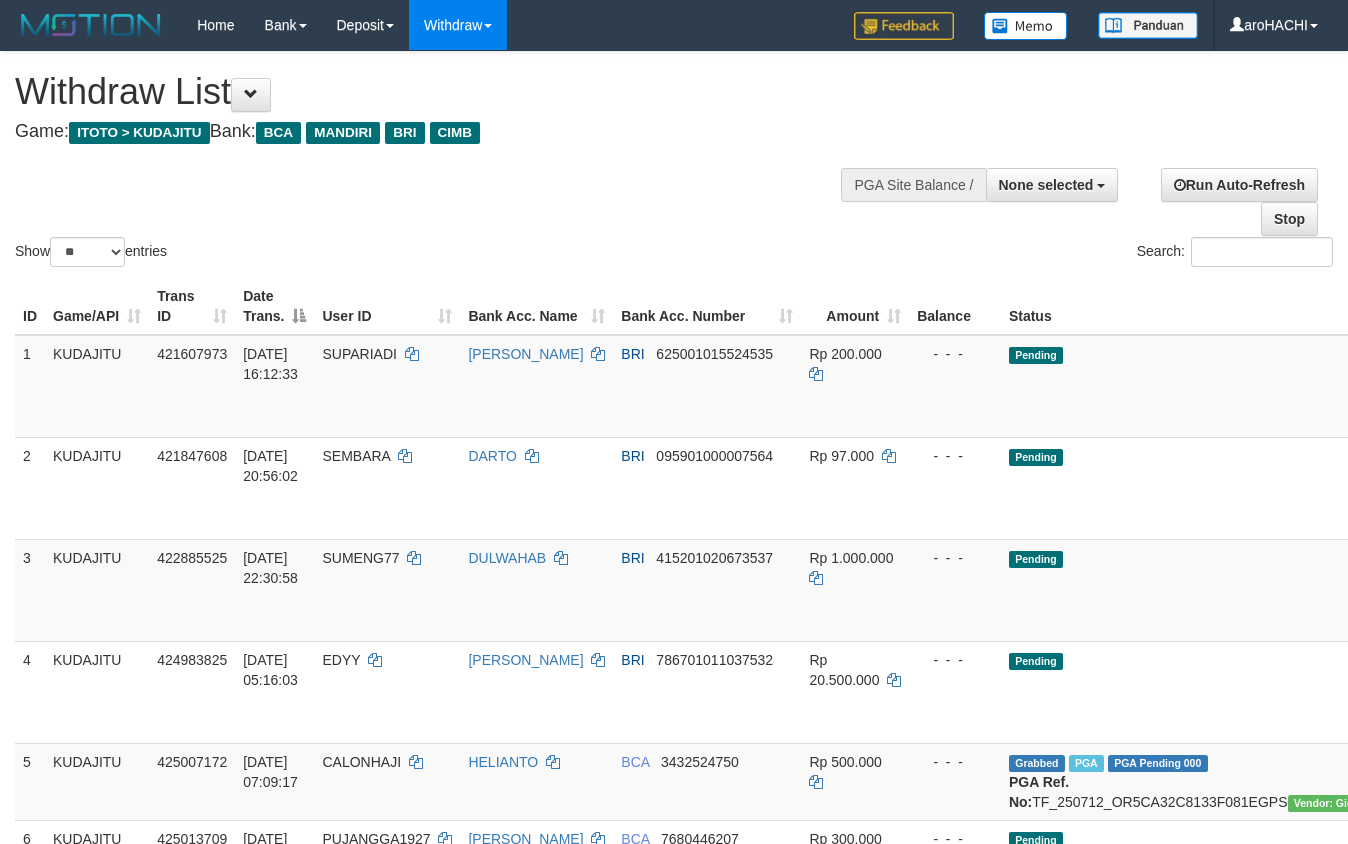 select 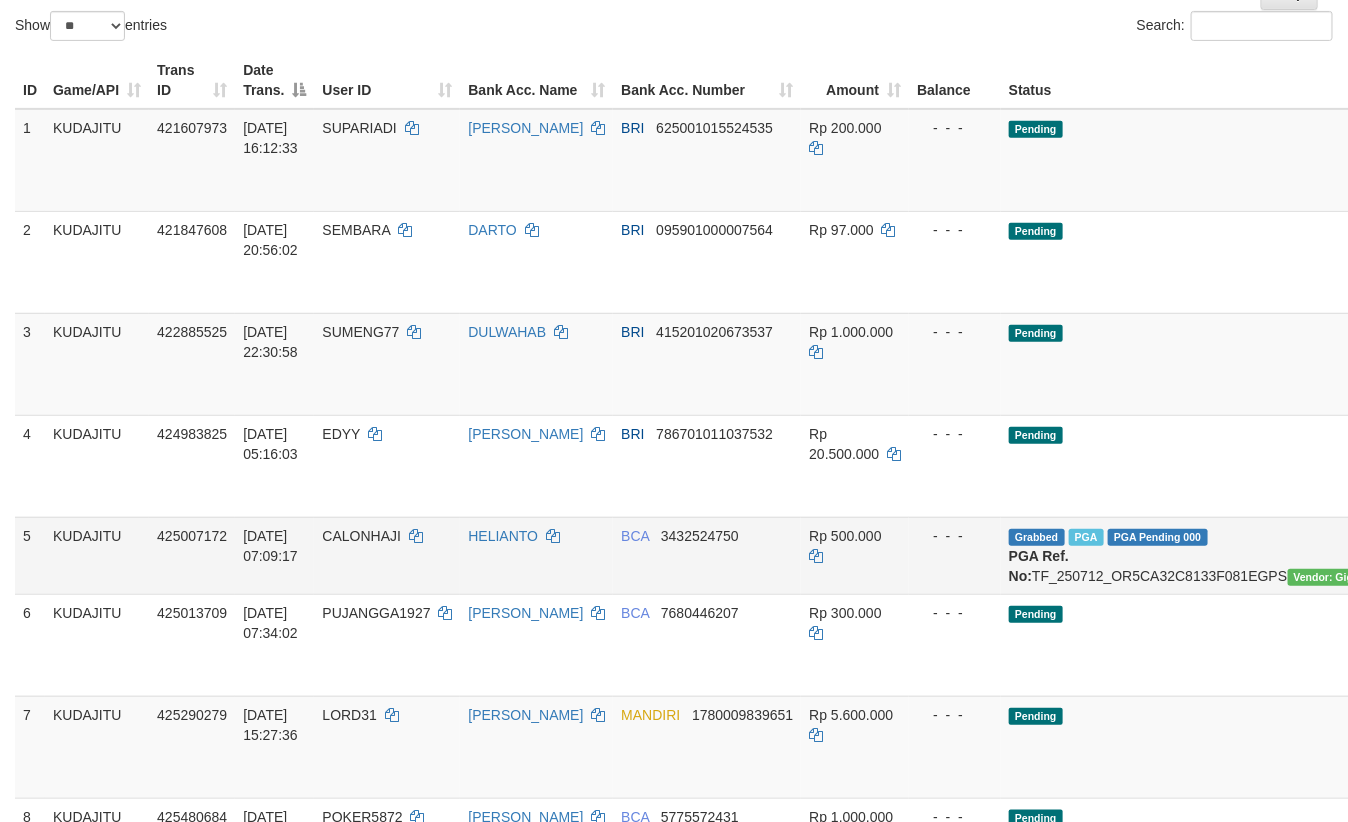 scroll, scrollTop: 499, scrollLeft: 0, axis: vertical 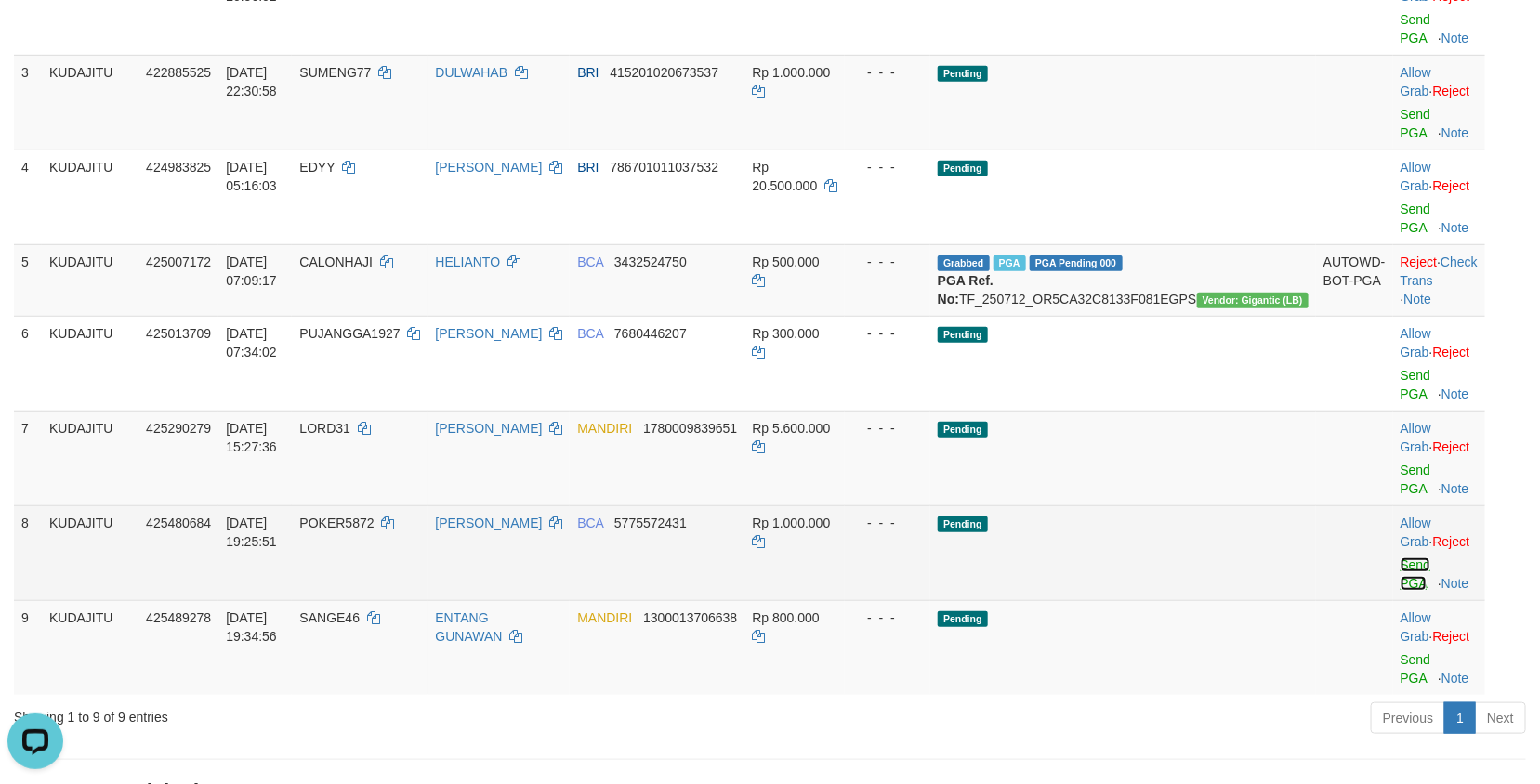 click on "Send PGA" at bounding box center (1415, 574) 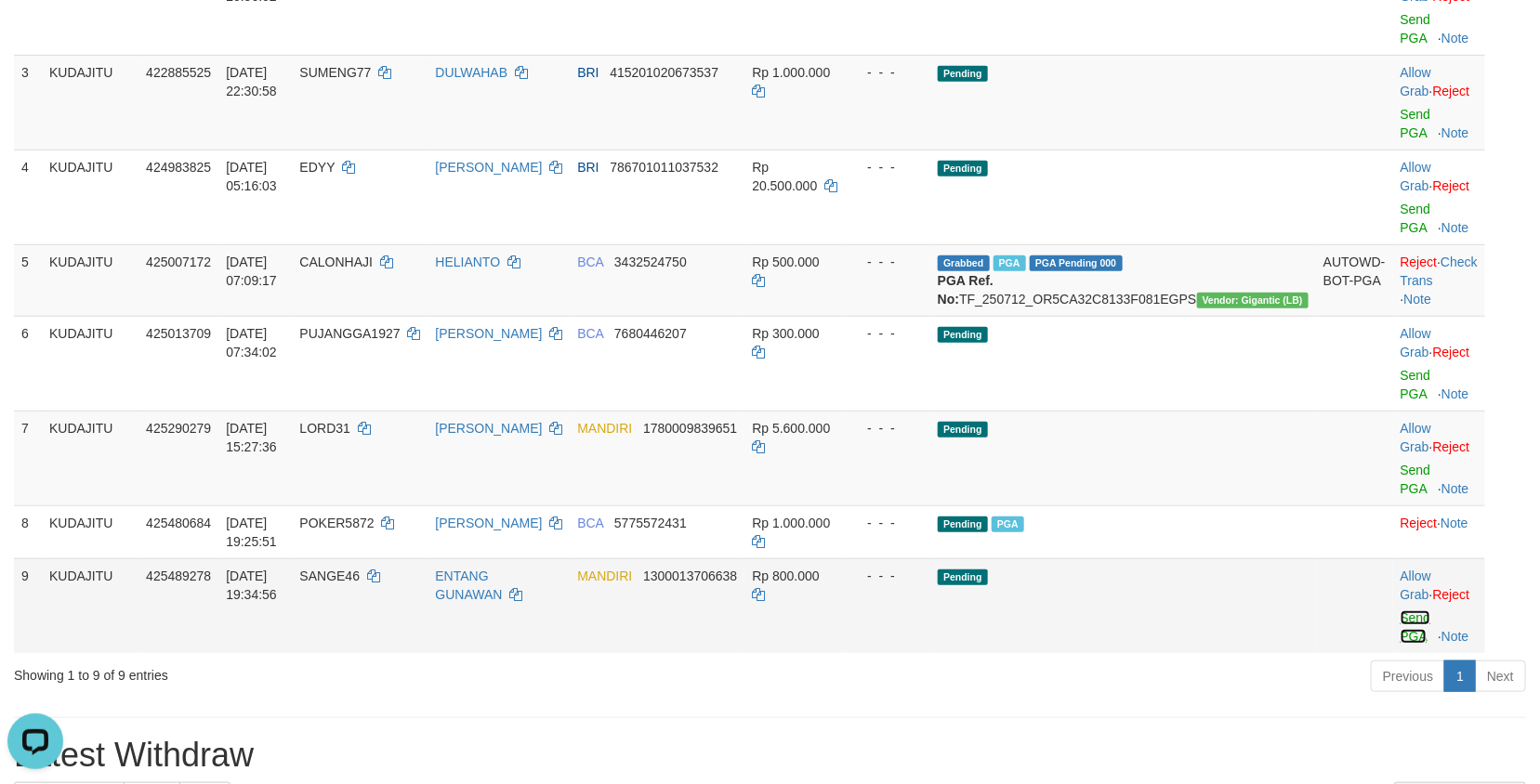 click on "Send PGA" at bounding box center [1415, 627] 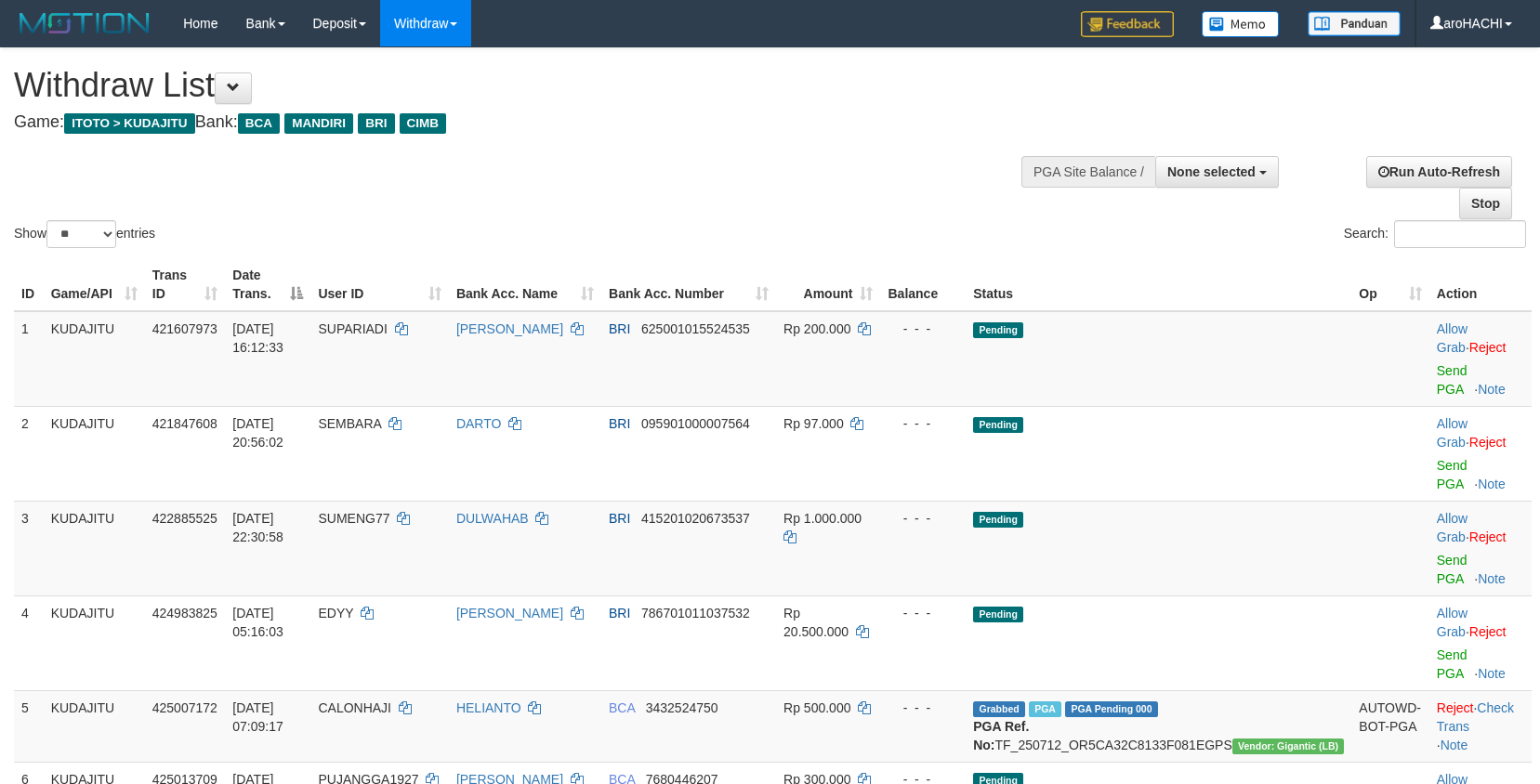 select 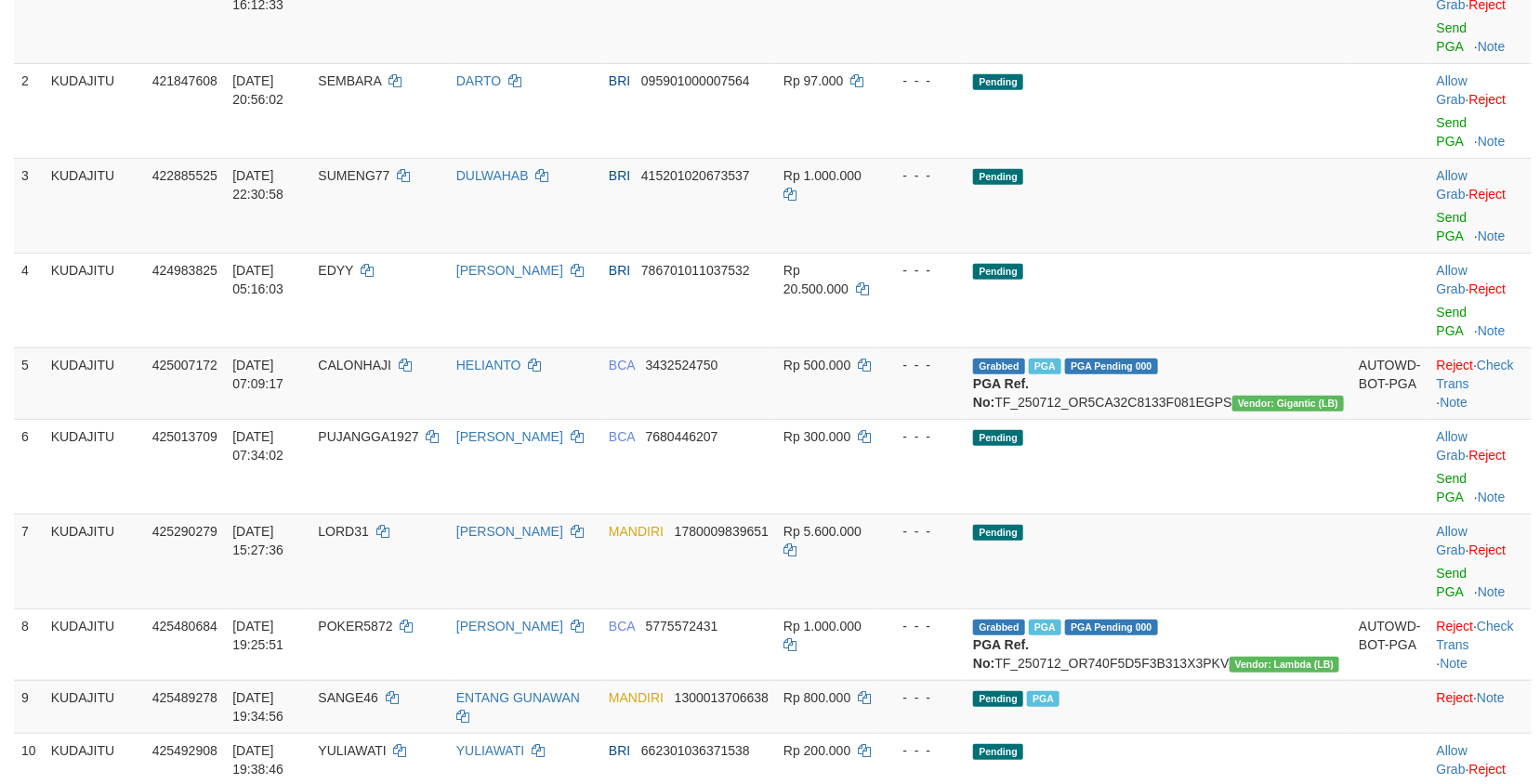 scroll, scrollTop: 464, scrollLeft: 0, axis: vertical 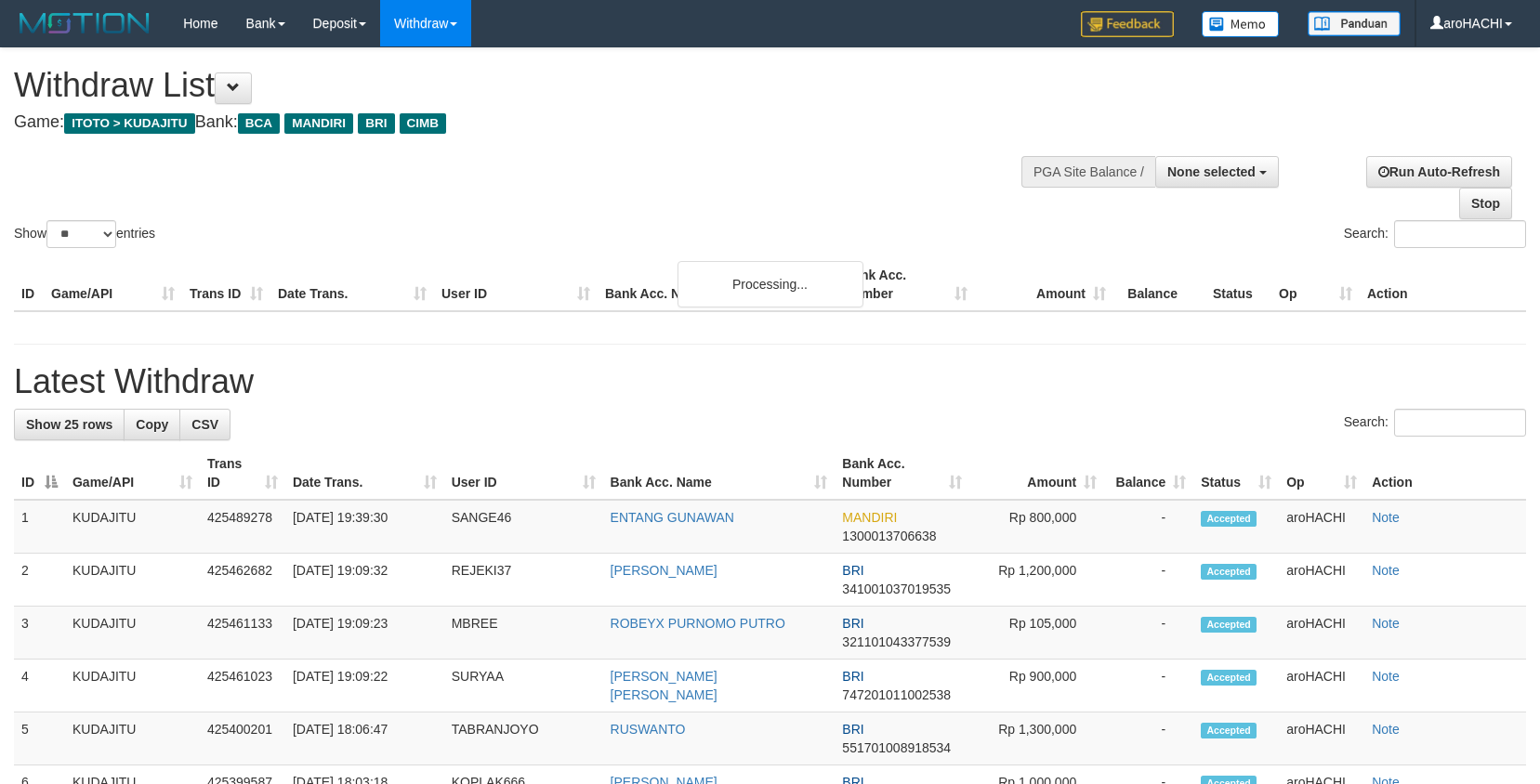 select 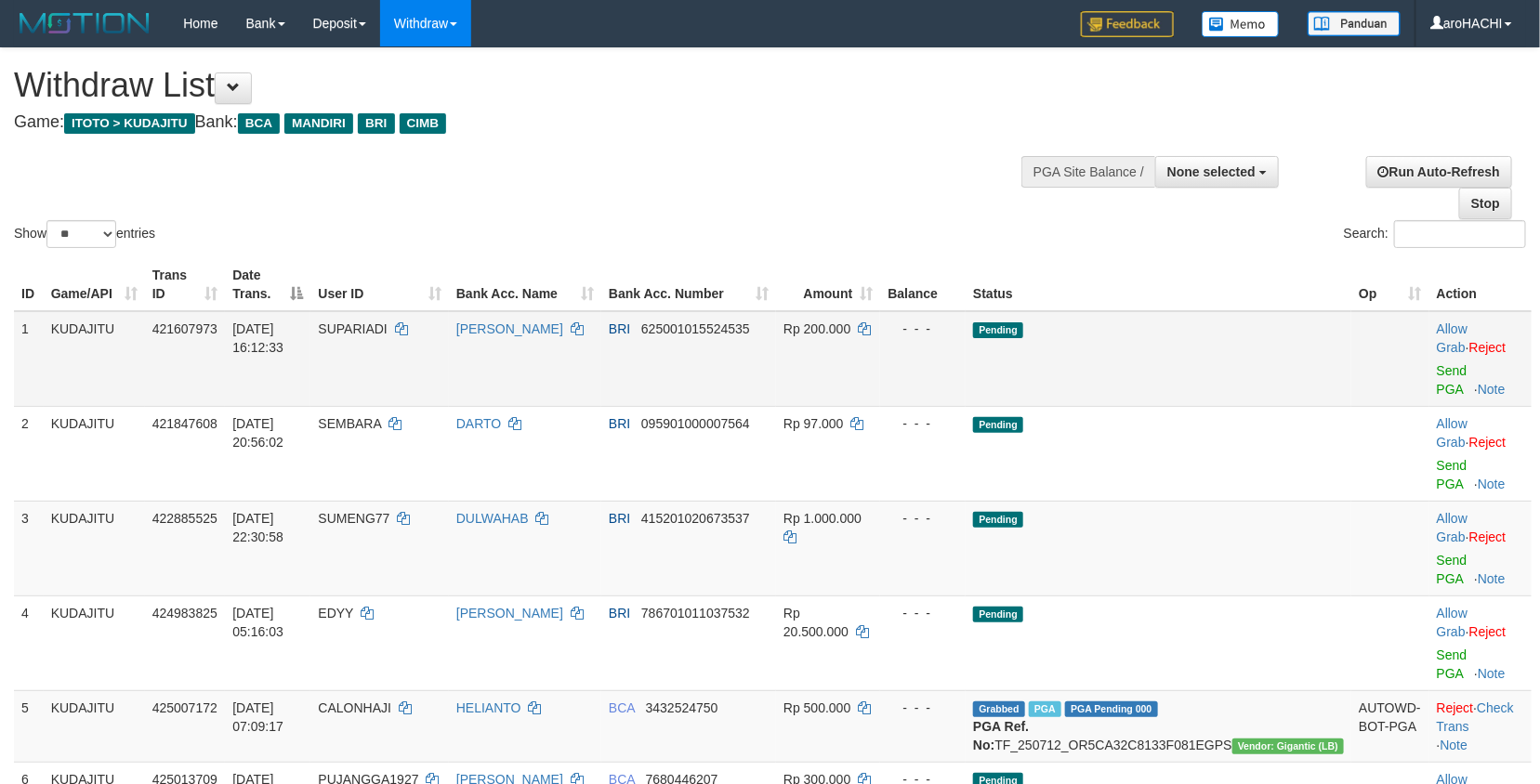 scroll, scrollTop: 232, scrollLeft: 0, axis: vertical 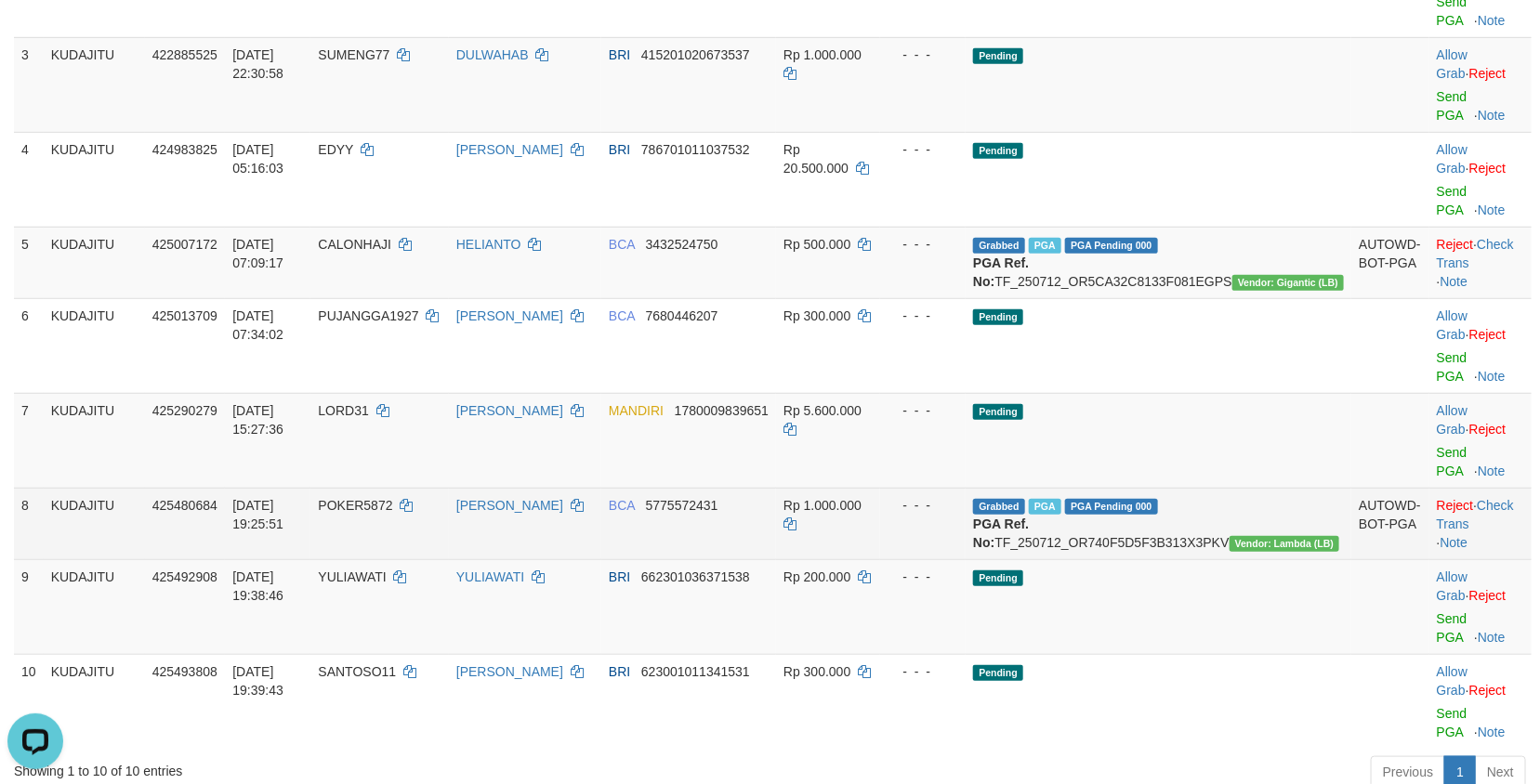 click on "POKER5872" at bounding box center (355, 505) 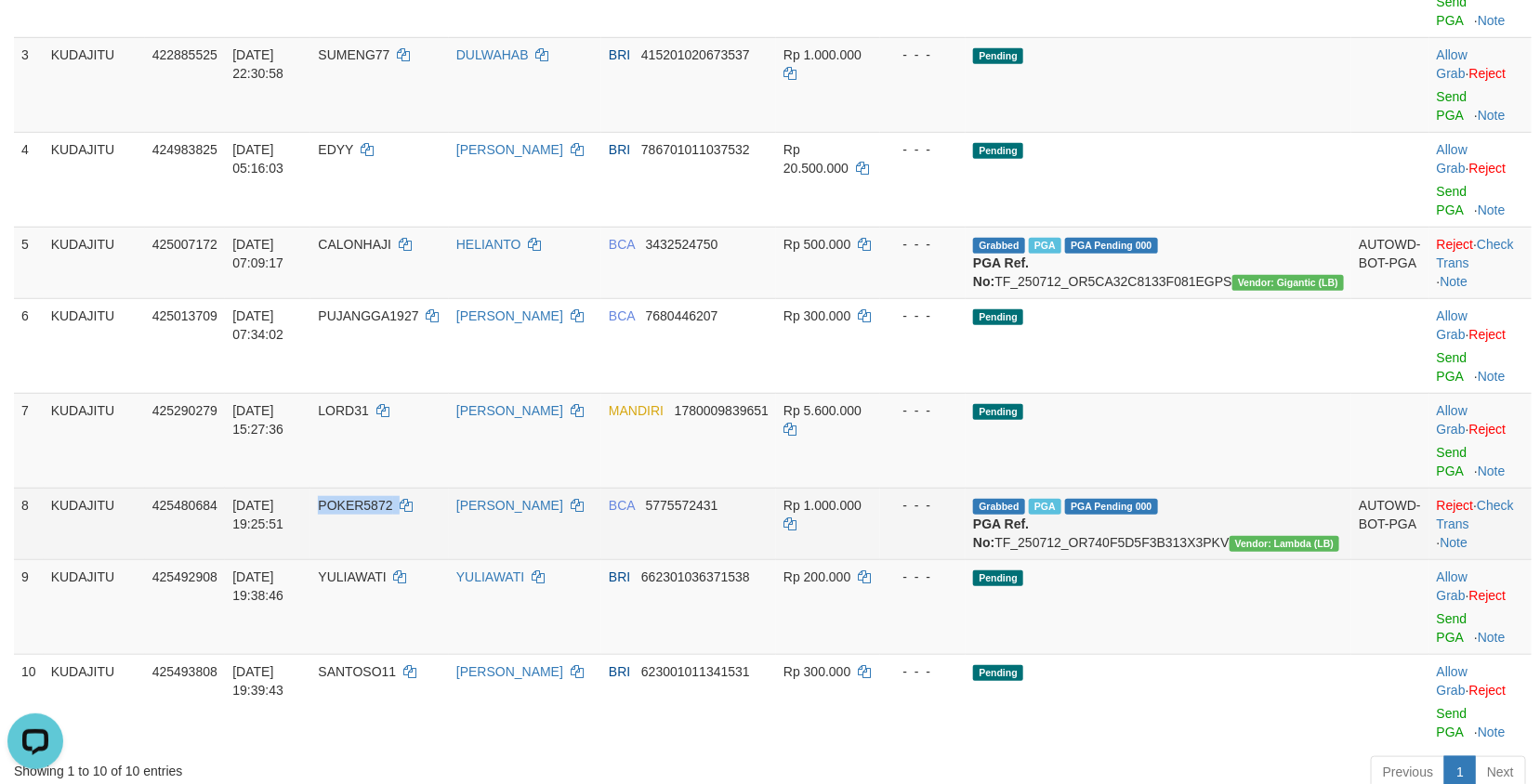 click on "POKER5872" at bounding box center [355, 505] 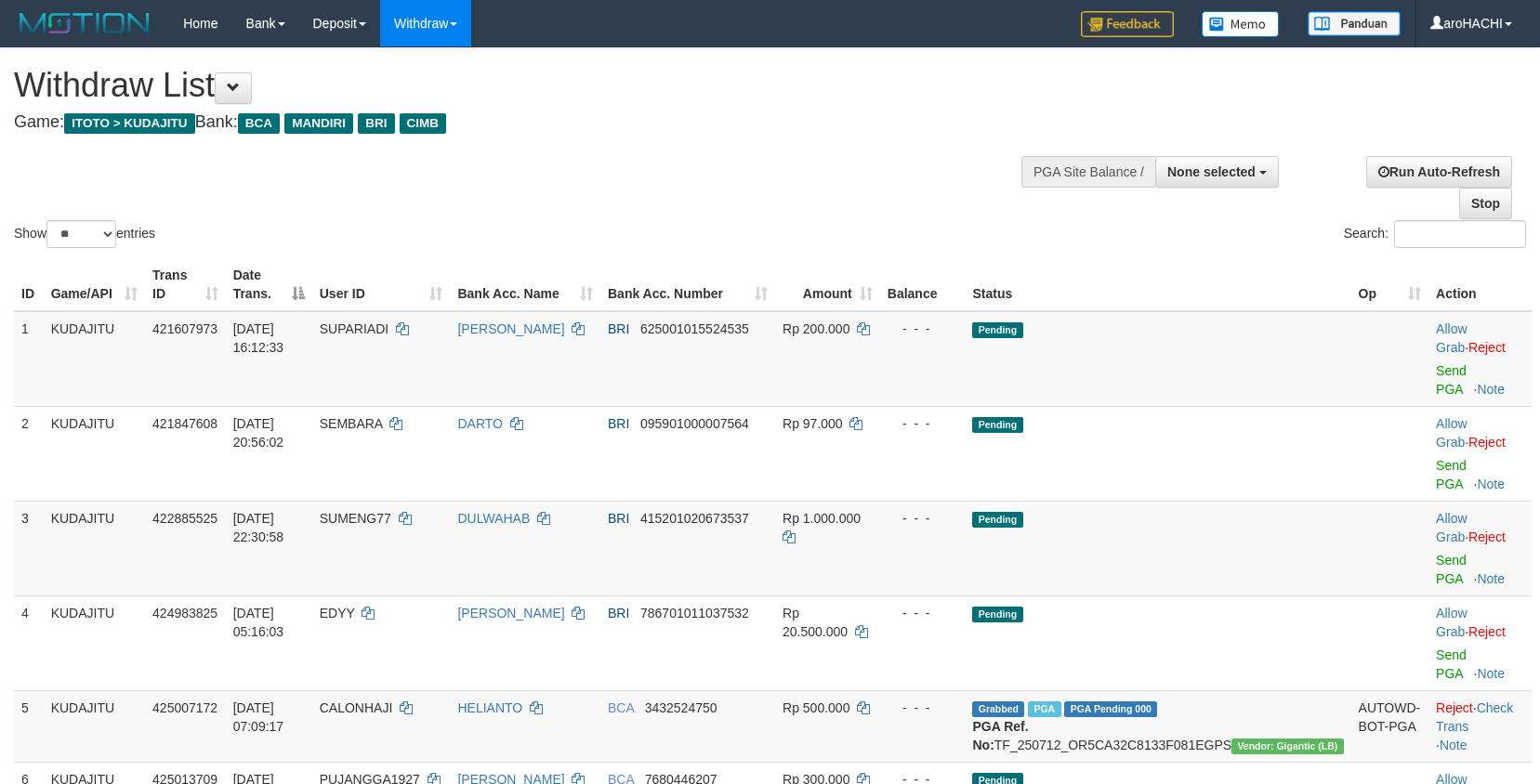 select 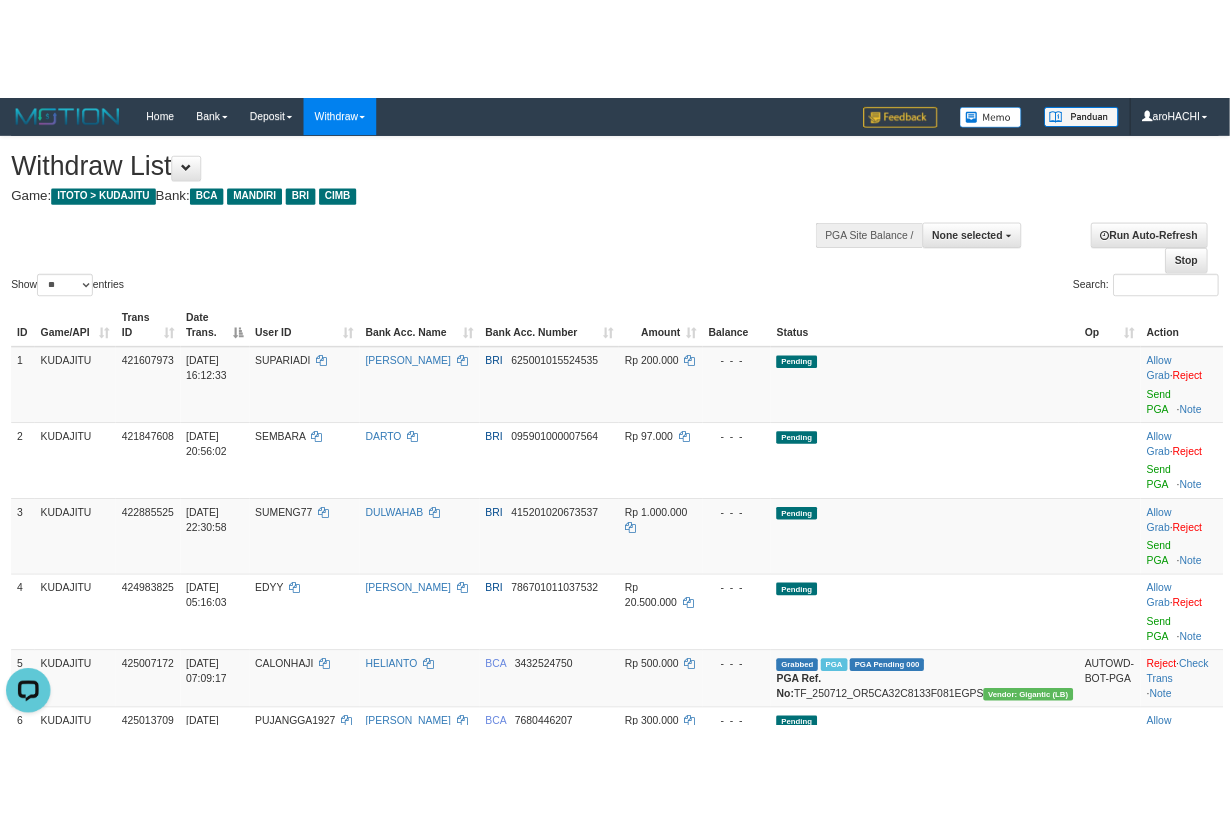 scroll, scrollTop: 0, scrollLeft: 0, axis: both 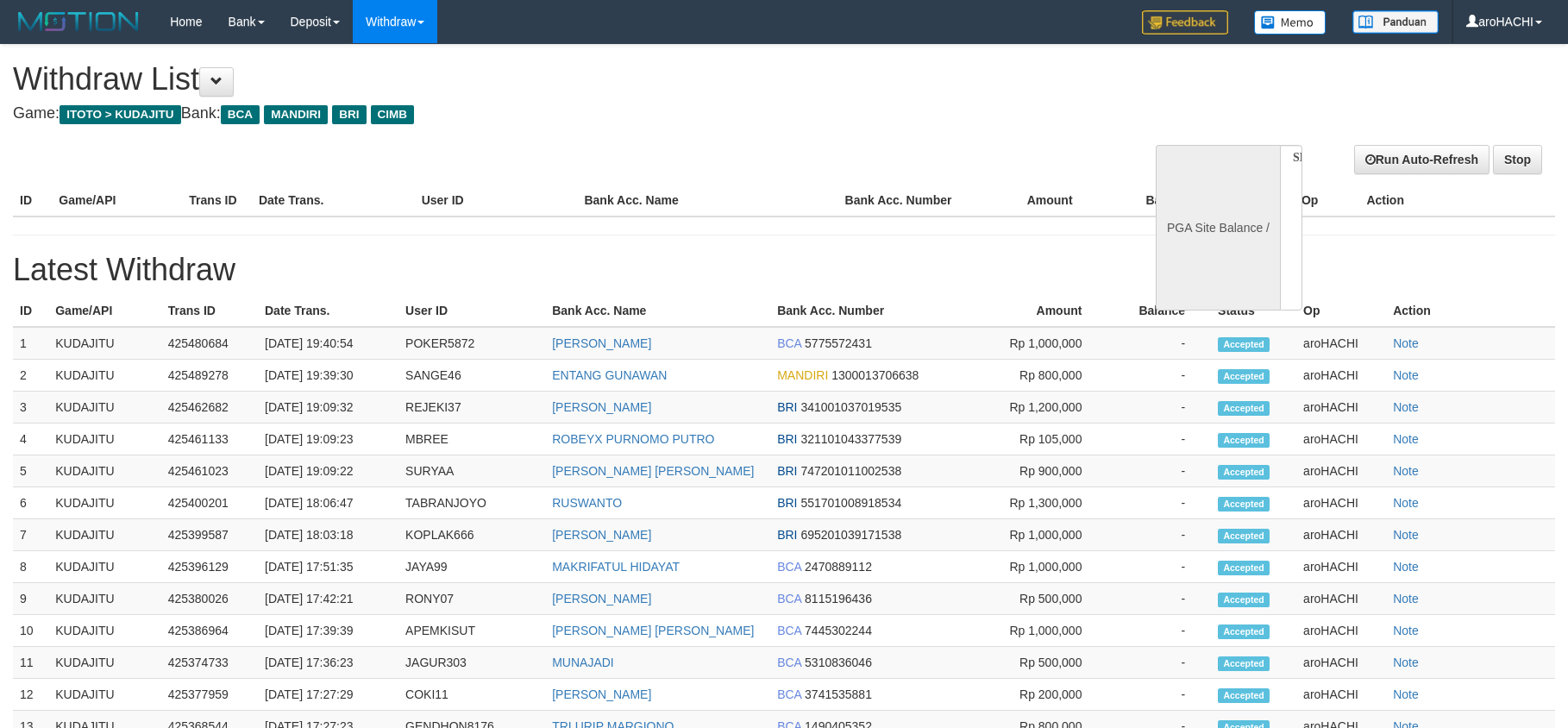 select 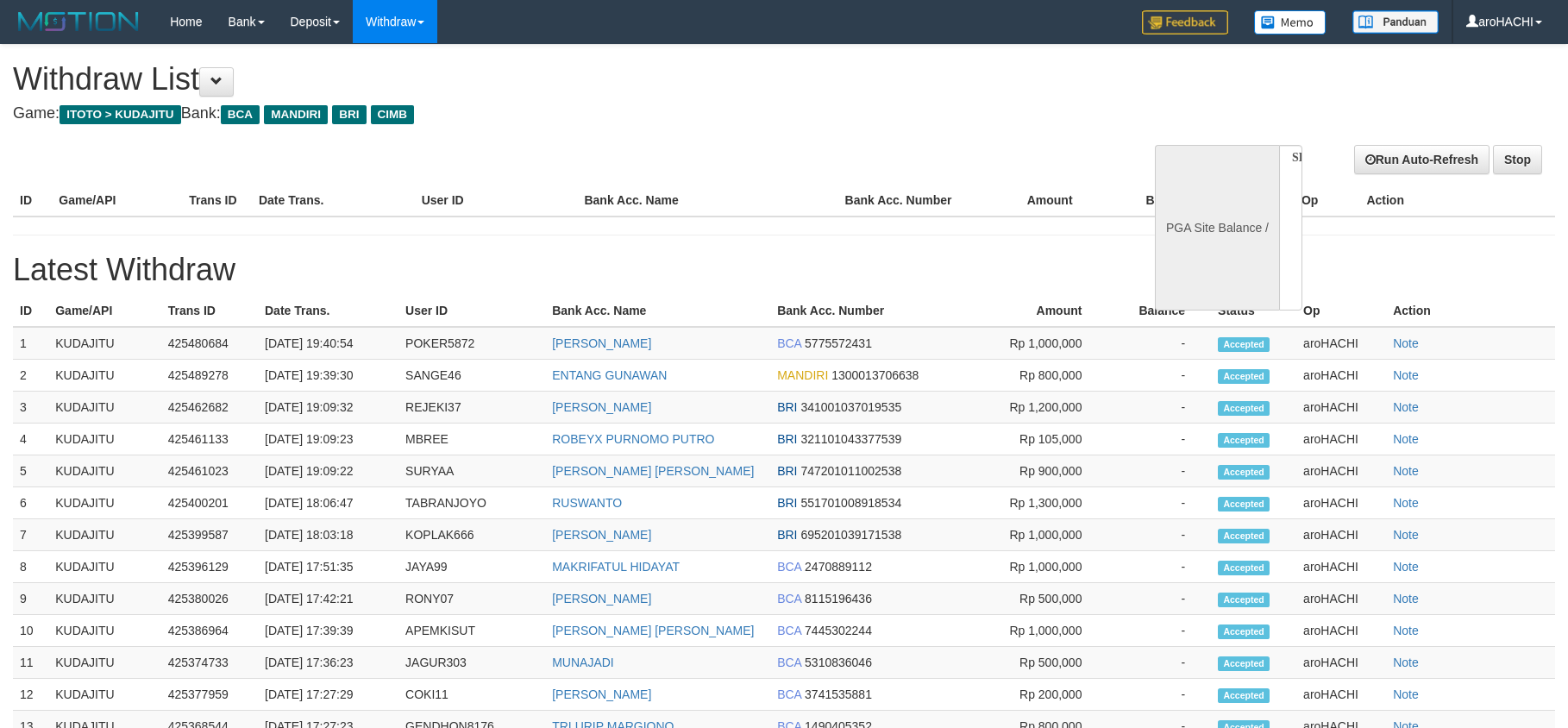 scroll, scrollTop: 0, scrollLeft: 0, axis: both 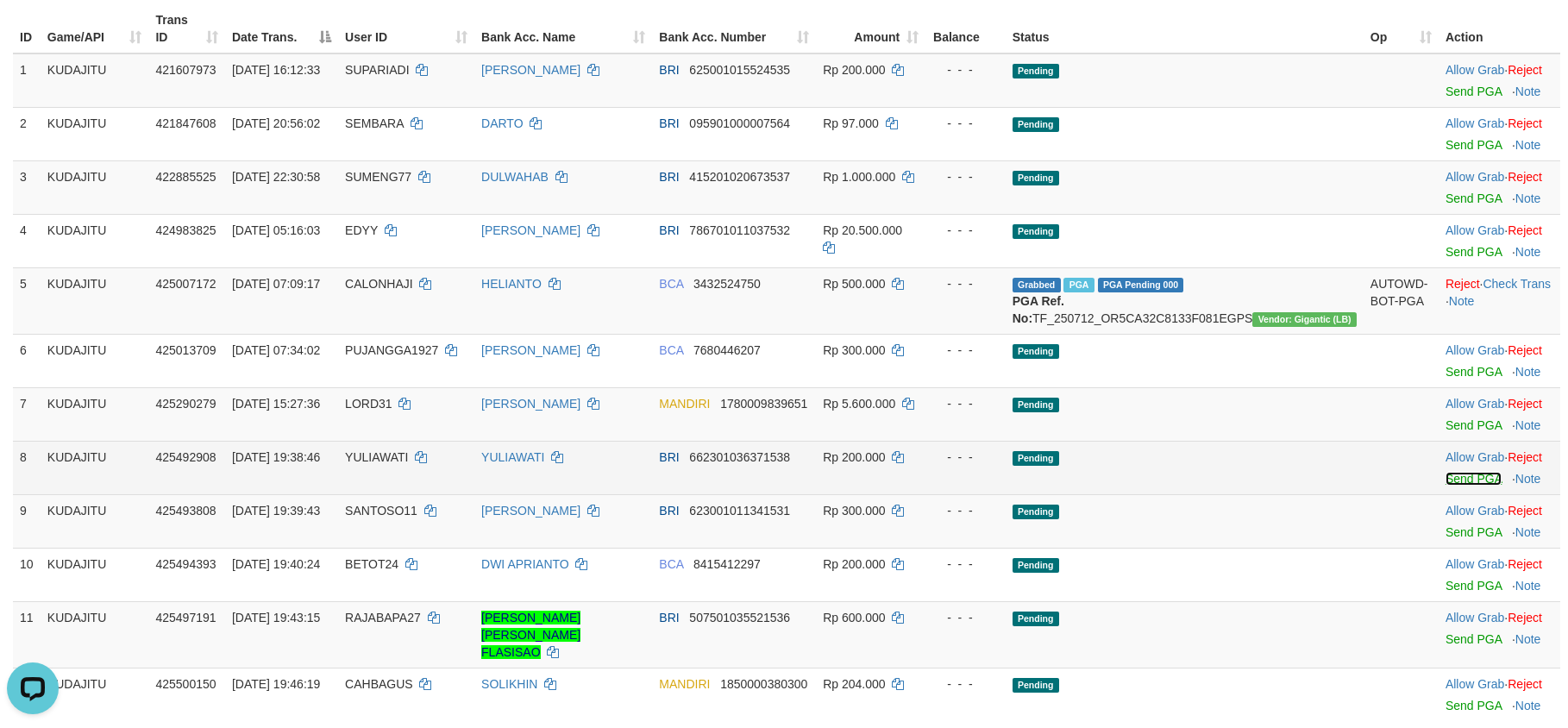 click on "Send PGA" at bounding box center (1473, 479) 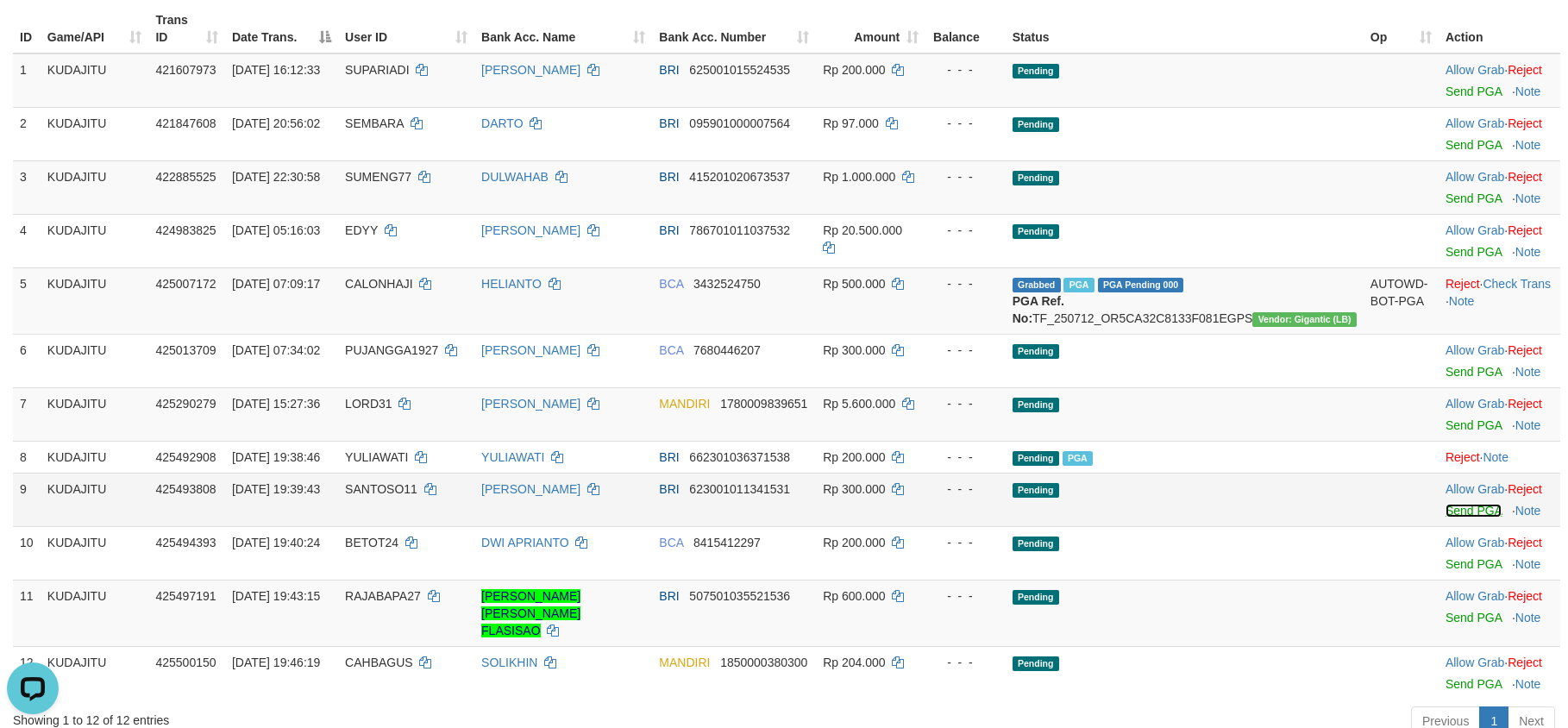 click on "Send PGA" at bounding box center [1473, 511] 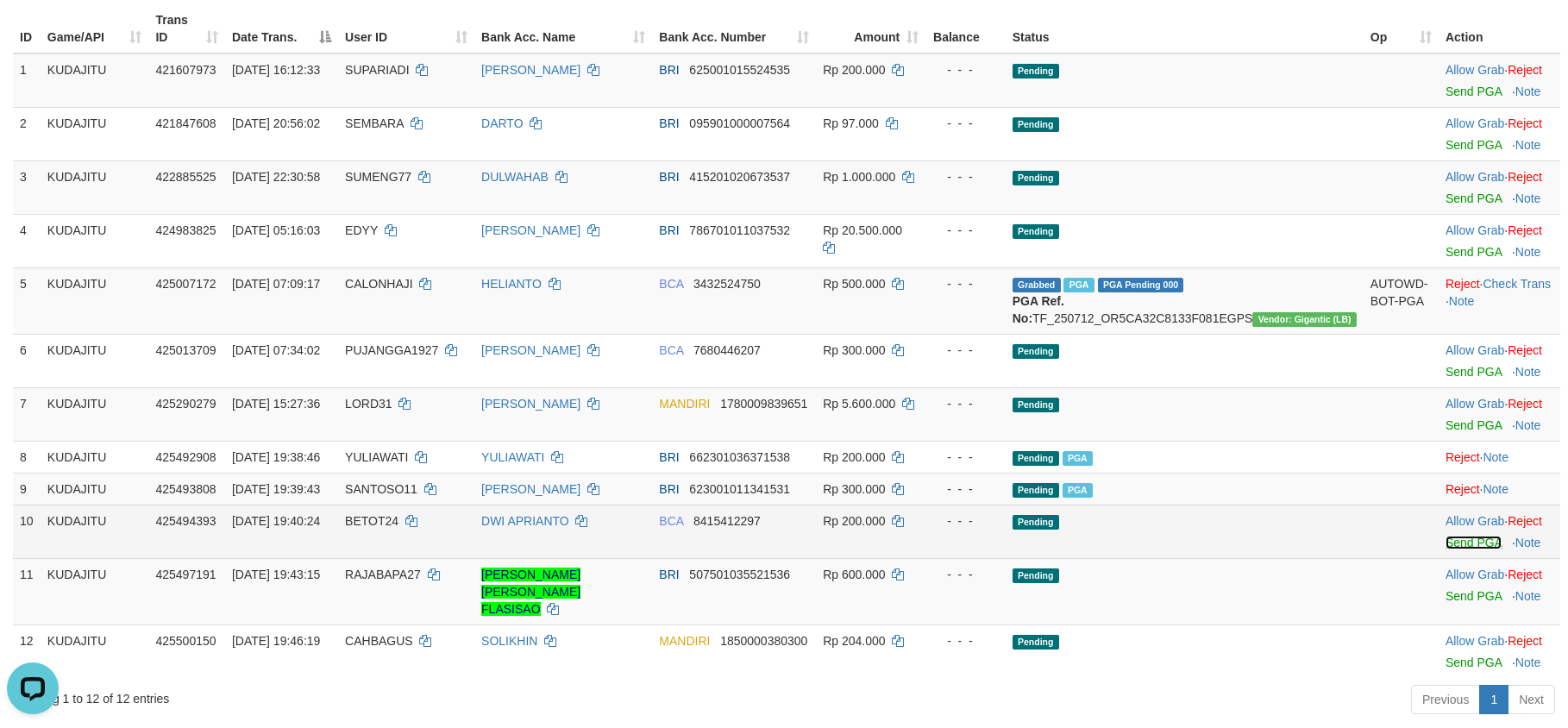 click on "Send PGA" at bounding box center [1473, 543] 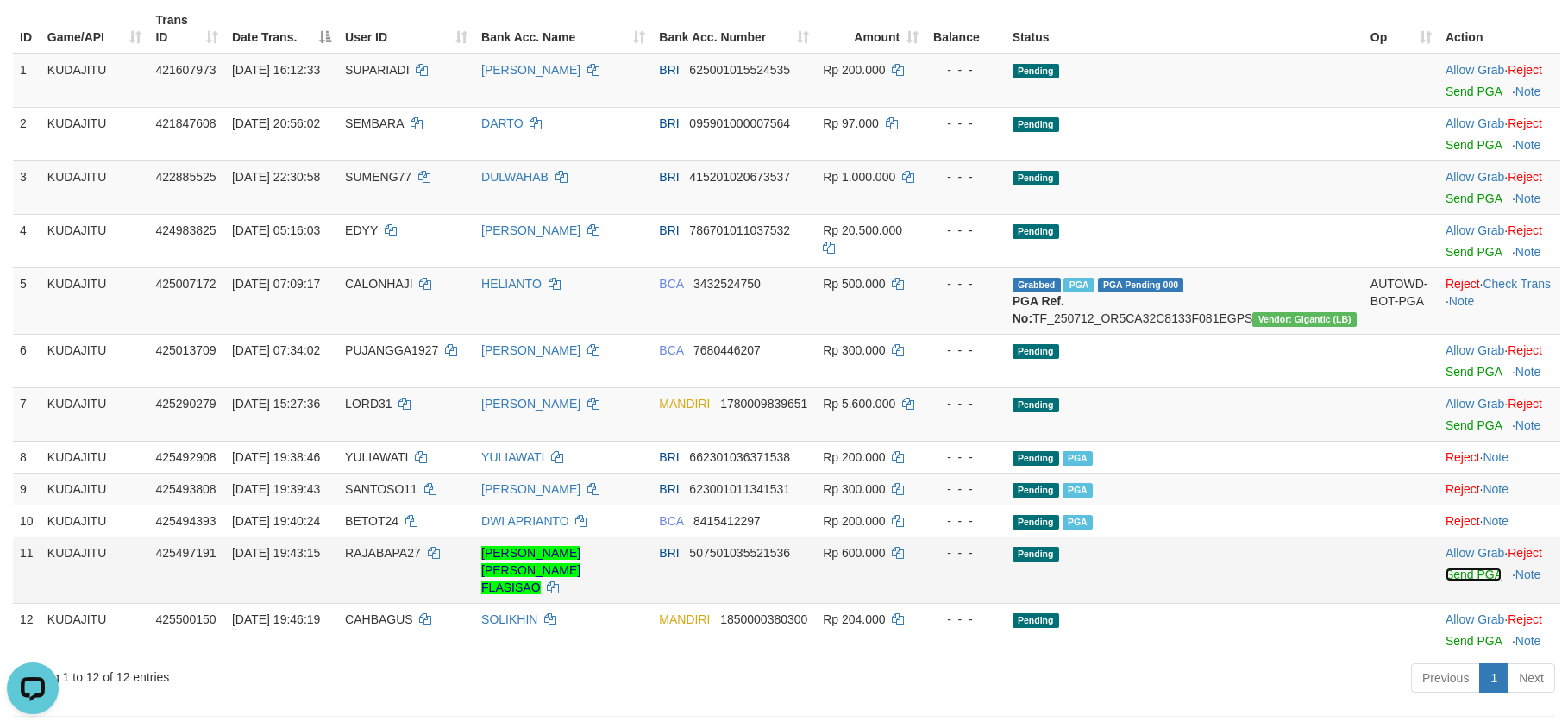 click on "Send PGA" at bounding box center [1473, 574] 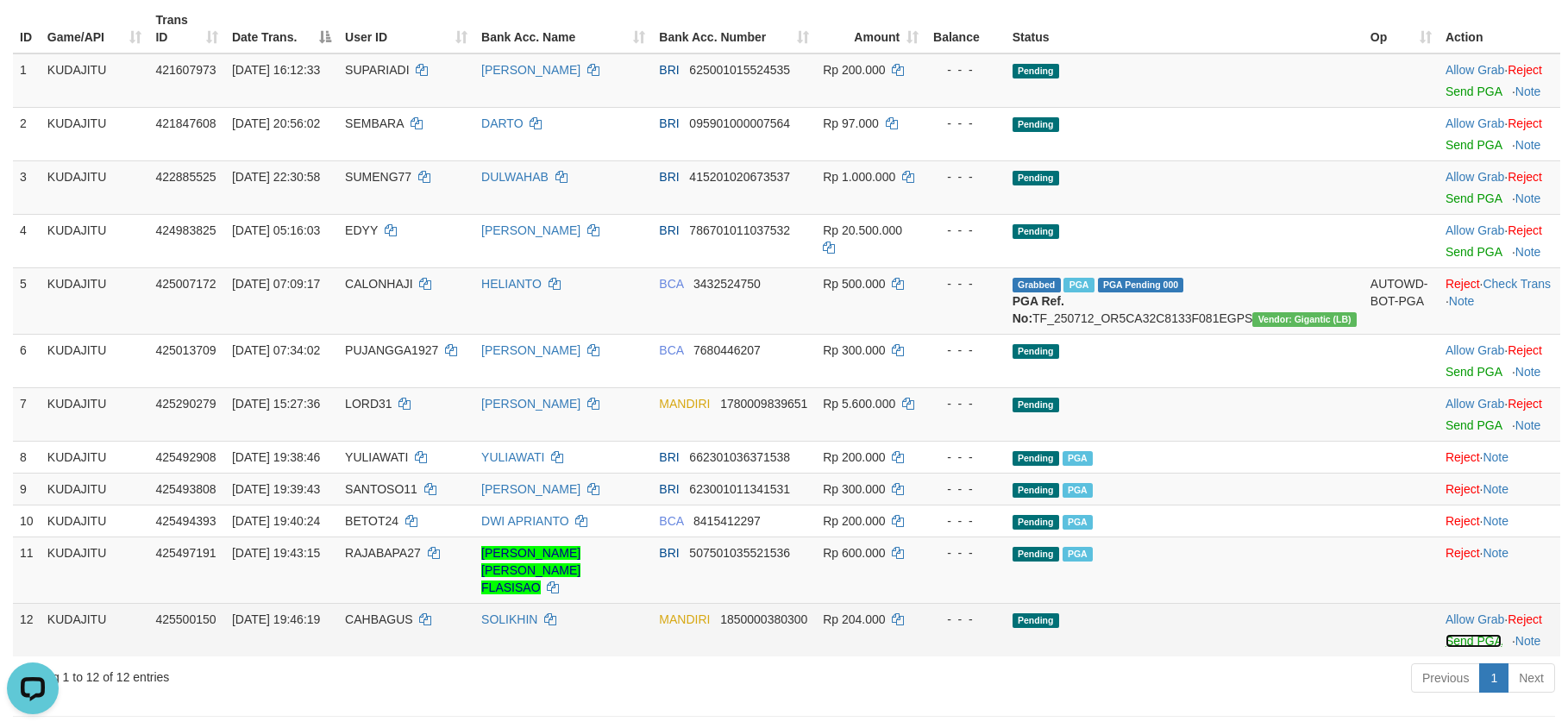 click on "Send PGA" at bounding box center [1473, 641] 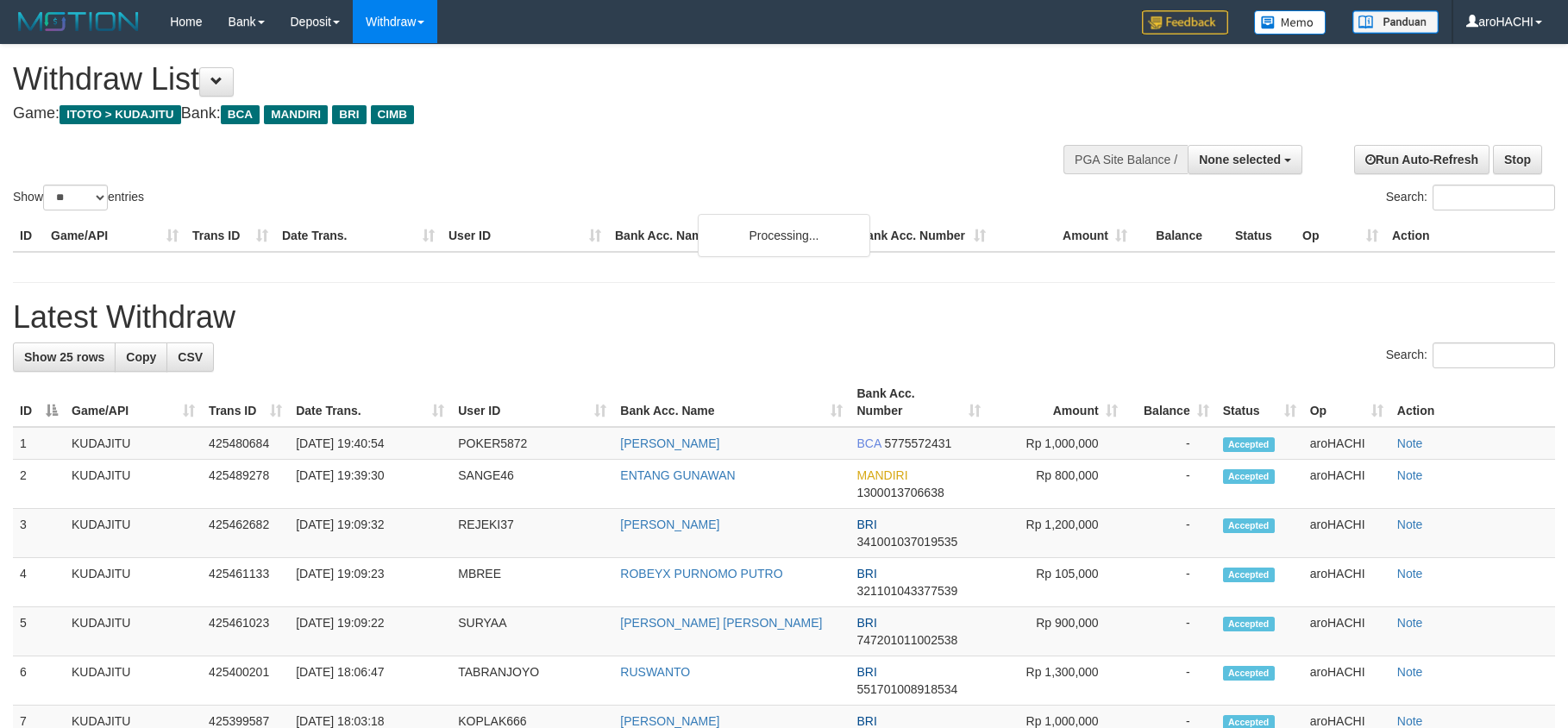 select 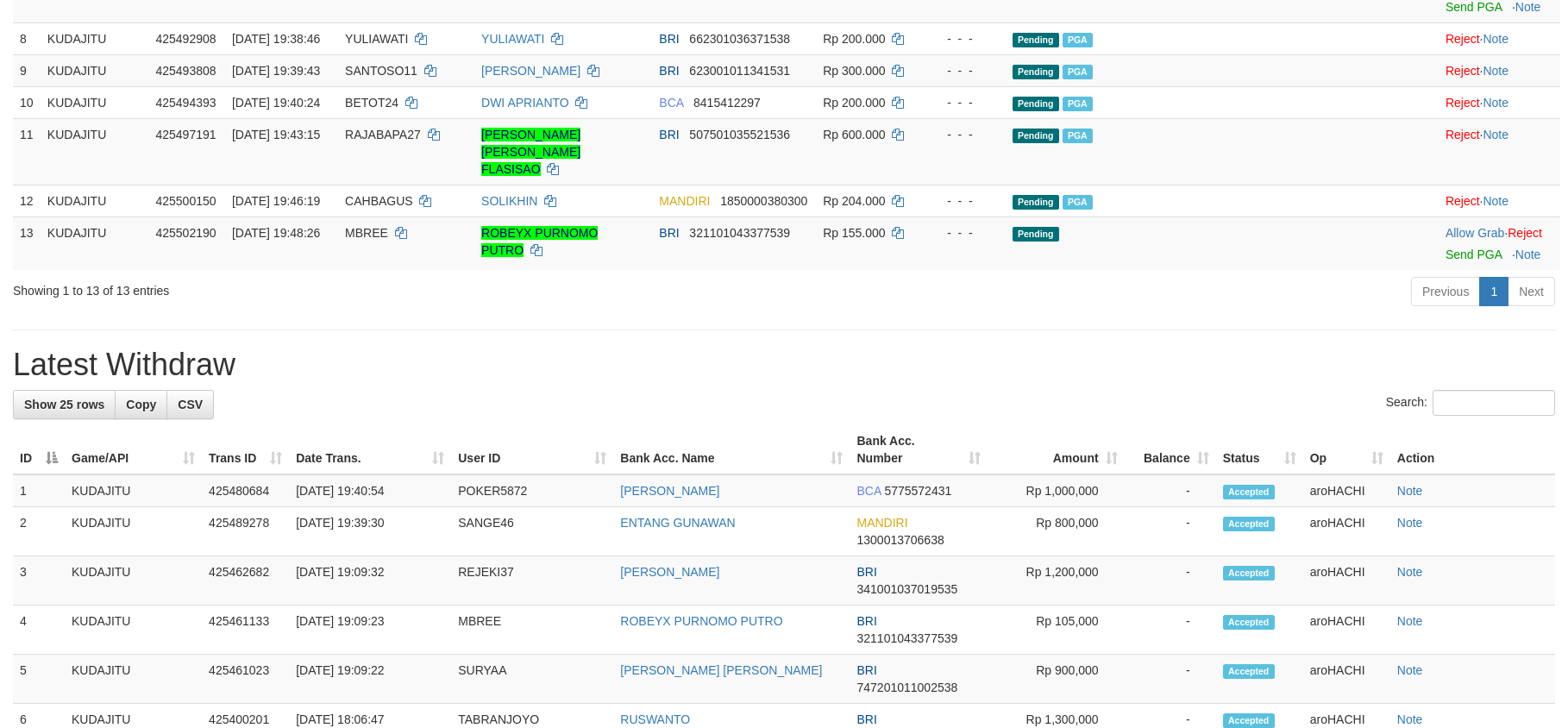 scroll, scrollTop: 647, scrollLeft: 0, axis: vertical 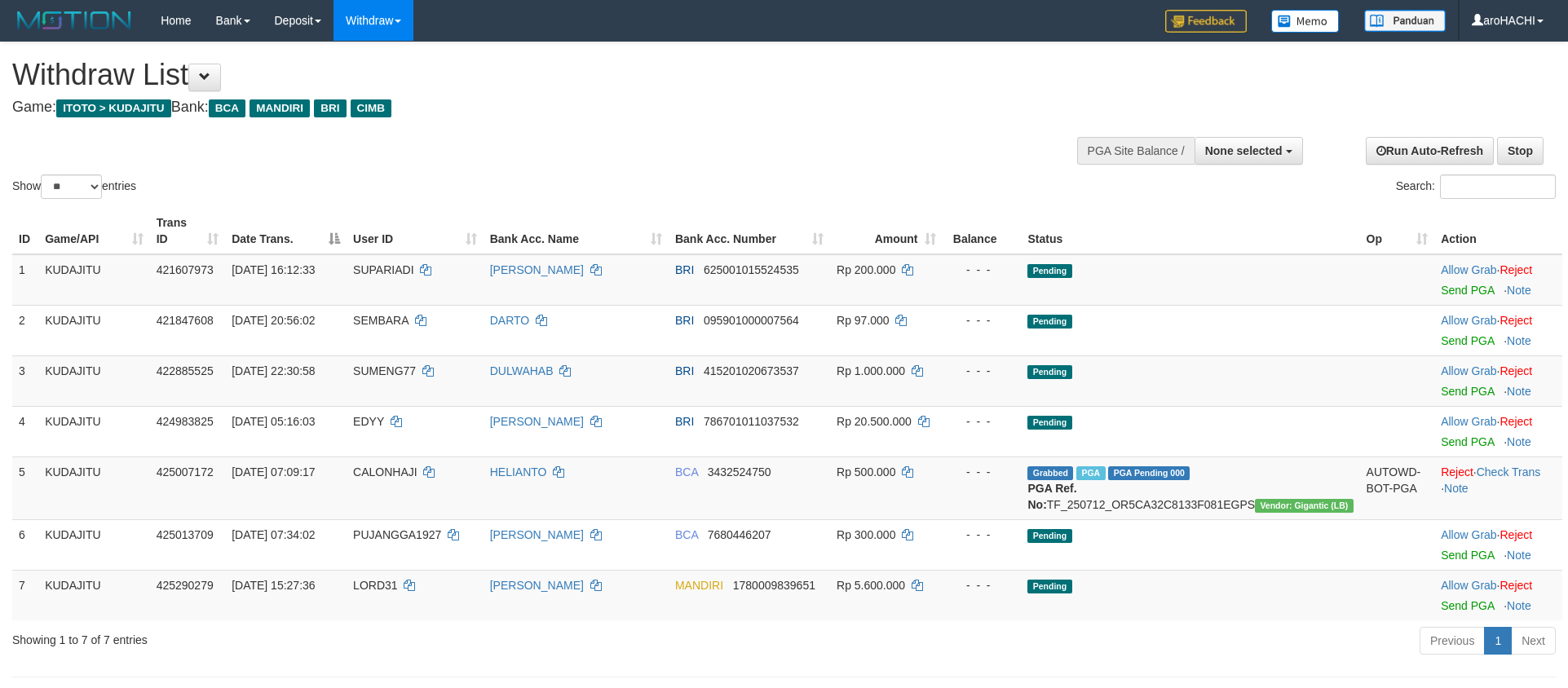 select 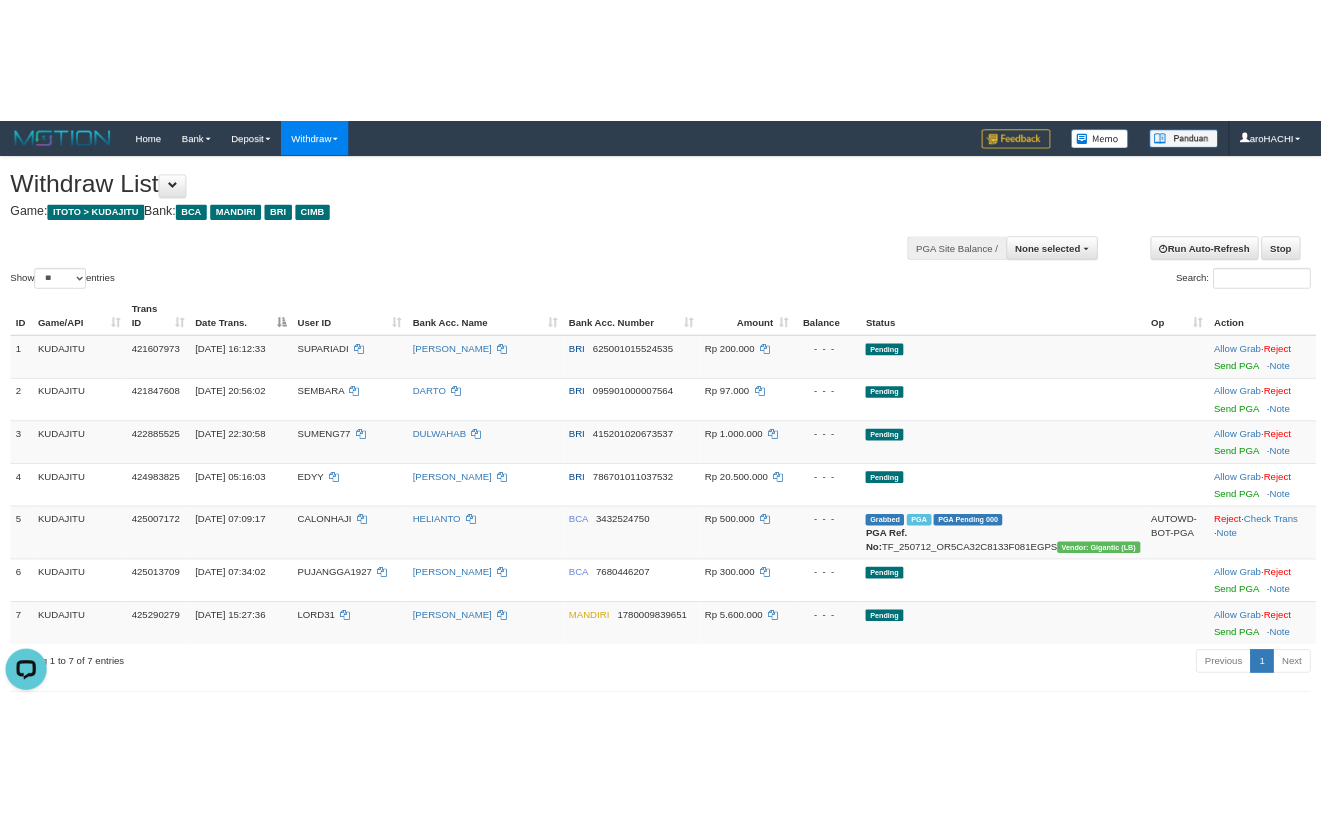 scroll, scrollTop: 0, scrollLeft: 0, axis: both 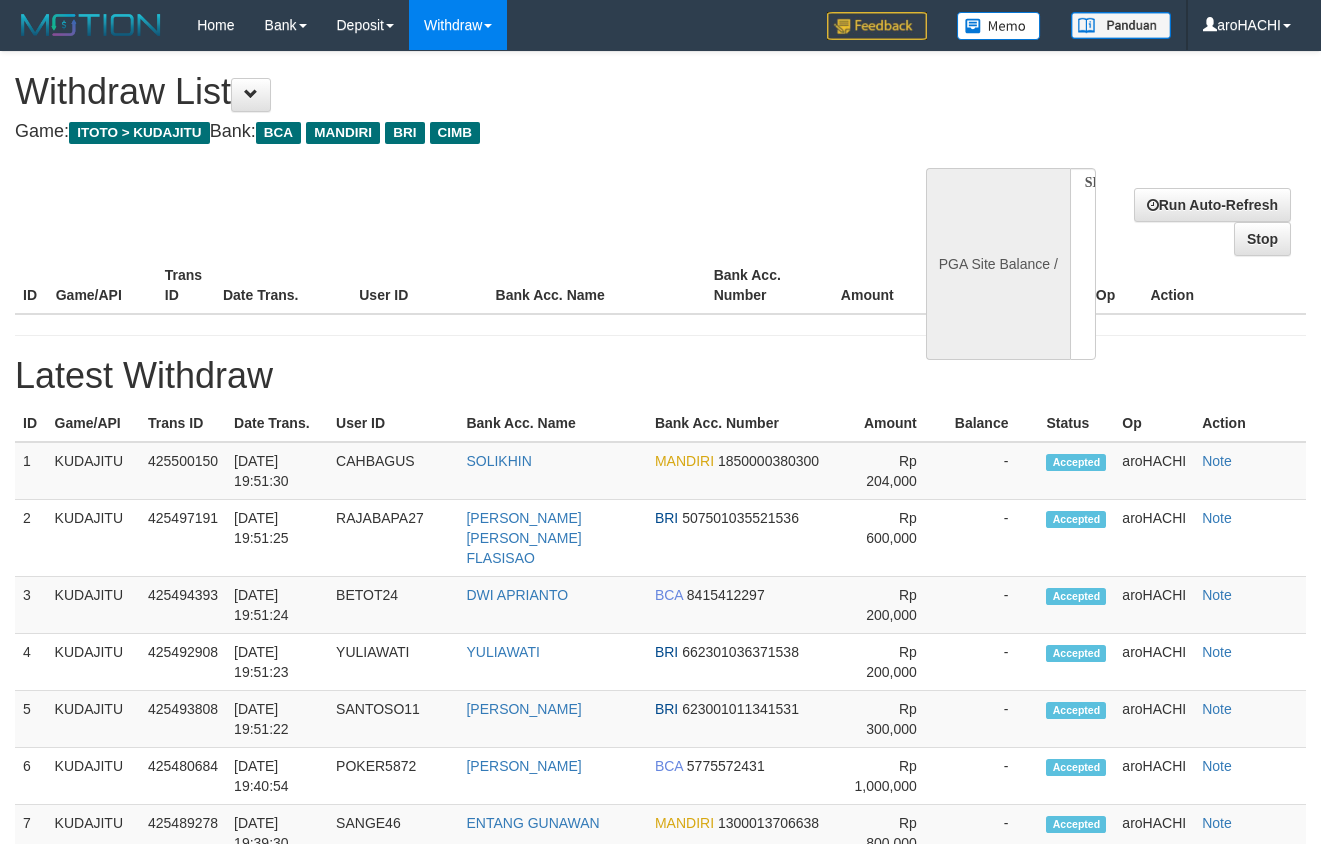 select 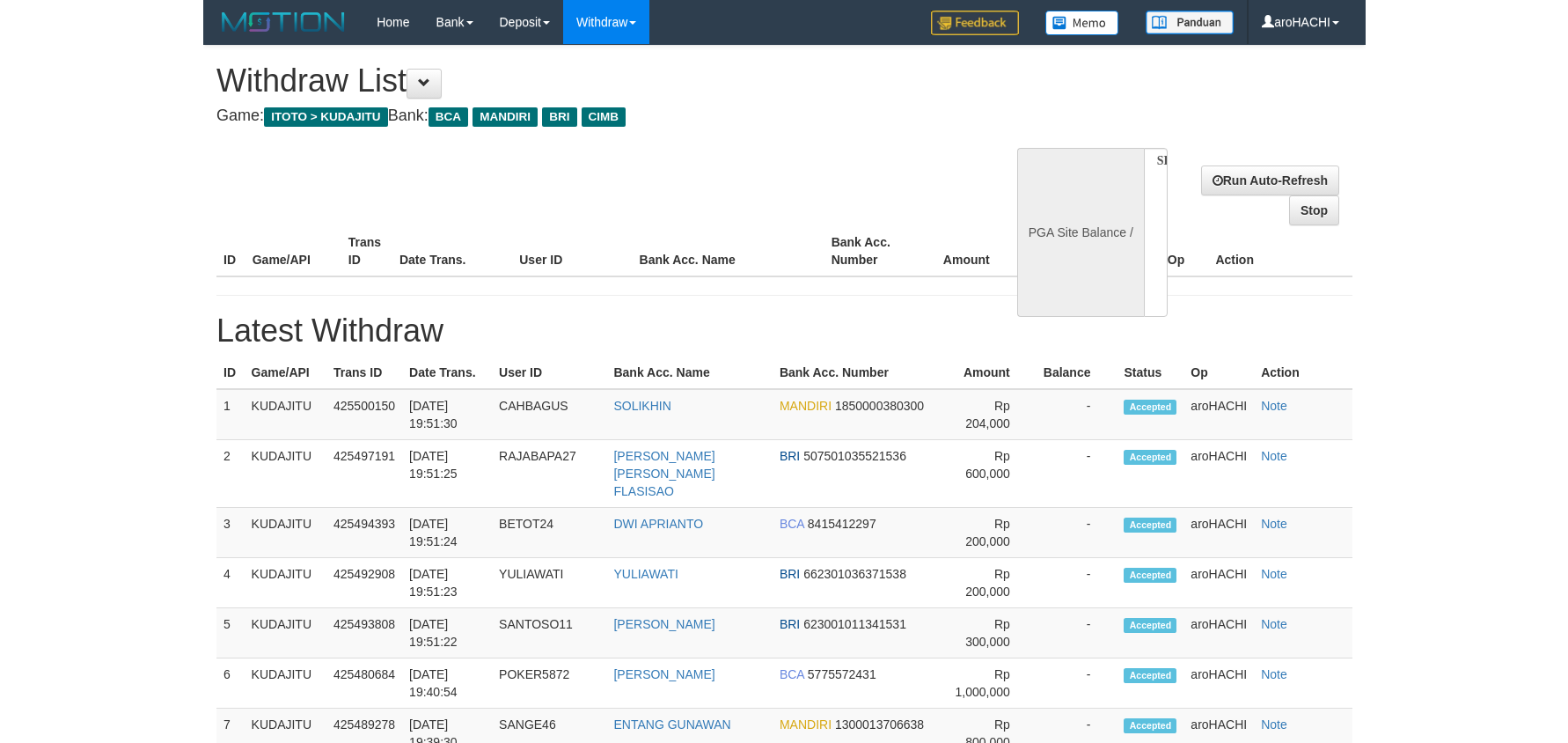 scroll, scrollTop: 0, scrollLeft: 0, axis: both 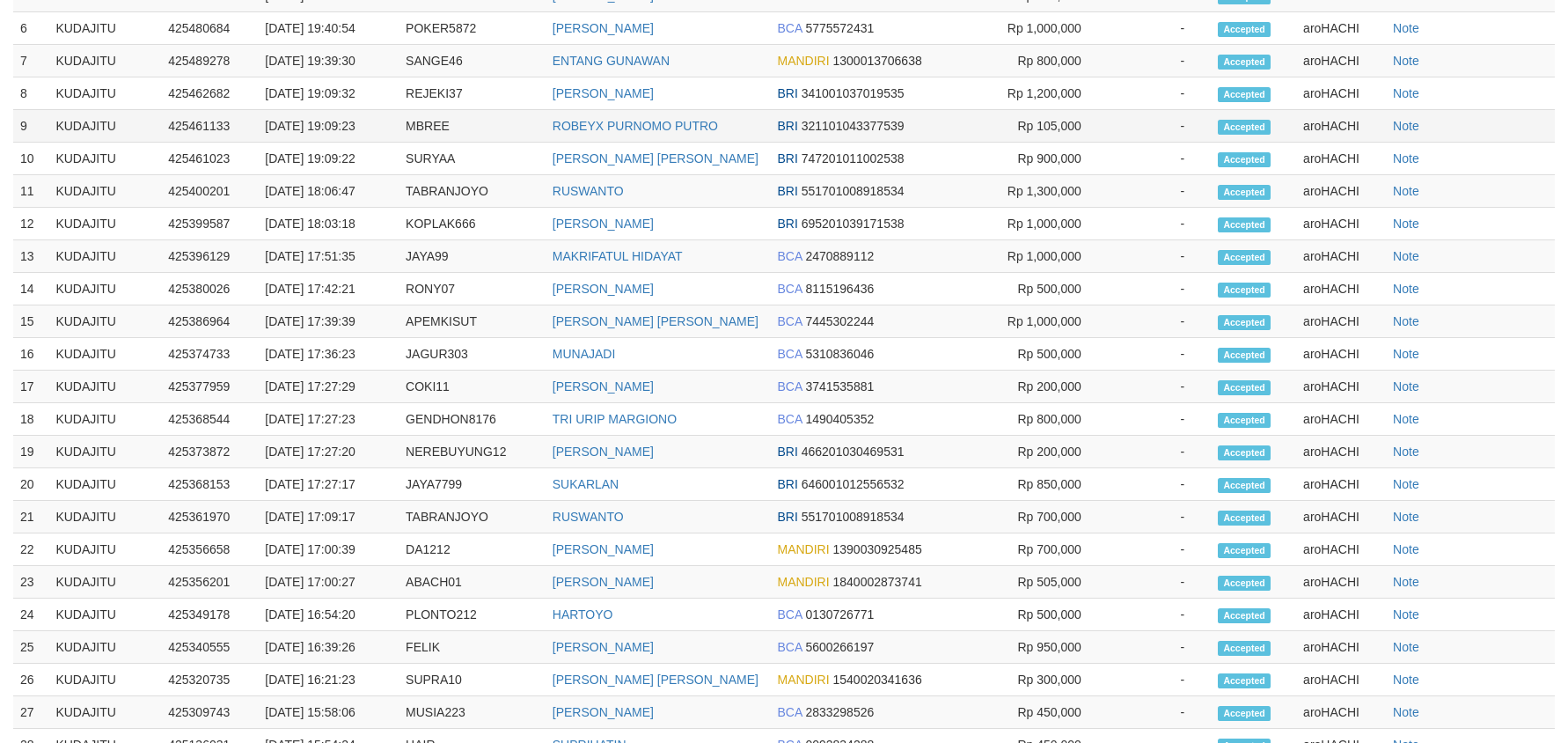 select on "**" 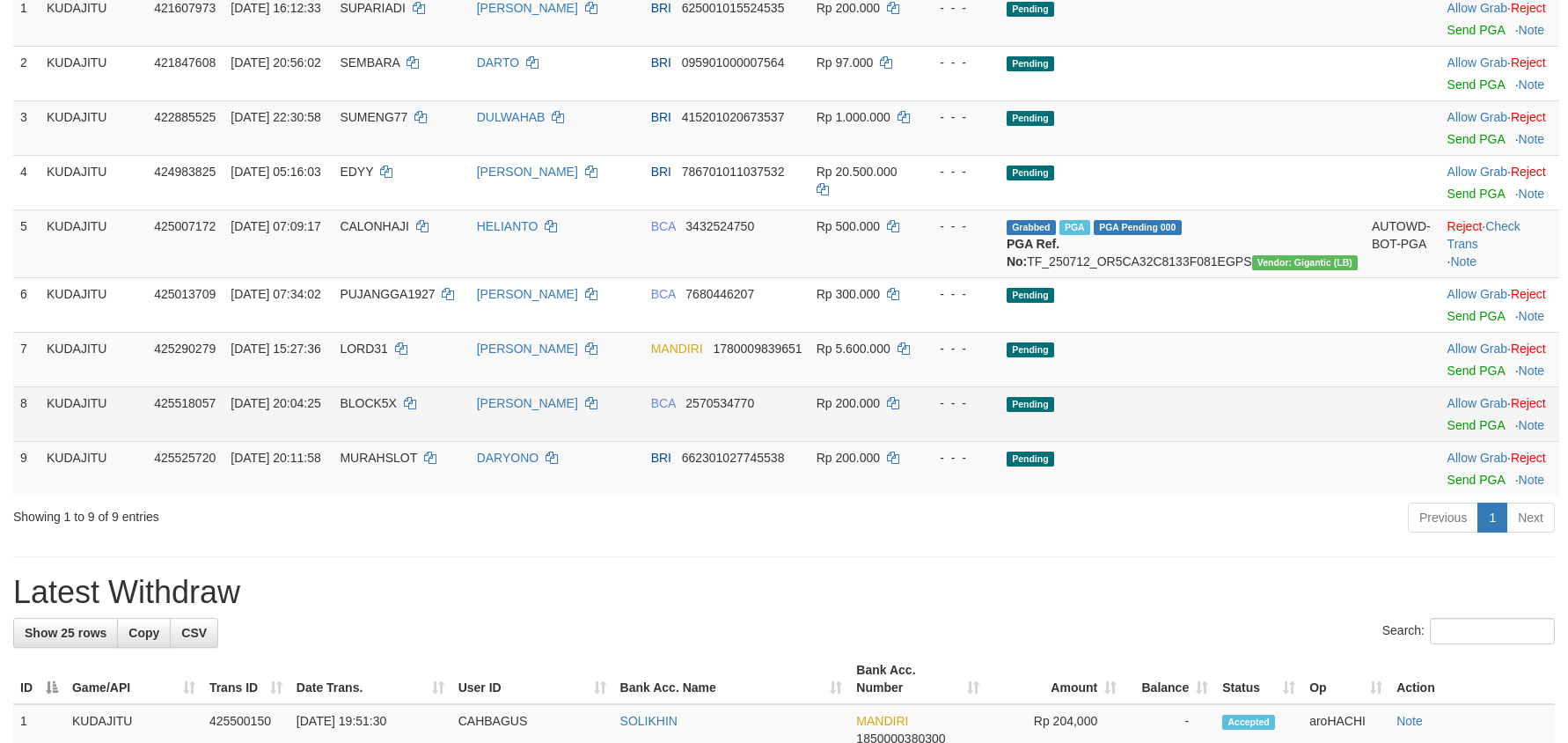 scroll, scrollTop: 220, scrollLeft: 0, axis: vertical 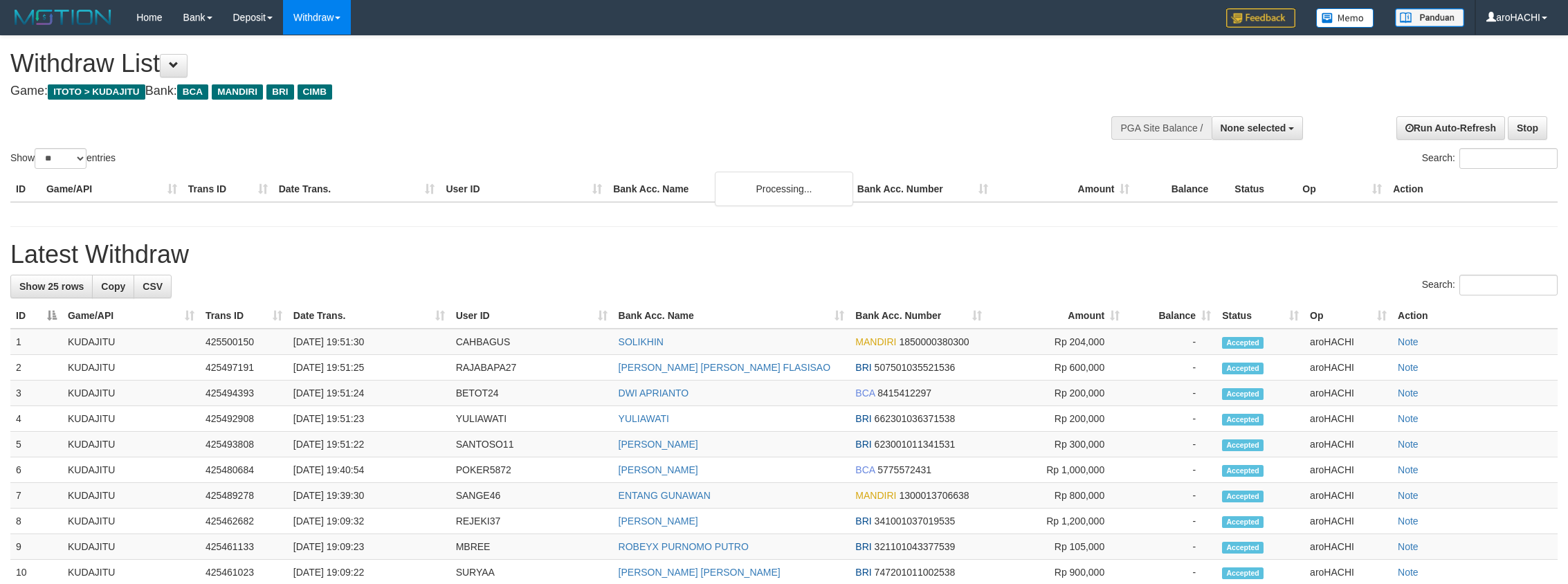 select 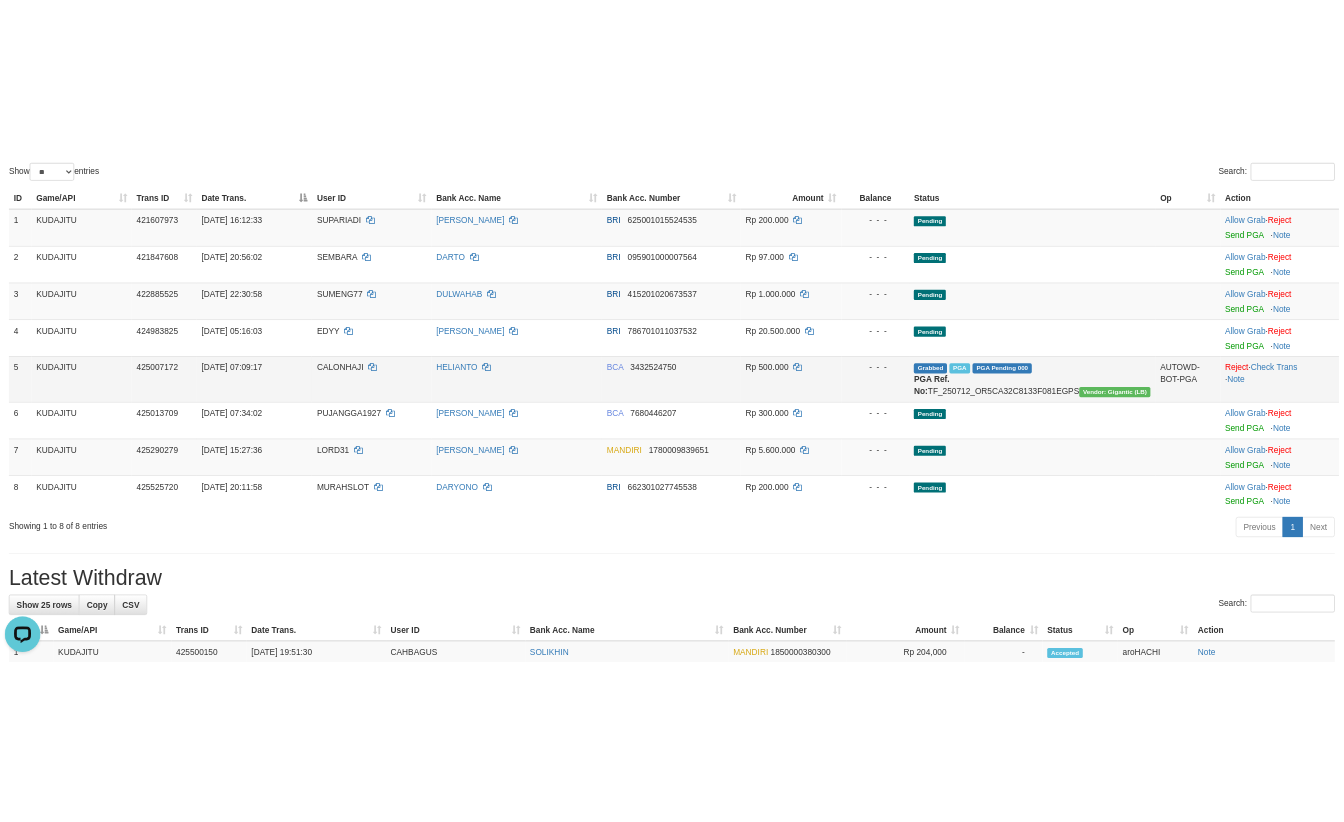 scroll, scrollTop: 0, scrollLeft: 0, axis: both 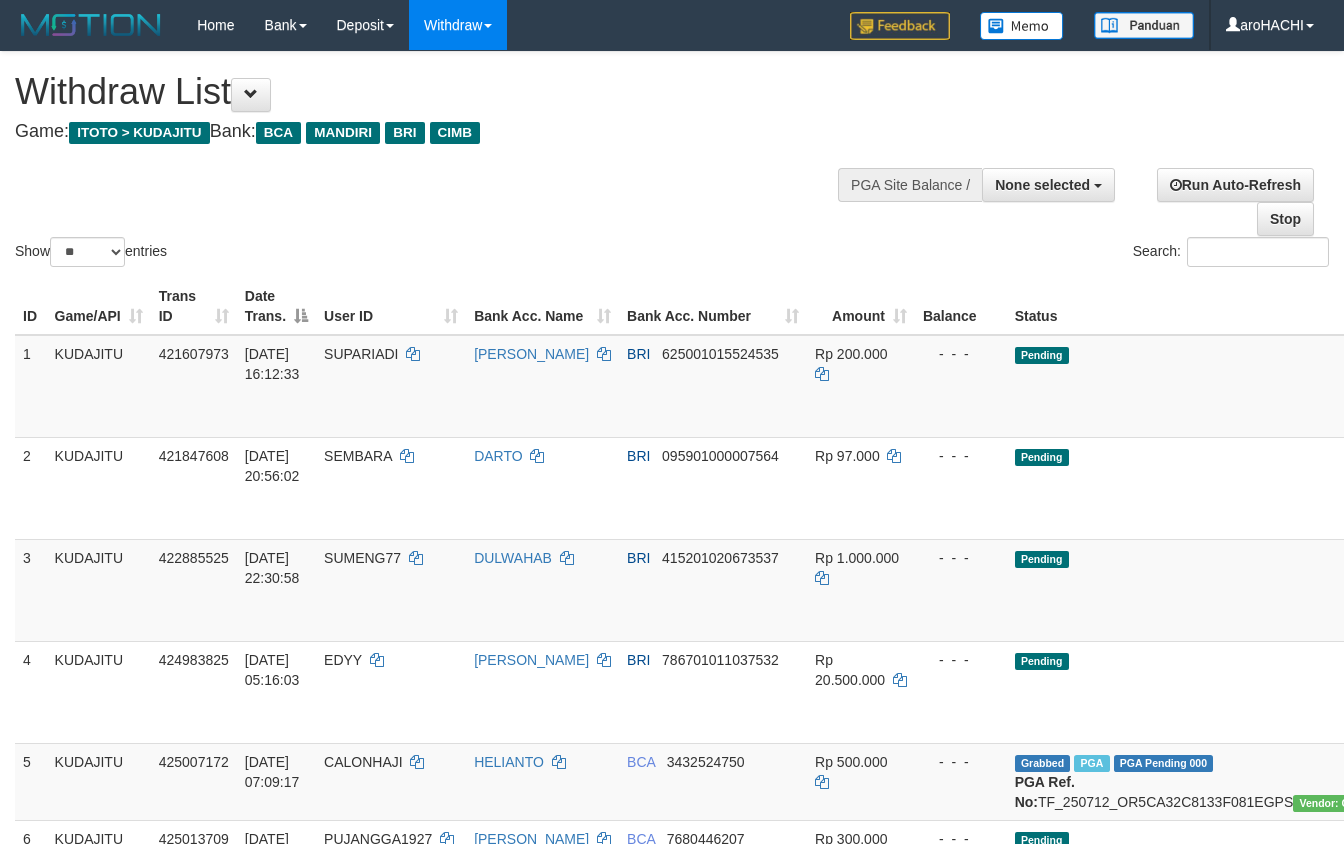 select 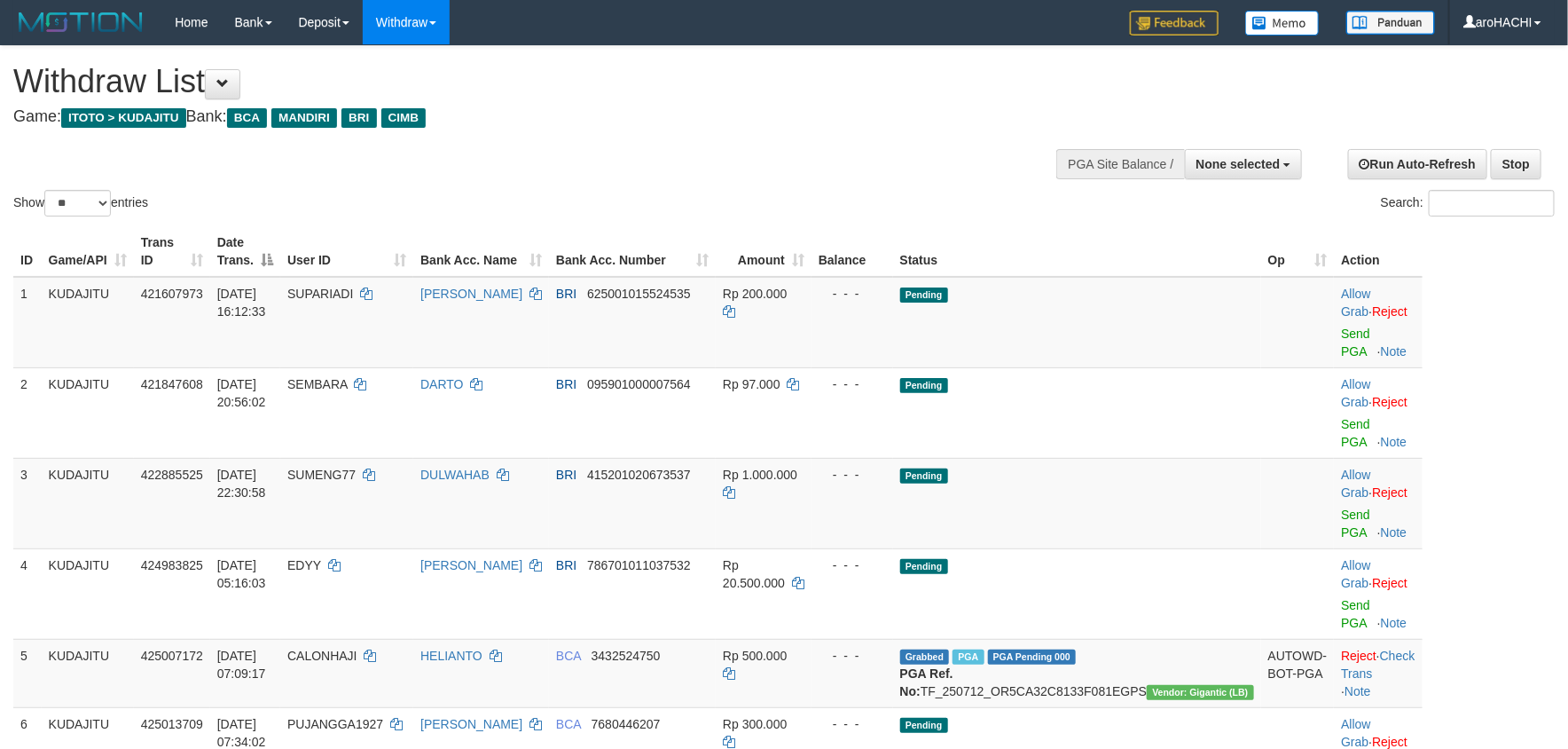 scroll, scrollTop: 549, scrollLeft: 0, axis: vertical 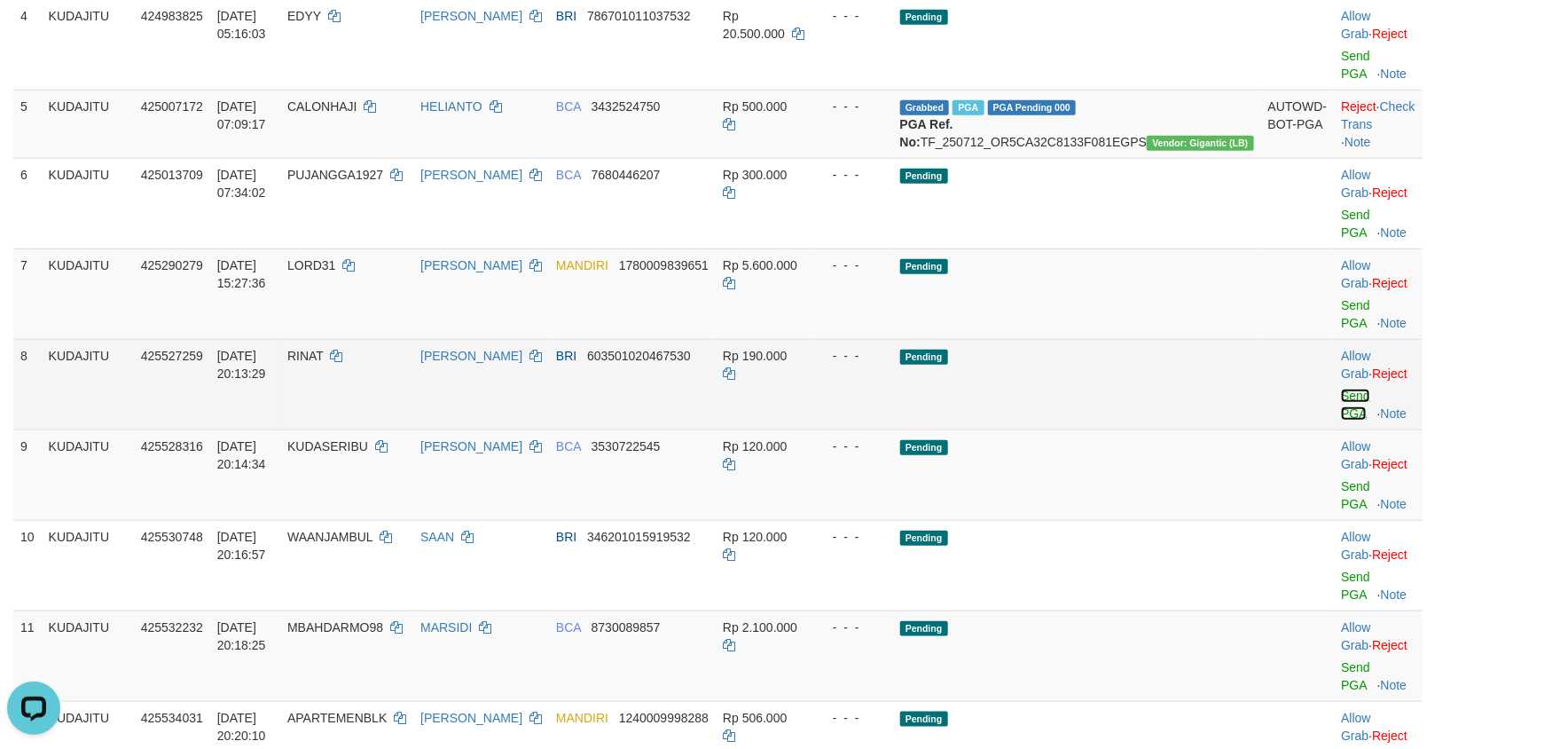 click on "Send PGA" at bounding box center (1355, 405) 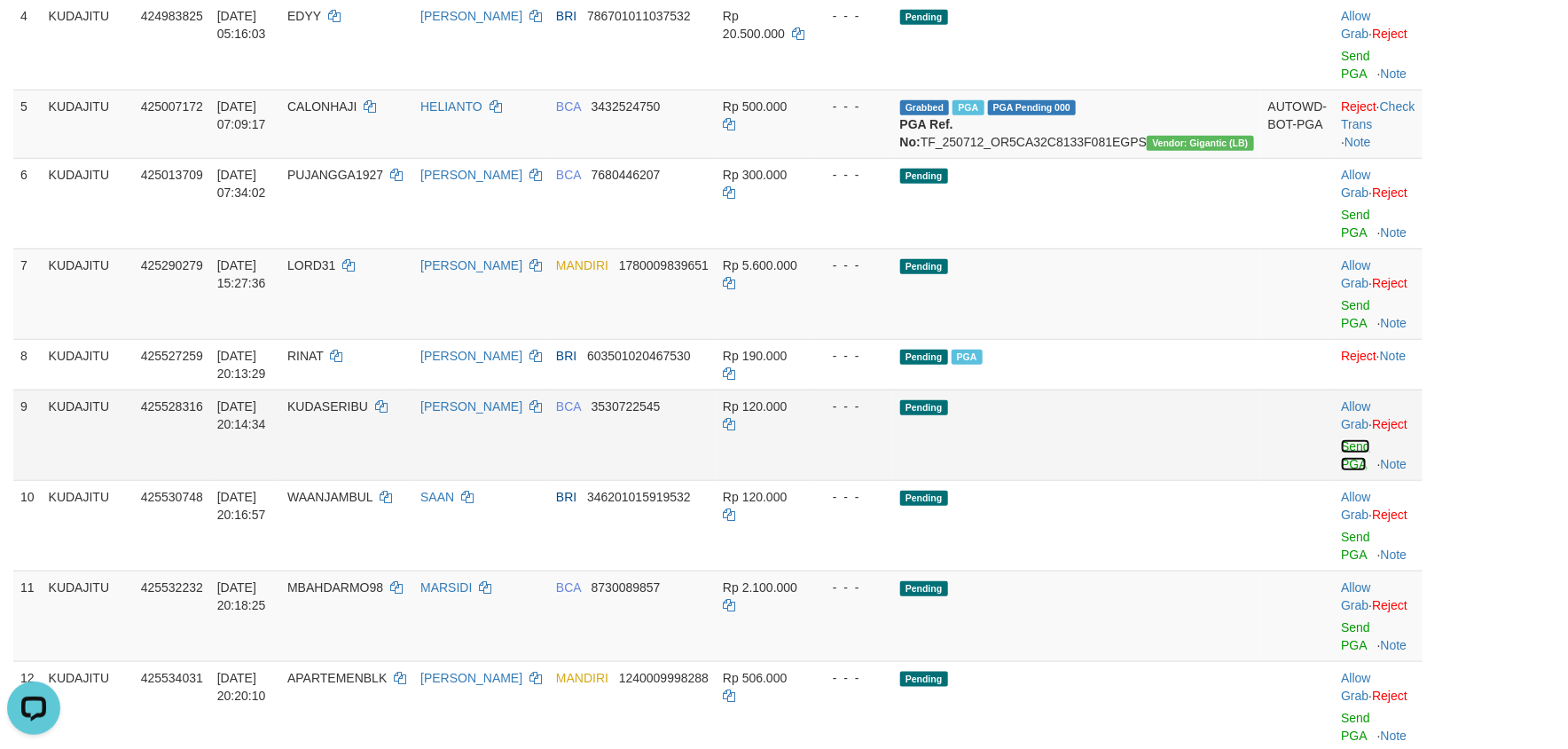 click on "Send PGA" at bounding box center (1355, 455) 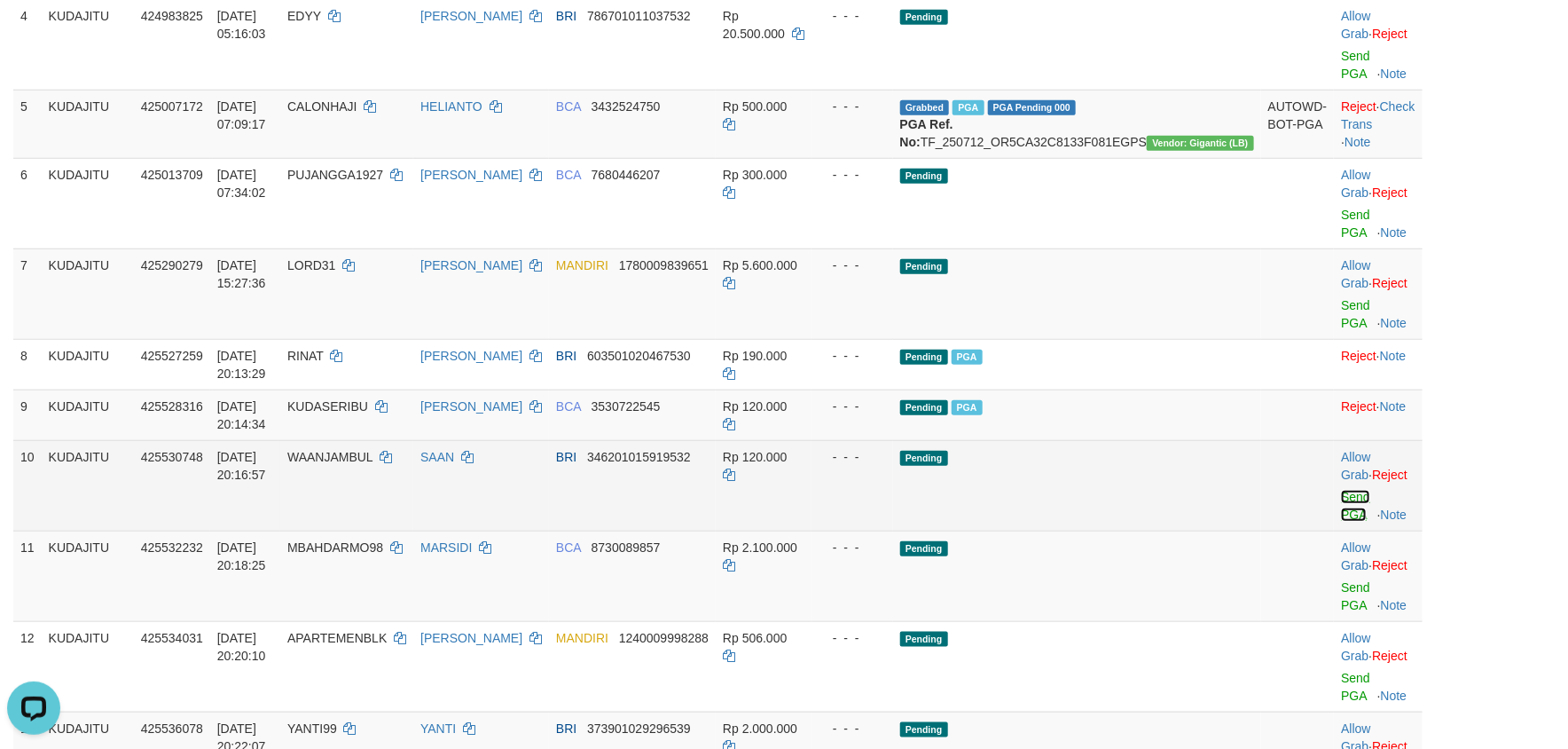 click on "Send PGA" at bounding box center [1355, 506] 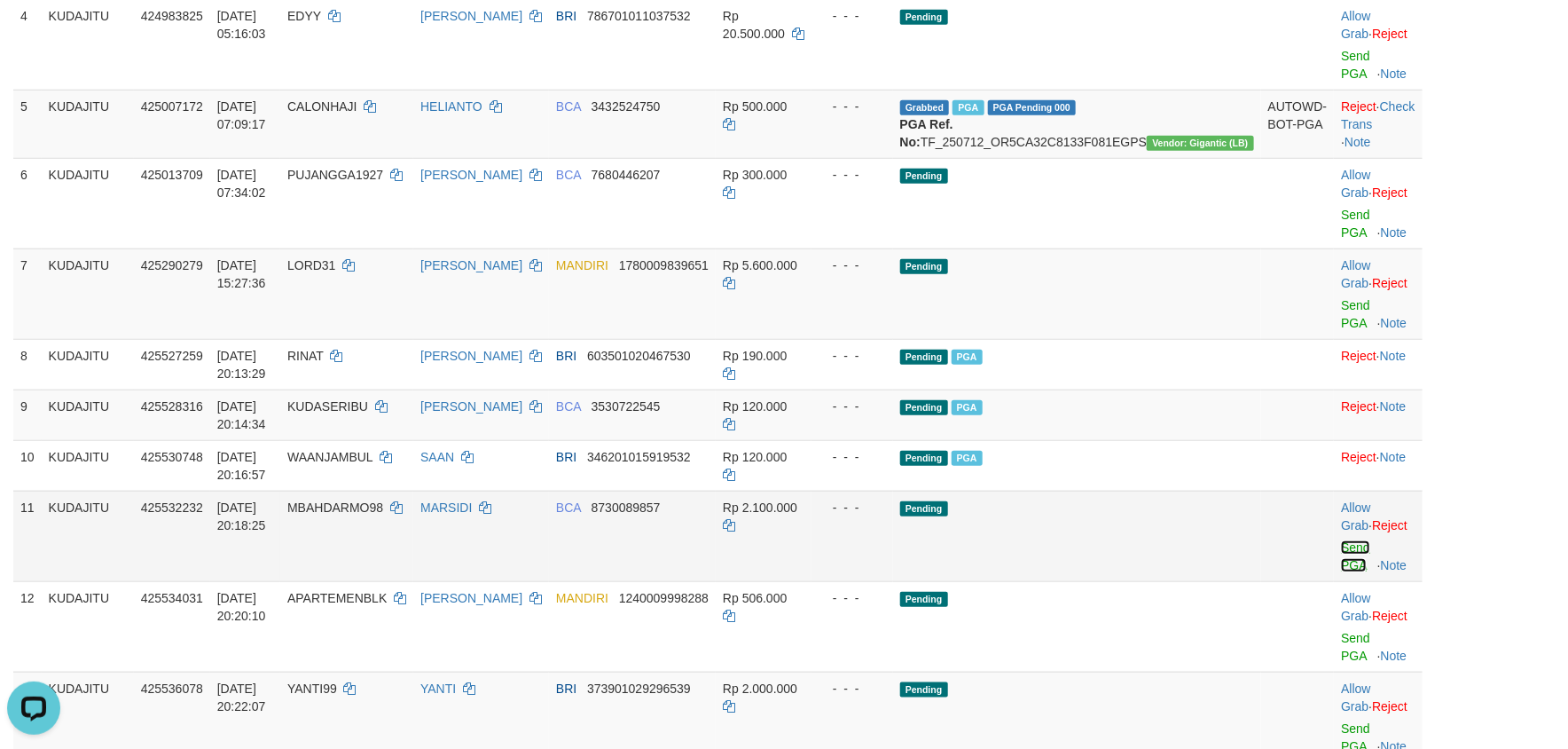 click on "Send PGA" at bounding box center (1355, 556) 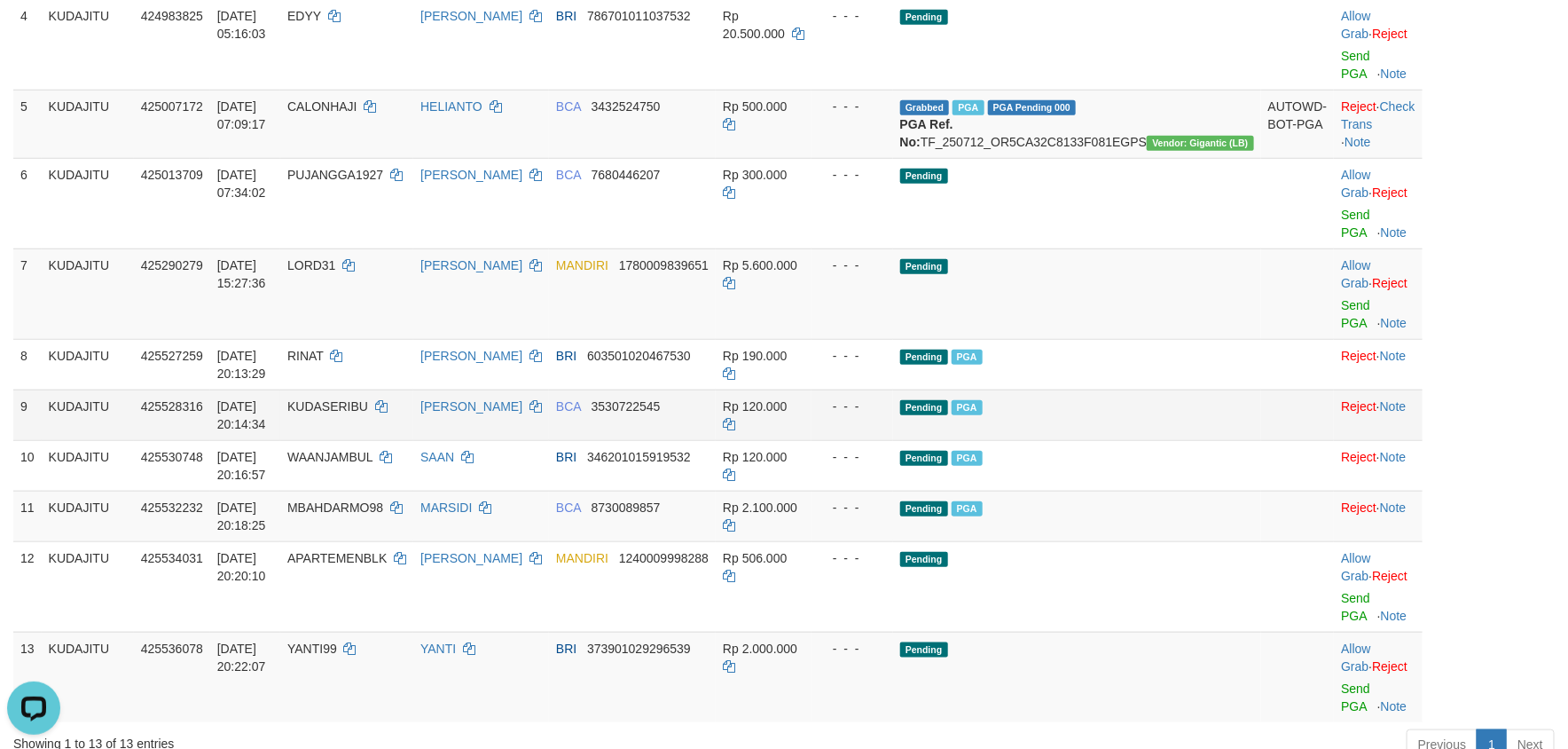 scroll, scrollTop: 772, scrollLeft: 0, axis: vertical 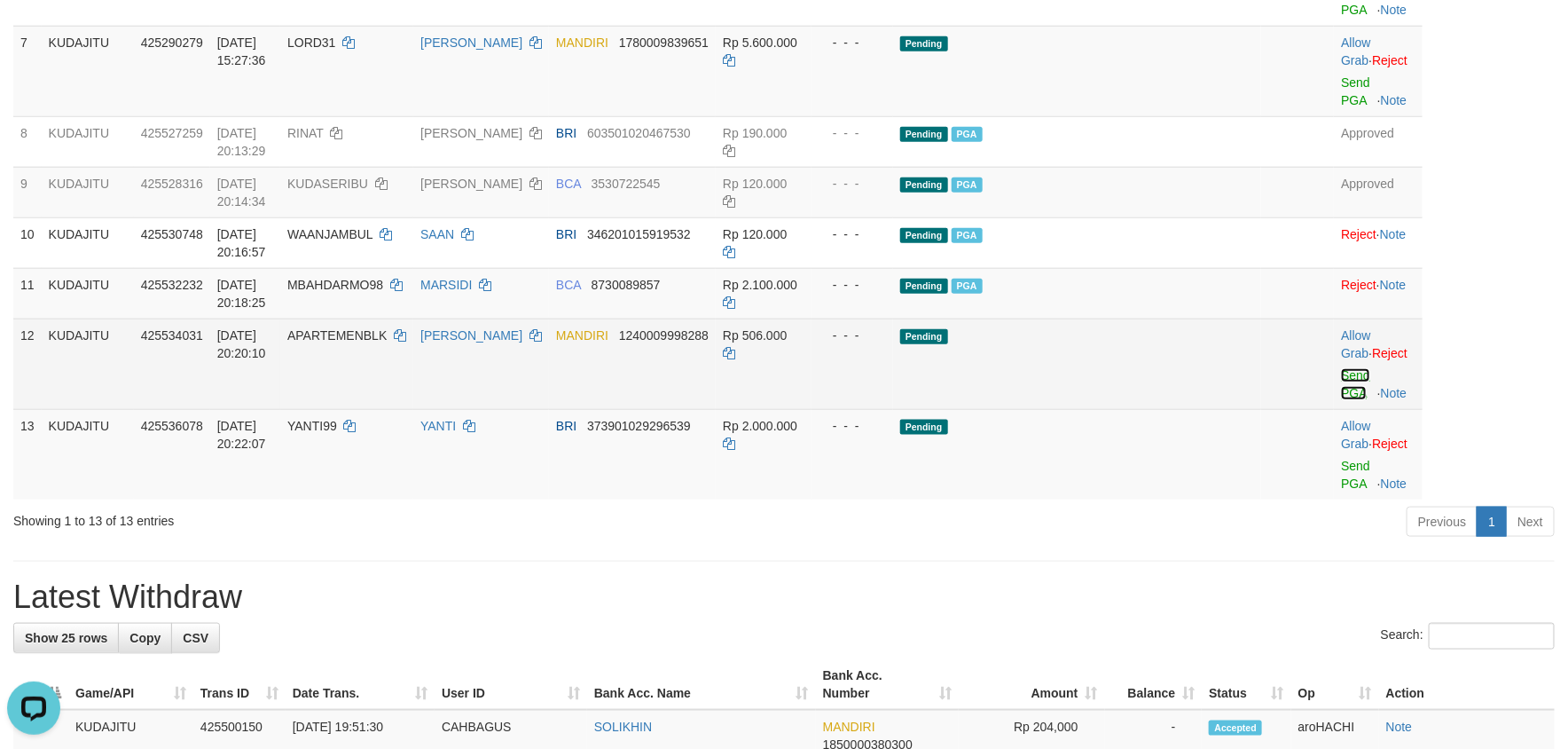 click on "Send PGA" at bounding box center (1355, 384) 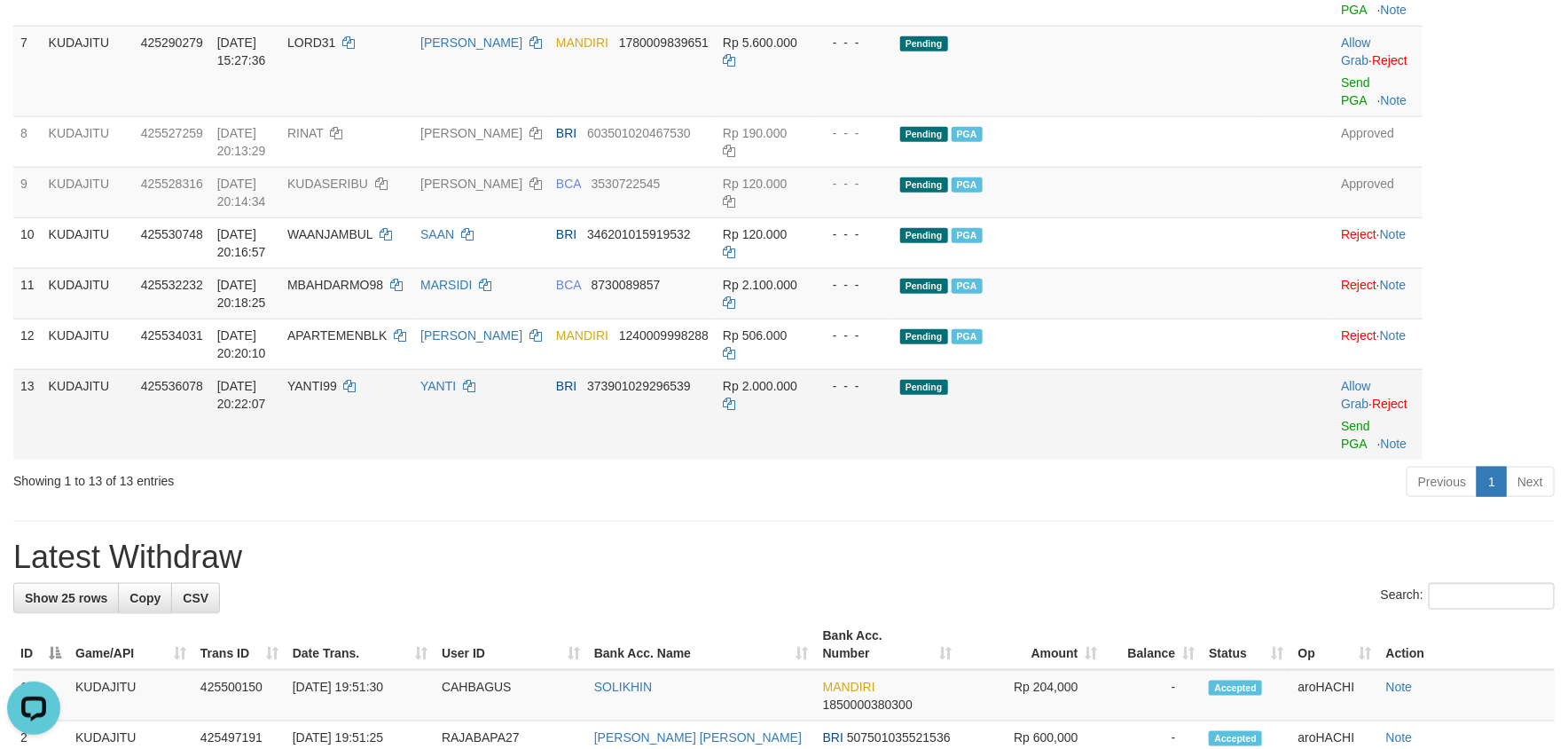 click on "Allow Grab   ·    Reject Send PGA     ·    Note" at bounding box center [1377, 414] 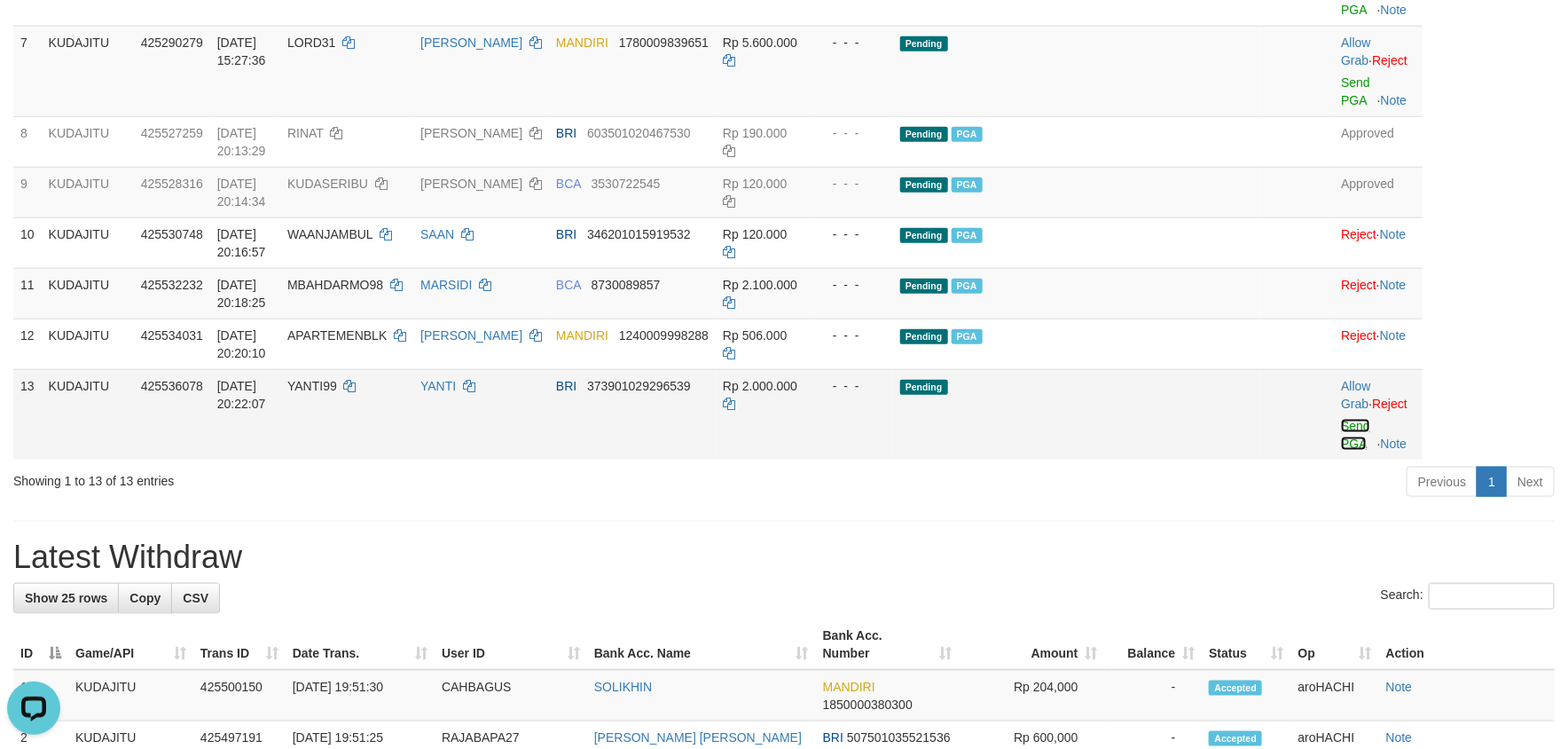 click on "Send PGA" at bounding box center (1355, 435) 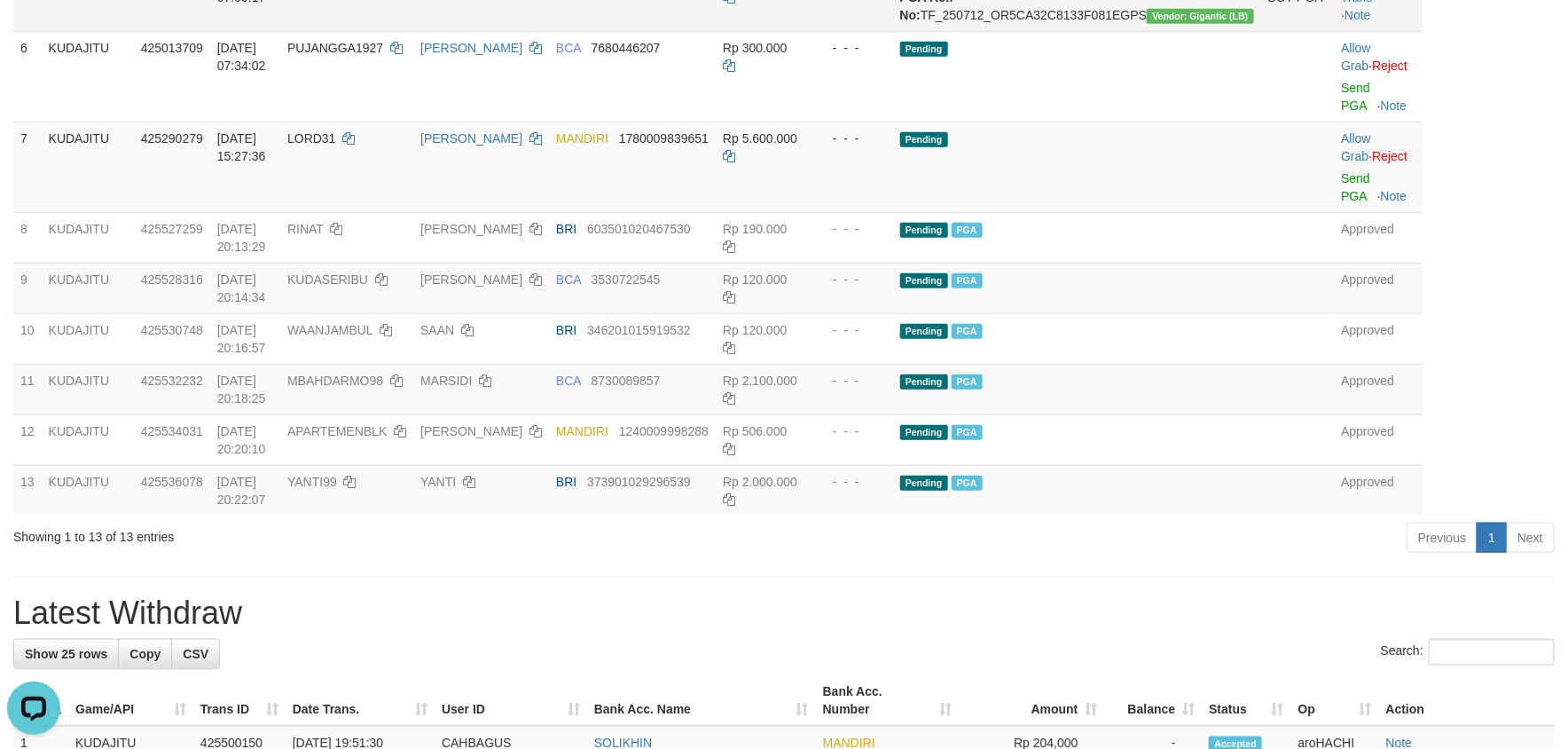 scroll, scrollTop: 772, scrollLeft: 0, axis: vertical 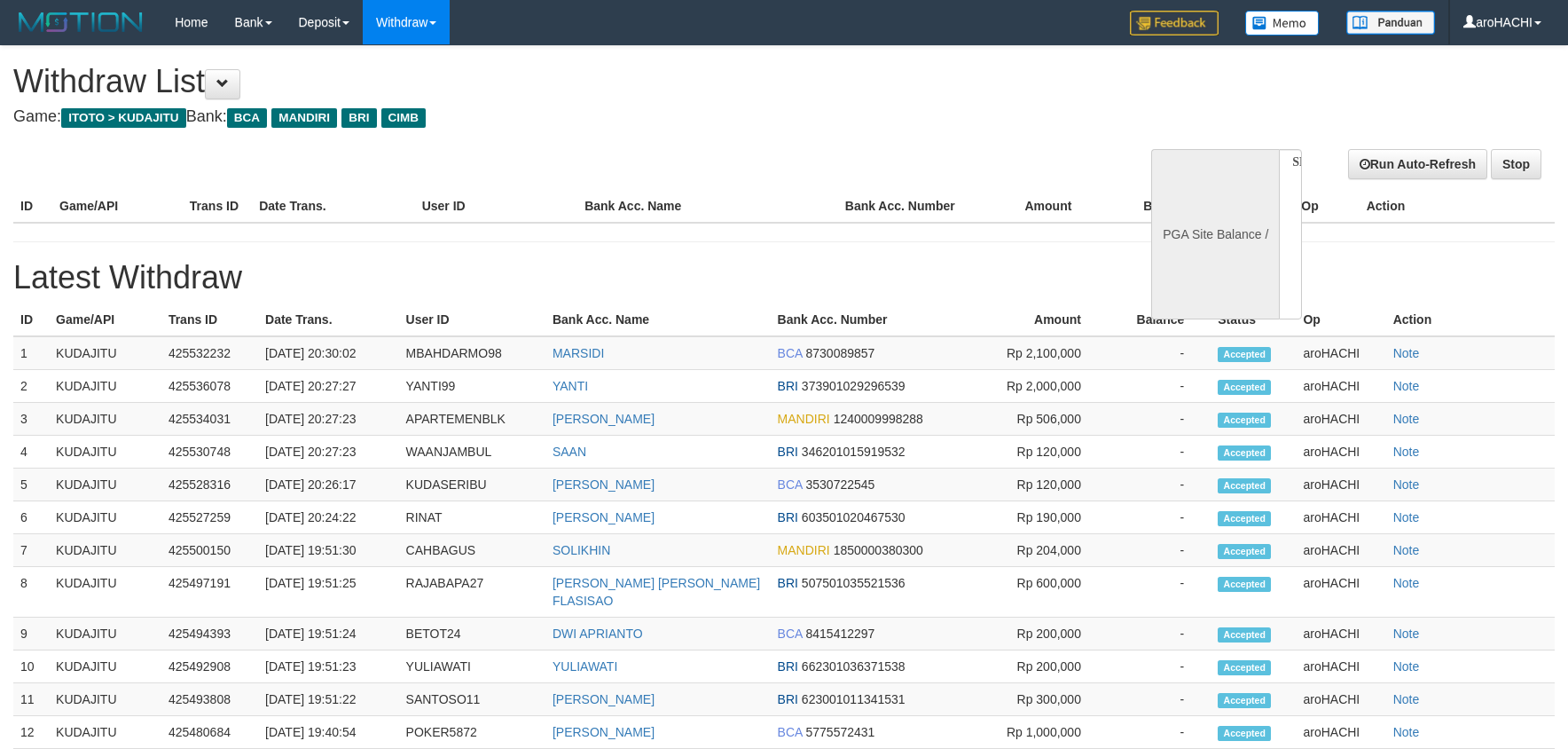 select 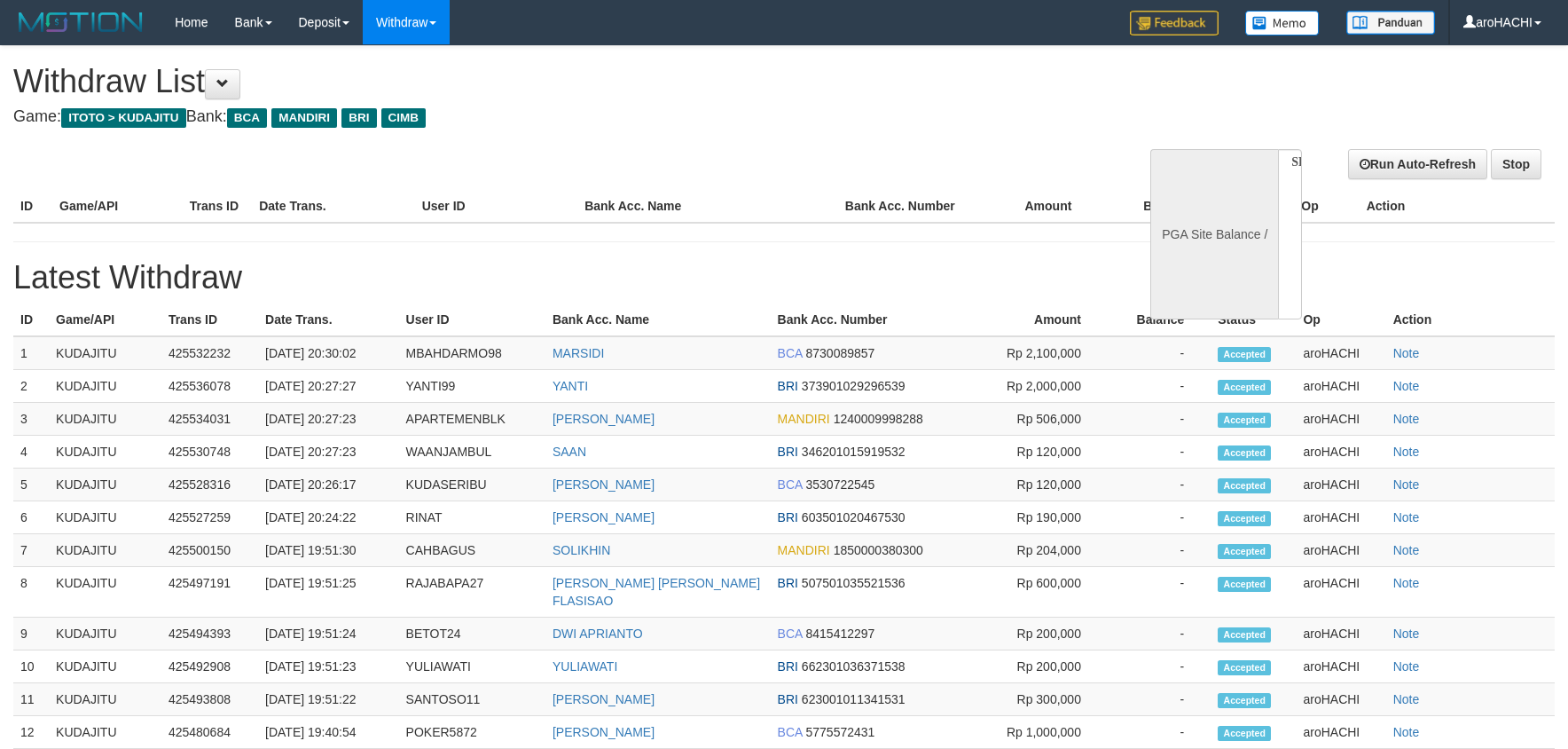 scroll, scrollTop: 0, scrollLeft: 0, axis: both 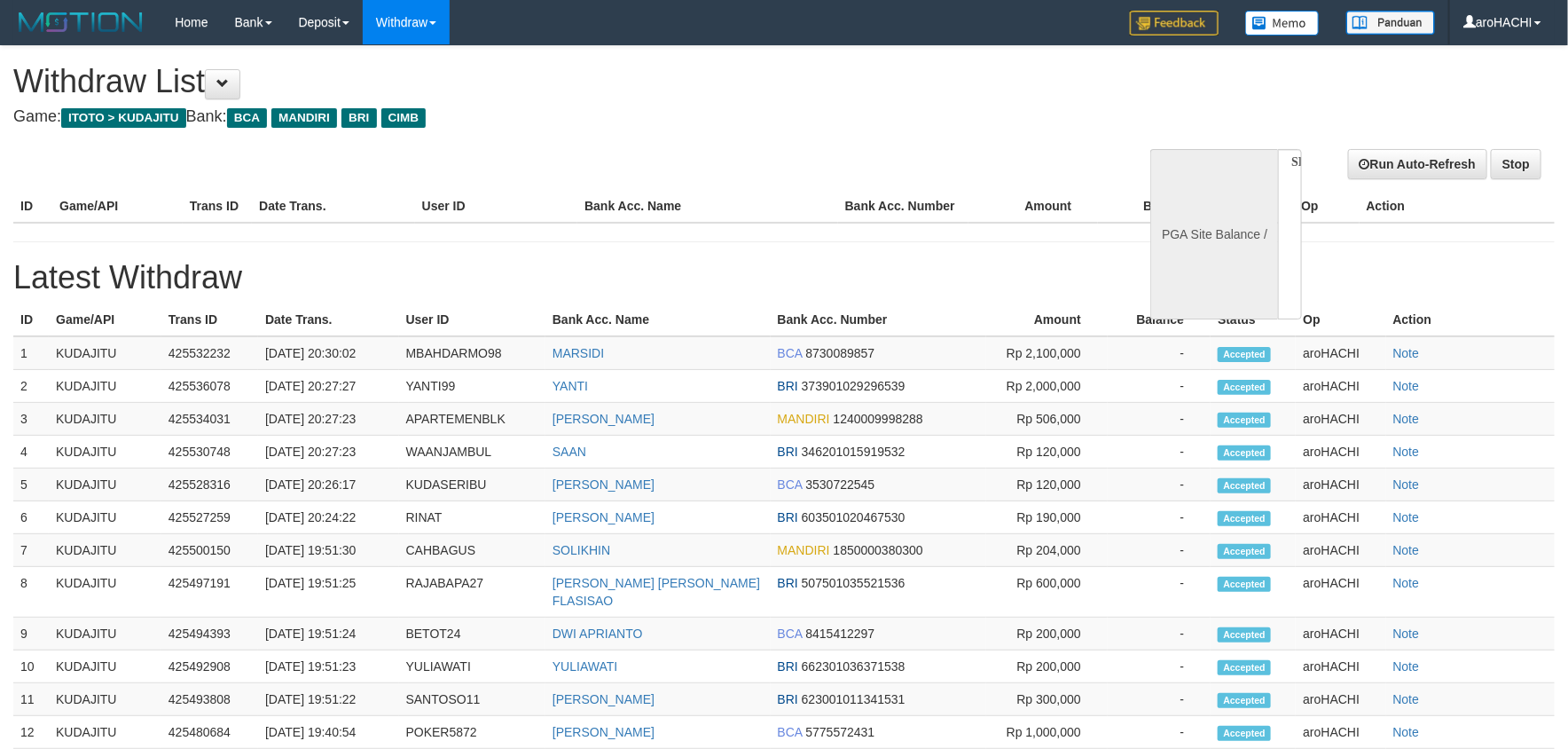 select on "**" 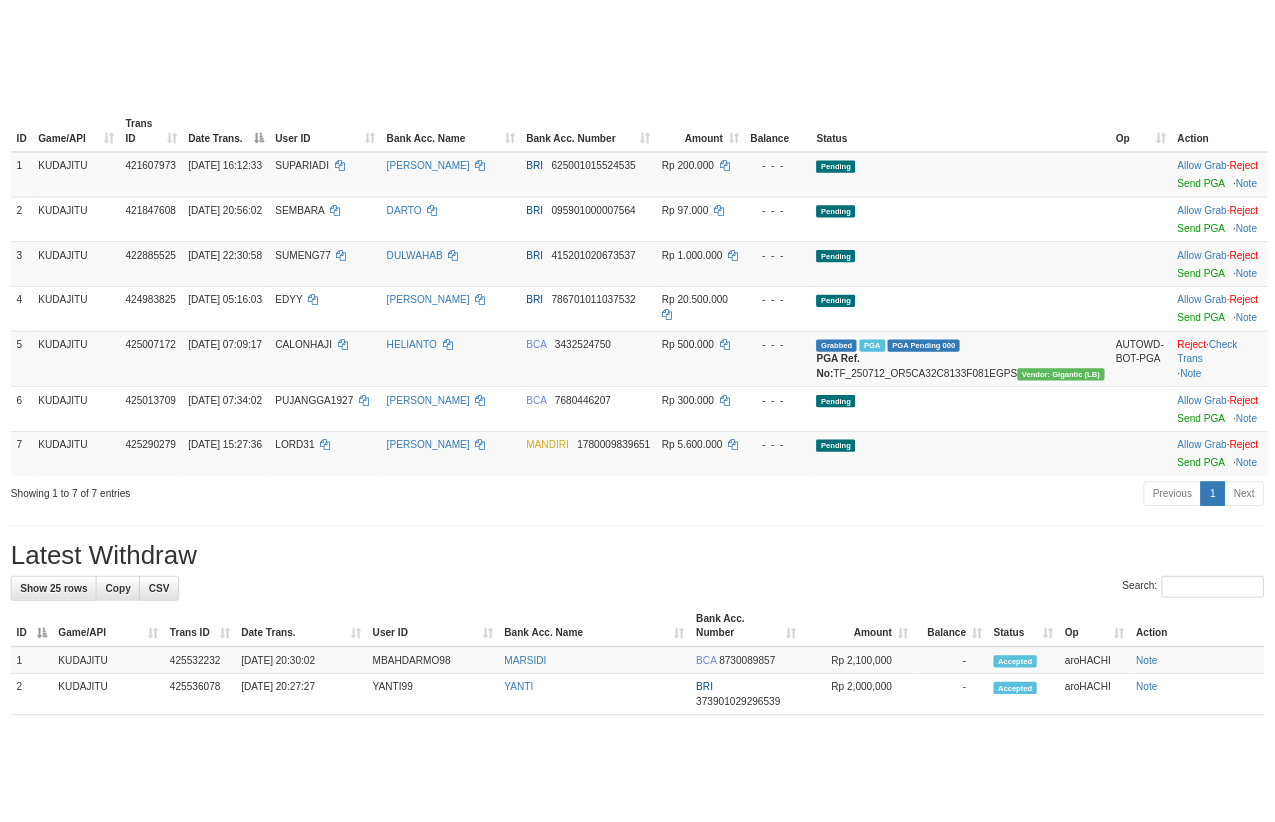 scroll, scrollTop: 295, scrollLeft: 0, axis: vertical 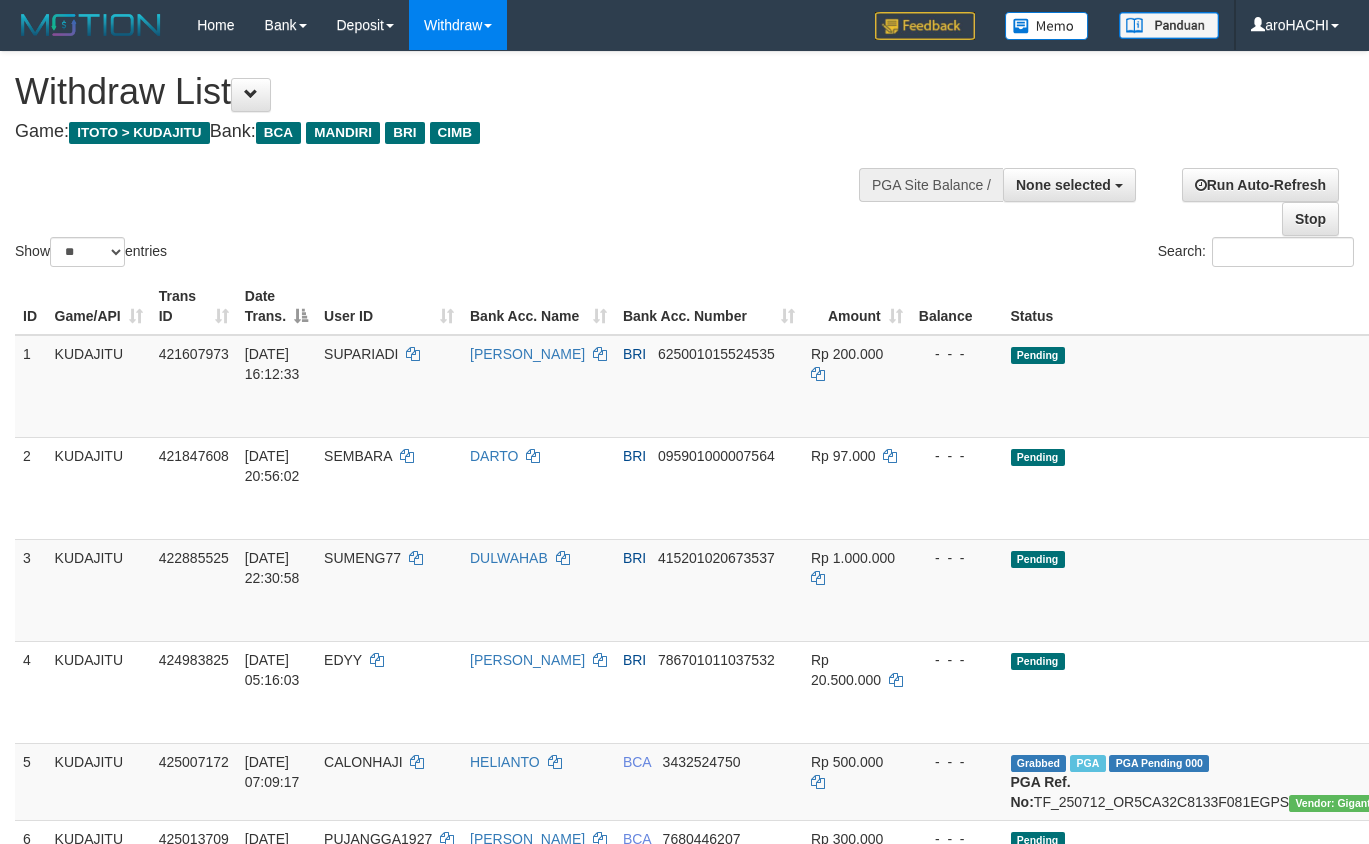 select 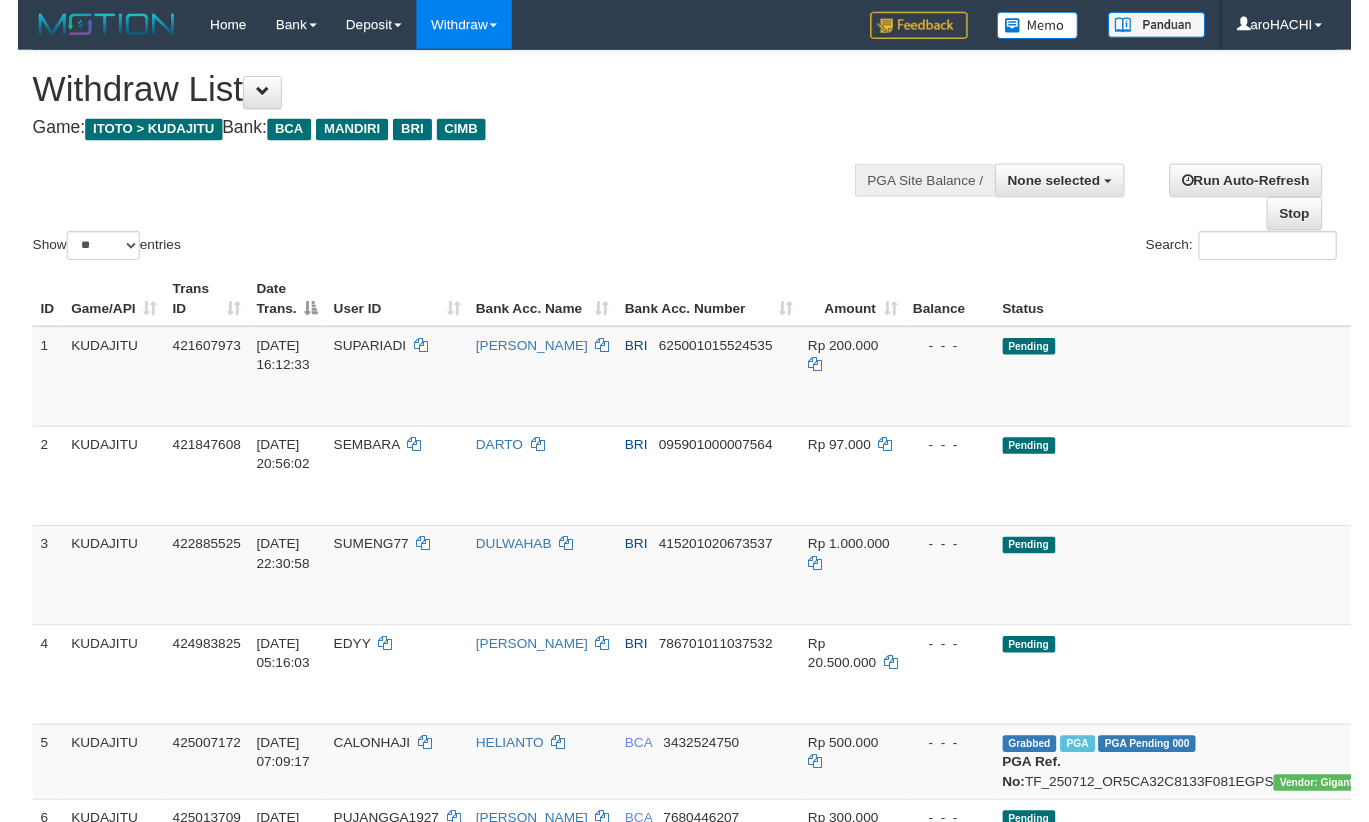 scroll, scrollTop: 0, scrollLeft: 0, axis: both 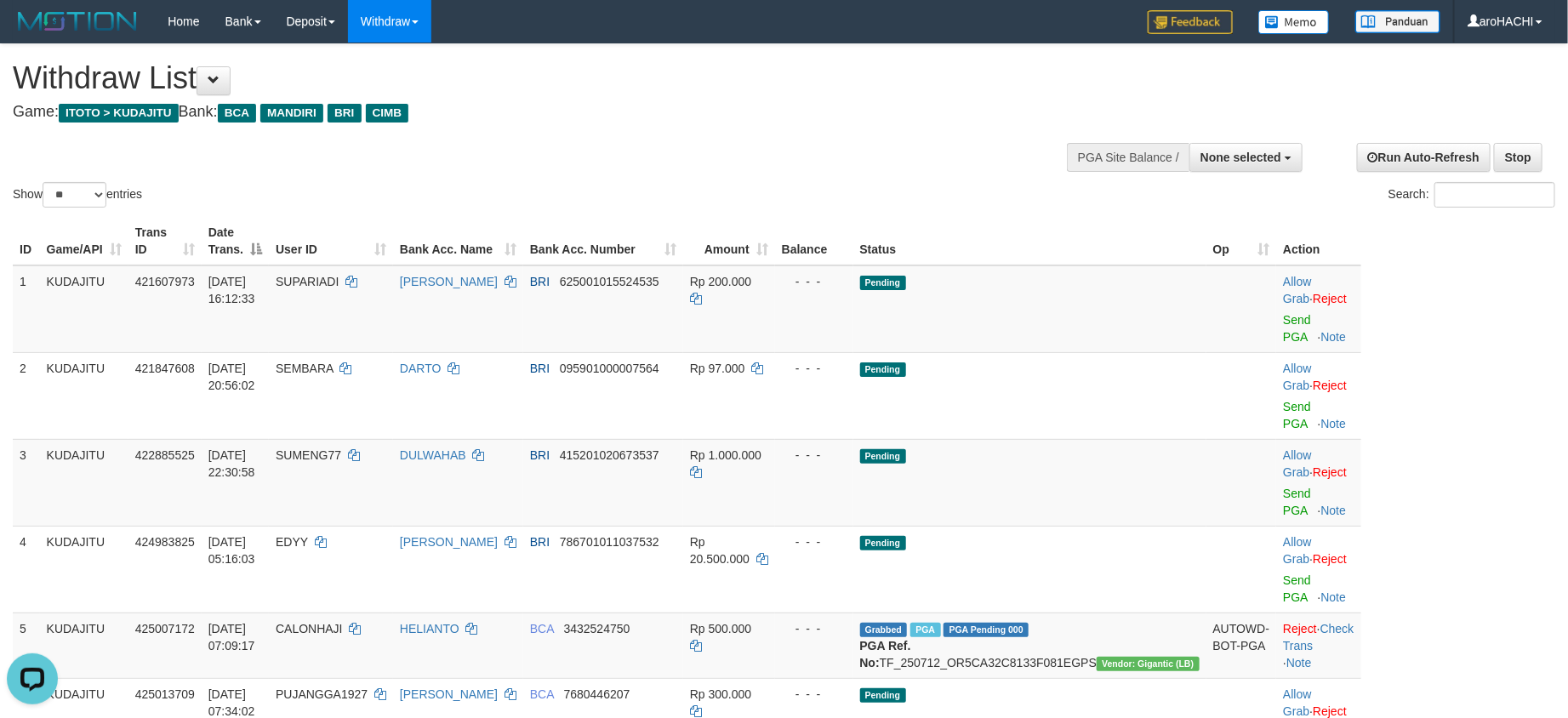 click on "ID Game/API Trans ID Date Trans. User ID Bank Acc. Name Bank Acc. Number Amount Balance Status Op Action
1 KUDAJITU 421607973 08/07/2025 16:12:33 SUPARIADI    ENDAR MUJIATI    BRI     625001015524535 Rp 200.000    -  -  - Pending Allow Grab   ·    Reject Send PGA     ·    Note 2 KUDAJITU 421847608 08/07/2025 20:56:02 SEMBARA    DARTO    BRI     095901000007564 Rp 97.000    -  -  - Pending Allow Grab   ·    Reject Send PGA     ·    Note 3 KUDAJITU 422885525 09/07/2025 22:30:58 SUMENG77    DULWAHAB    BRI     415201020673537 Rp 1.000.000    -  -  - Pending Allow Grab   ·    Reject Send PGA     ·    Note 4 KUDAJITU 424983825 12/07/2025 05:16:03 EDYY    EDI LASTONO    BRI     786701011037532 Rp 20.500.000    -  -  - Pending Allow Grab   ·    Reject Send PGA     ·    Note 5 KUDAJITU 425007172 12/07/2025 07:09:17 CALONHAJI    HELIANTO    BCA     3432524750 Rp 500.000    -  -  - Grabbed" at bounding box center (784, 708) 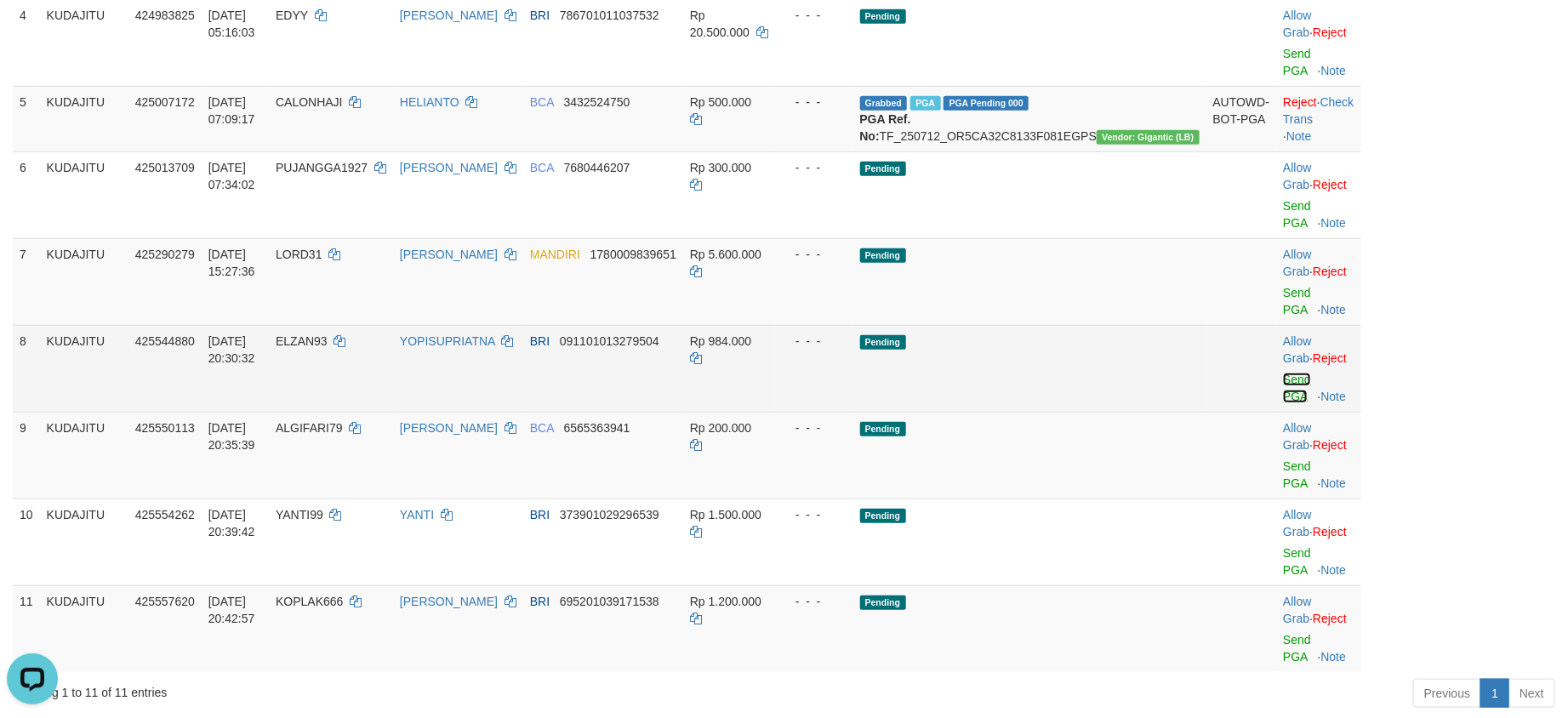 click on "Send PGA" at bounding box center [1297, 388] 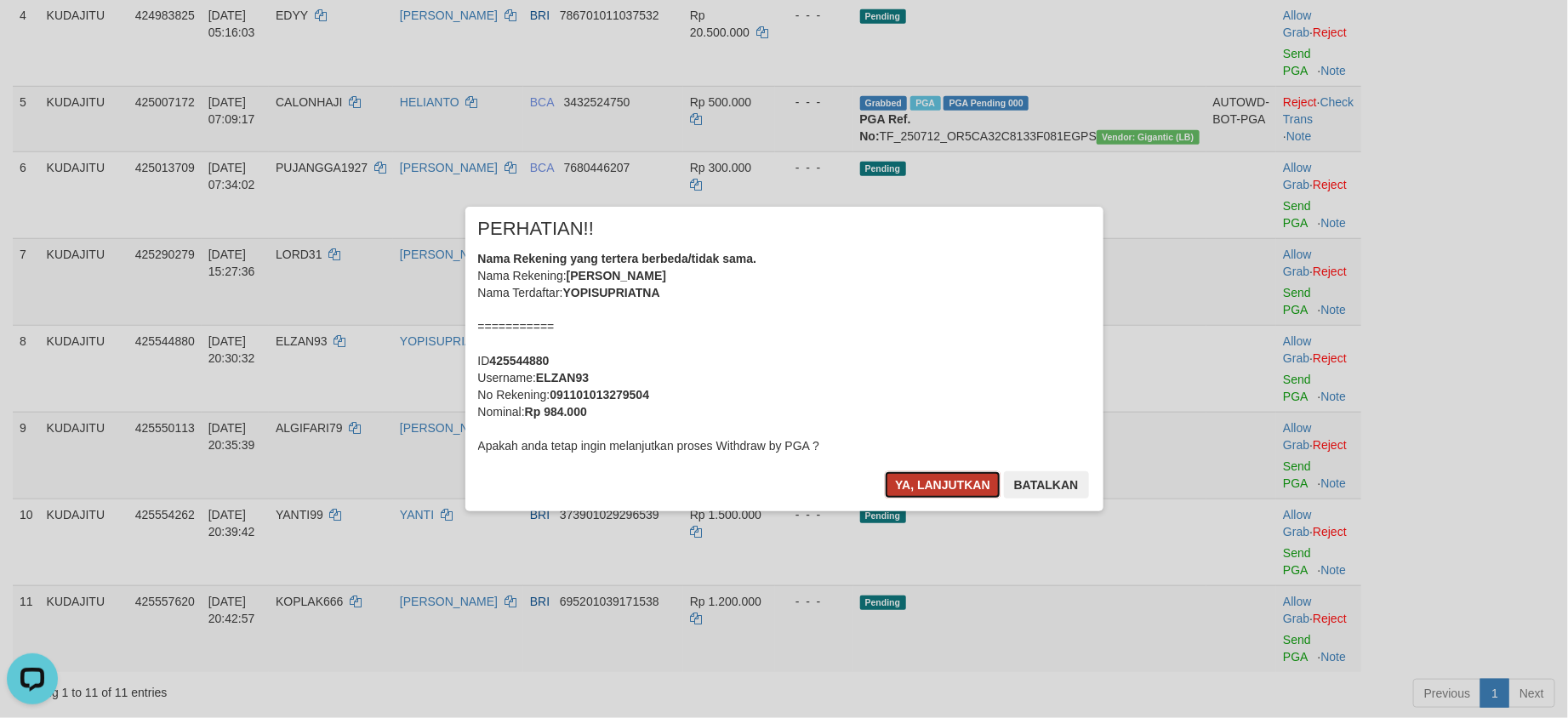 click on "Ya, lanjutkan" at bounding box center [943, 485] 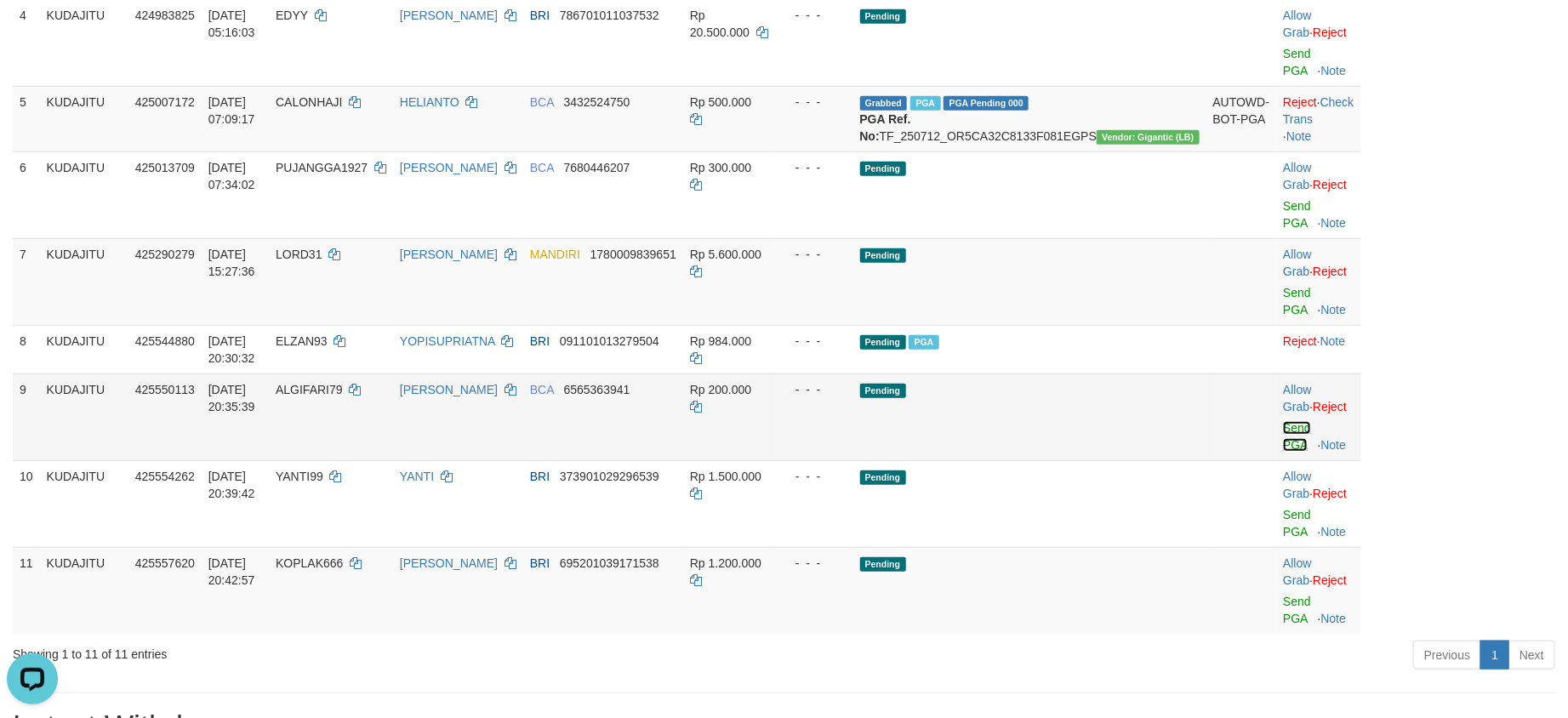 click on "Send PGA" at bounding box center [1297, 436] 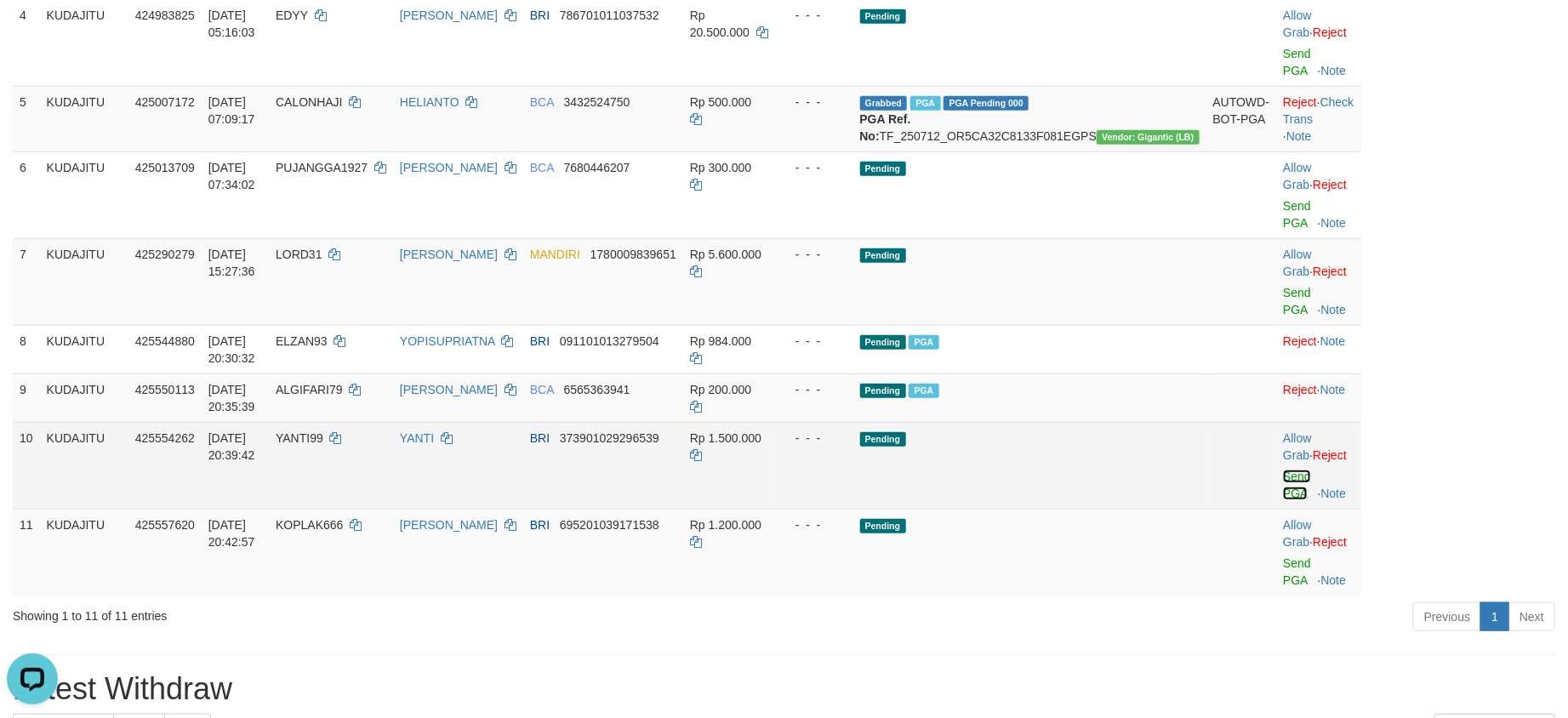 click on "Send PGA" at bounding box center (1297, 485) 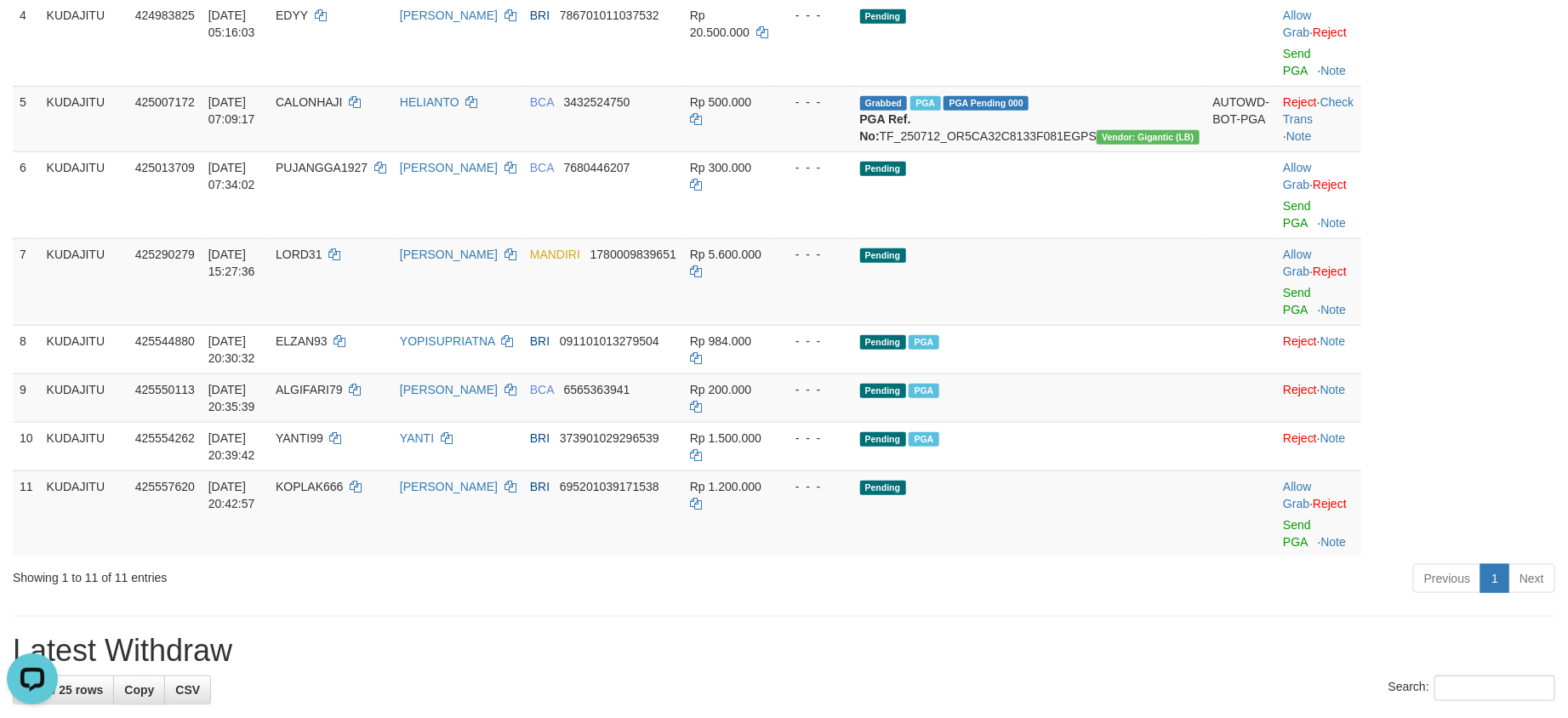 click on "ID Game/API Trans ID Date Trans. User ID Bank Acc. Name Bank Acc. Number Amount Balance Status Op Action
1 KUDAJITU 421607973 08/07/2025 16:12:33 SUPARIADI    ENDAR MUJIATI    BRI     625001015524535 Rp 200.000    -  -  - Pending Allow Grab   ·    Reject Send PGA     ·    Note 2 KUDAJITU 421847608 08/07/2025 20:56:02 SEMBARA    DARTO    BRI     095901000007564 Rp 97.000    -  -  - Pending Allow Grab   ·    Reject Send PGA     ·    Note 3 KUDAJITU 422885525 09/07/2025 22:30:58 SUMENG77    DULWAHAB    BRI     415201020673537 Rp 1.000.000    -  -  - Pending Allow Grab   ·    Reject Send PGA     ·    Note 4 KUDAJITU 424983825 12/07/2025 05:16:03 EDYY    EDI LASTONO    BRI     786701011037532 Rp 20.500.000    -  -  - Pending Allow Grab   ·    Reject Send PGA     ·    Note 5 KUDAJITU 425007172 12/07/2025 07:09:17 CALONHAJI    HELIANTO    BCA     3432524750 Rp 500.000    -  -  - Grabbed" at bounding box center (784, 123) 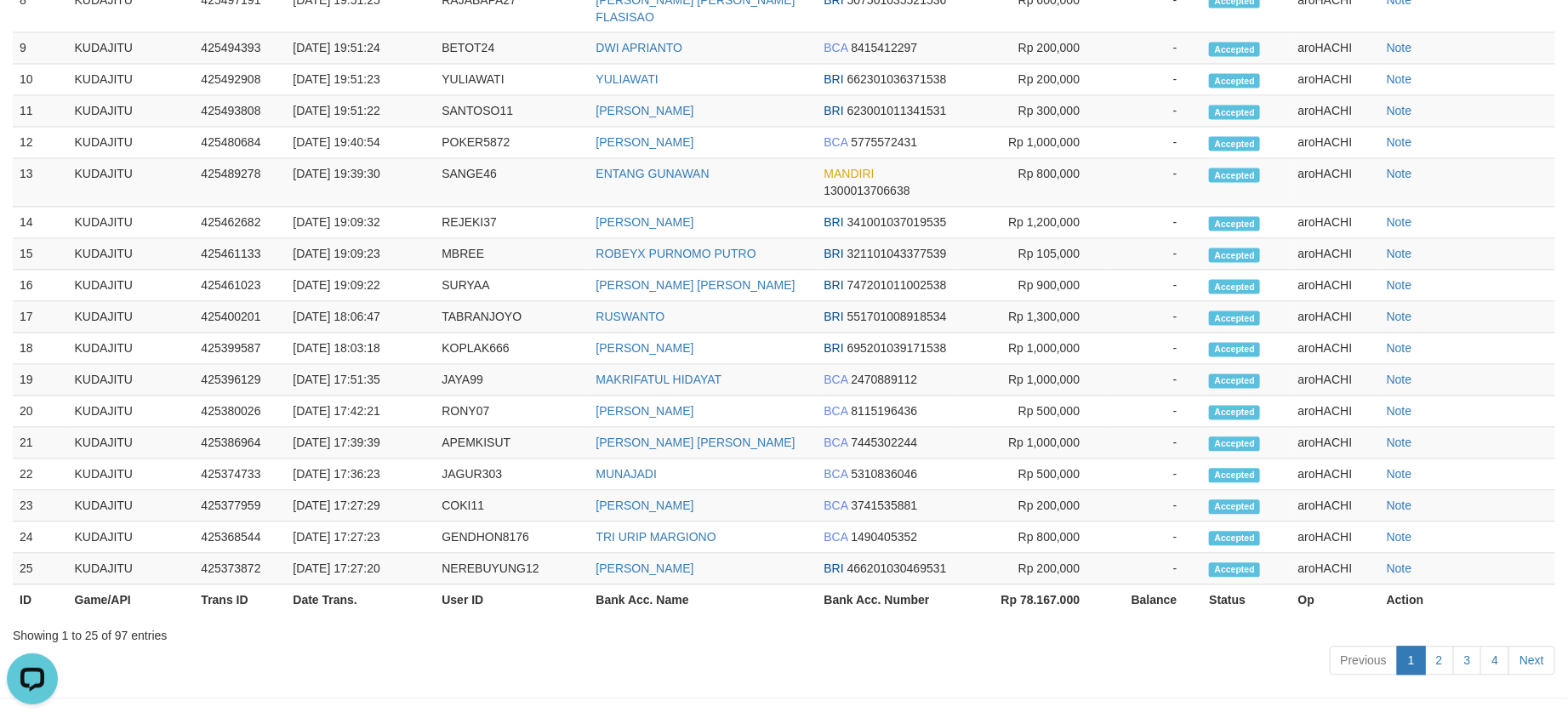 scroll, scrollTop: 672, scrollLeft: 0, axis: vertical 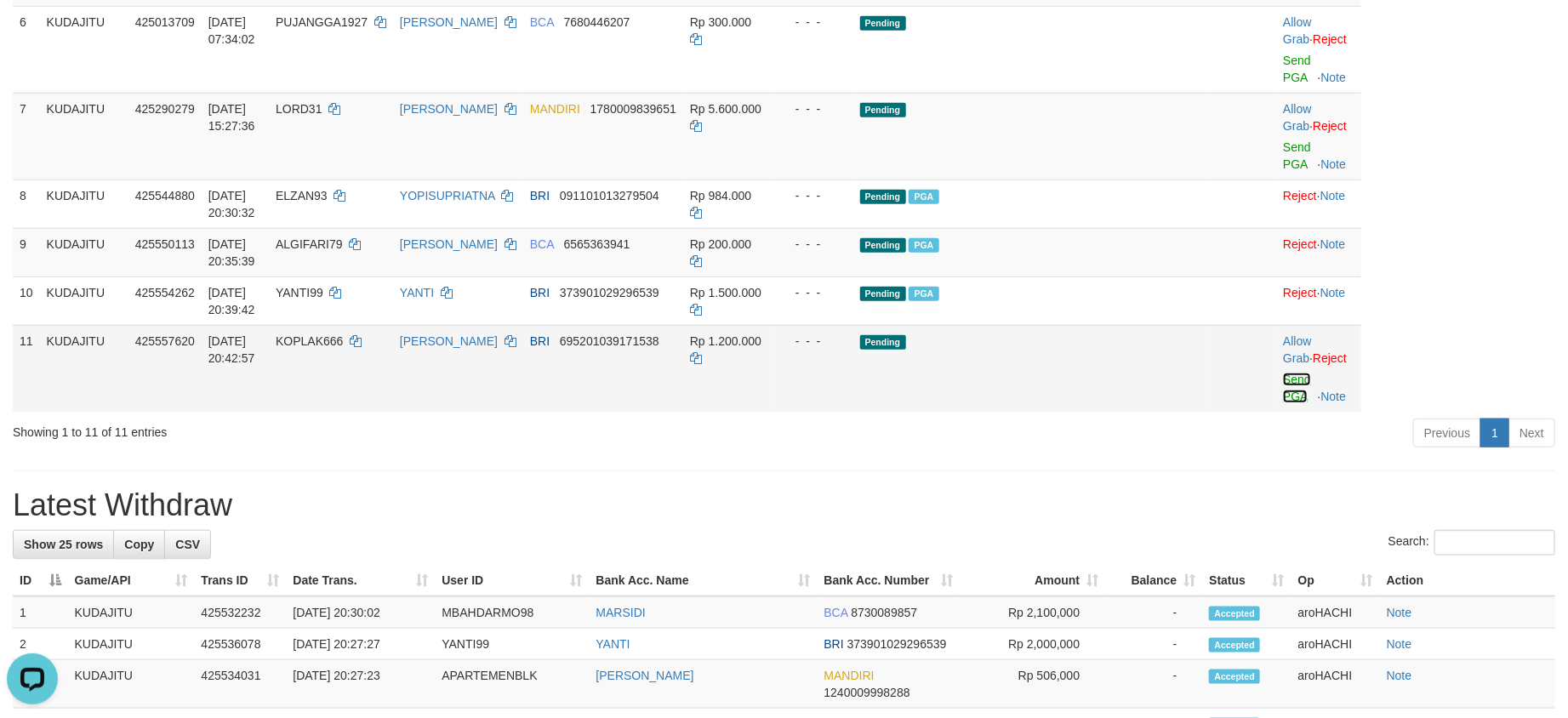 click on "Send PGA" at bounding box center [1297, 388] 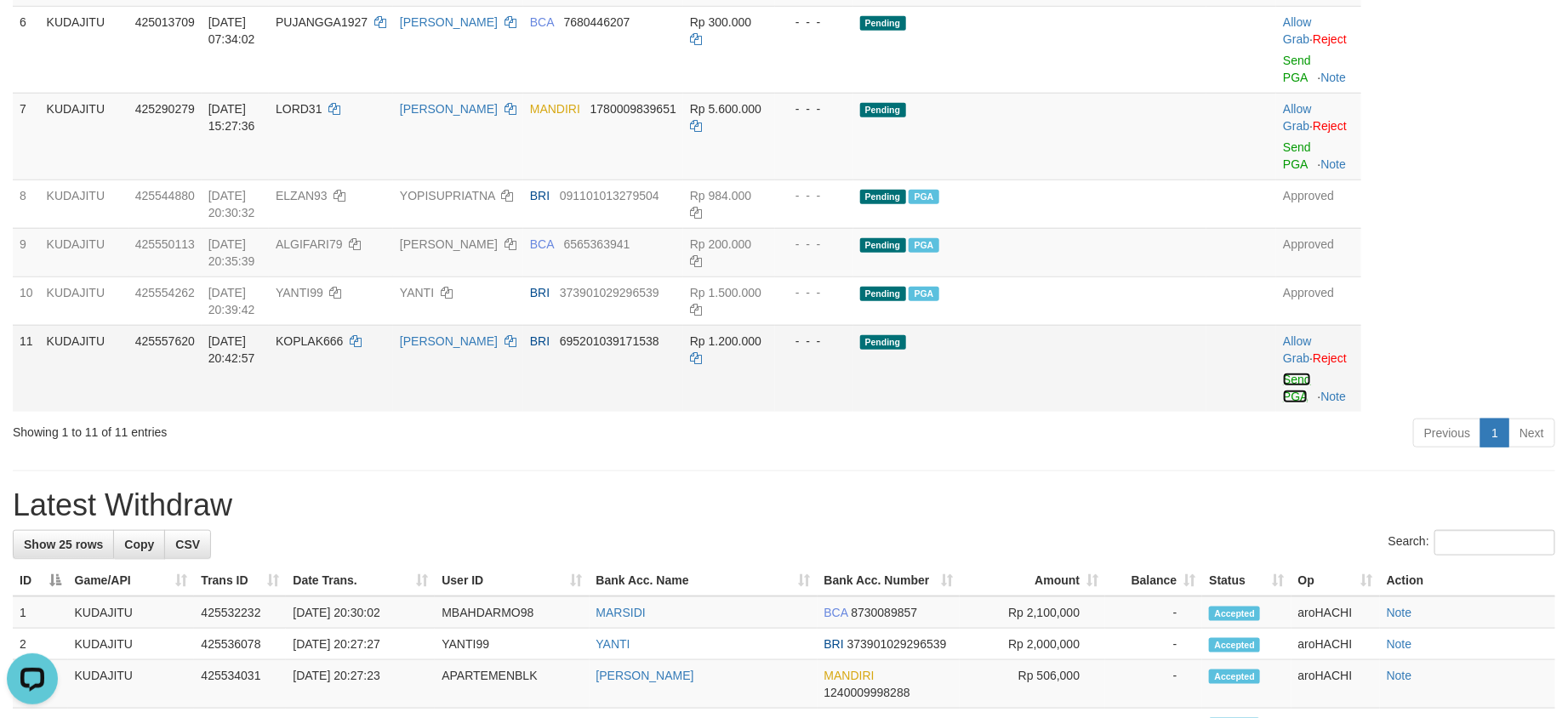 click on "Send PGA" at bounding box center (1297, 388) 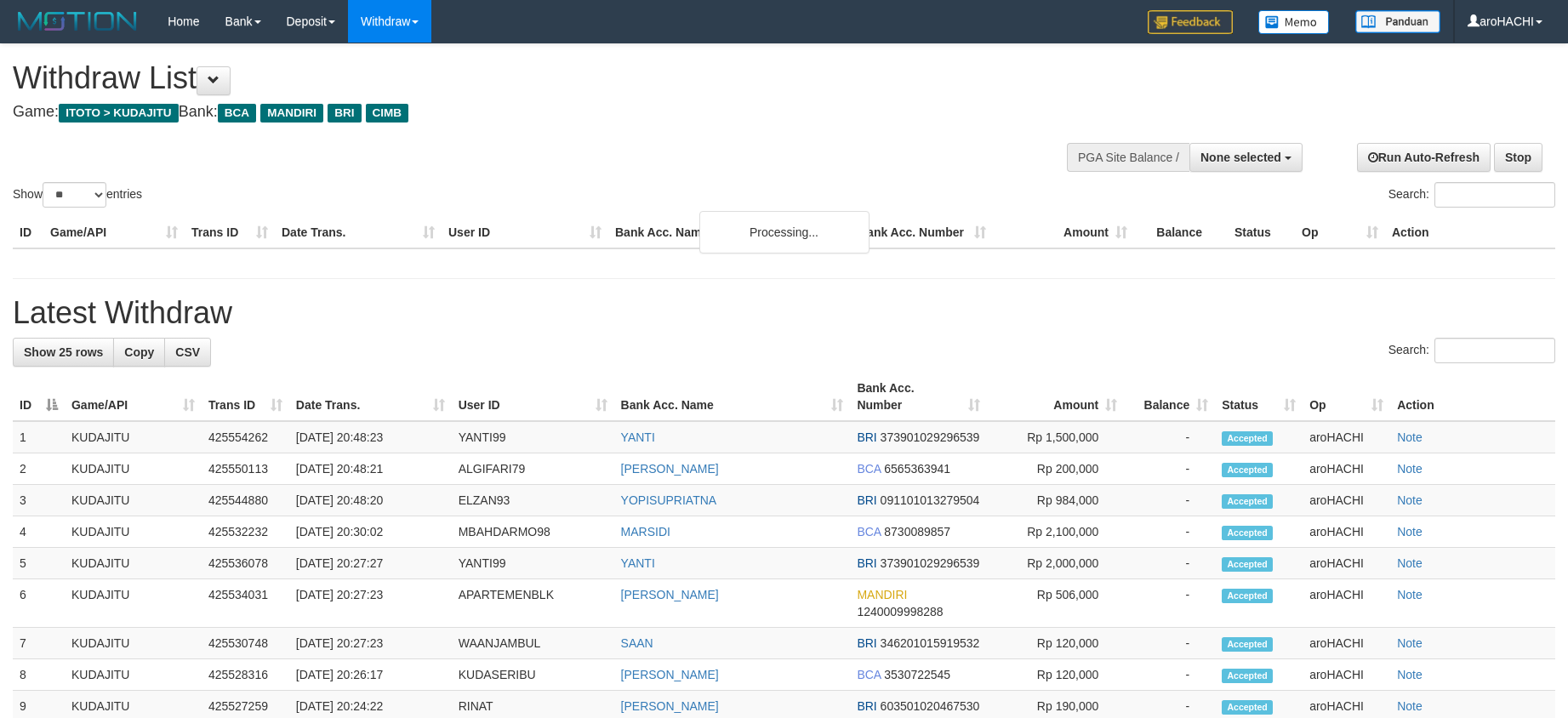 select 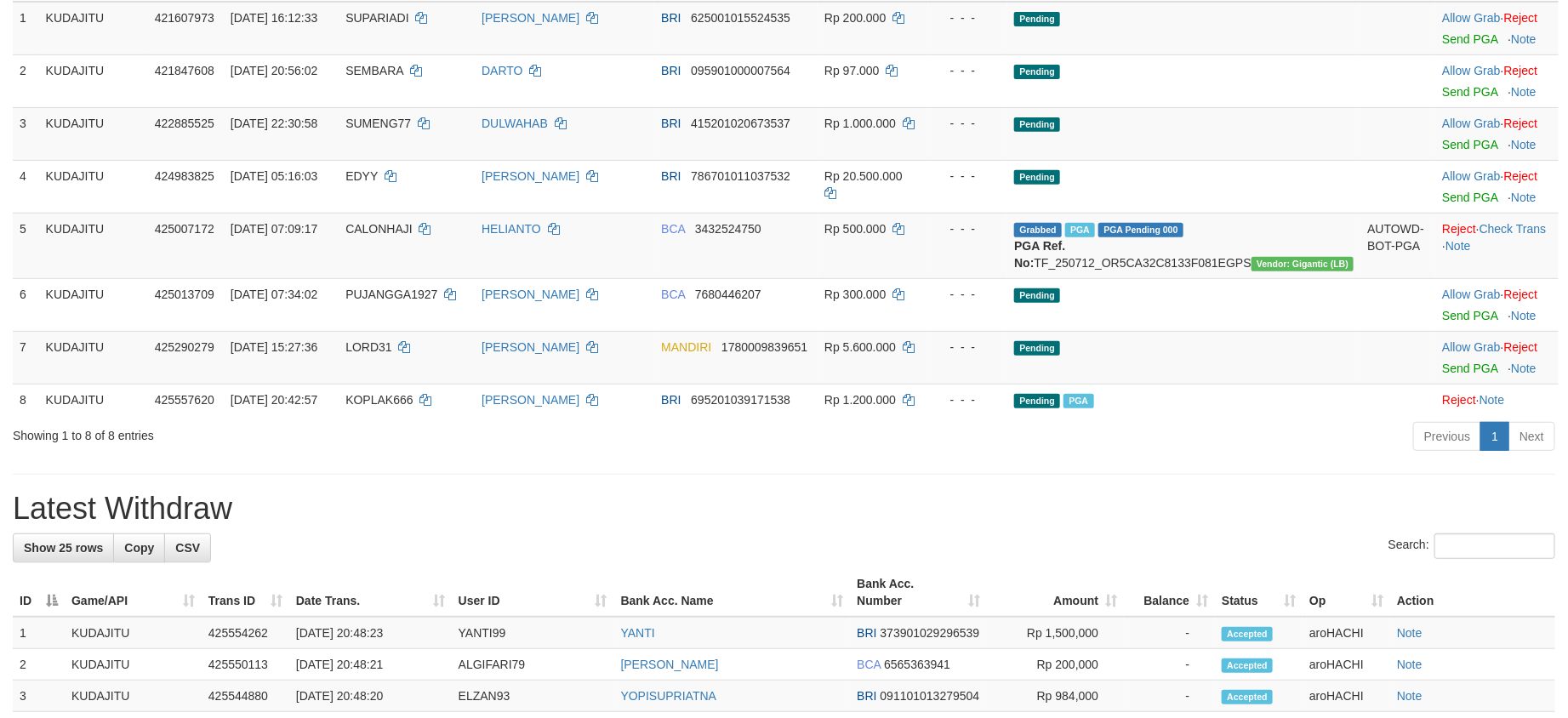 scroll, scrollTop: 213, scrollLeft: 0, axis: vertical 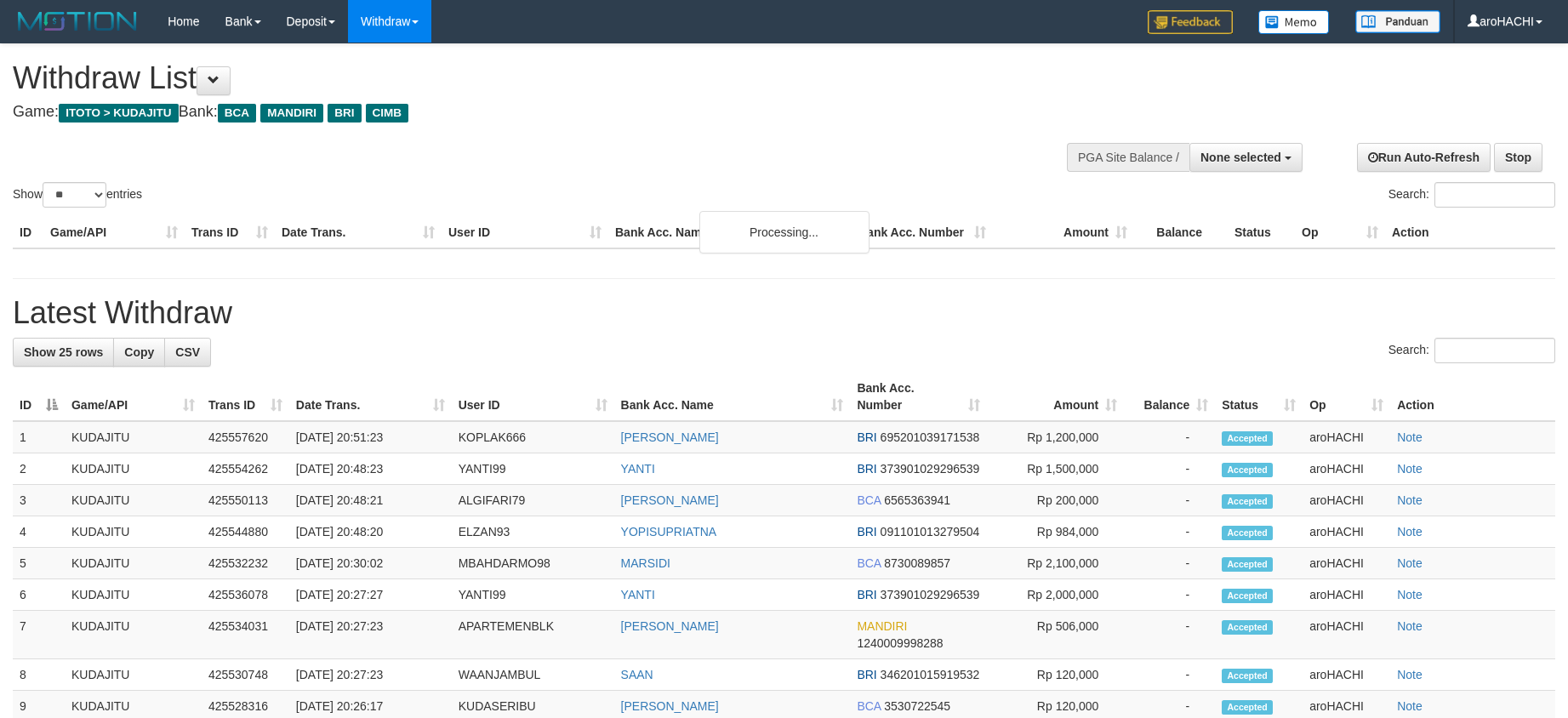 select 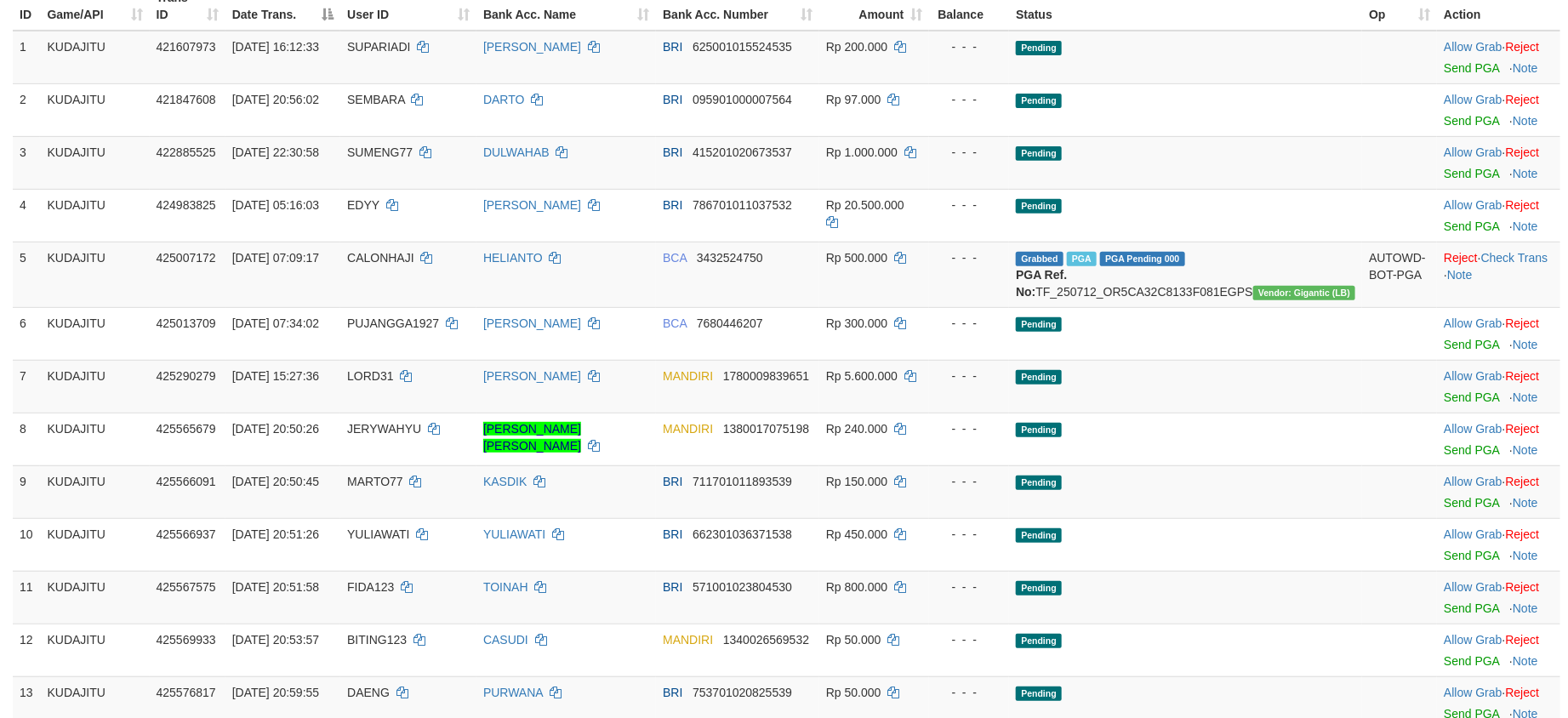 scroll, scrollTop: 425, scrollLeft: 0, axis: vertical 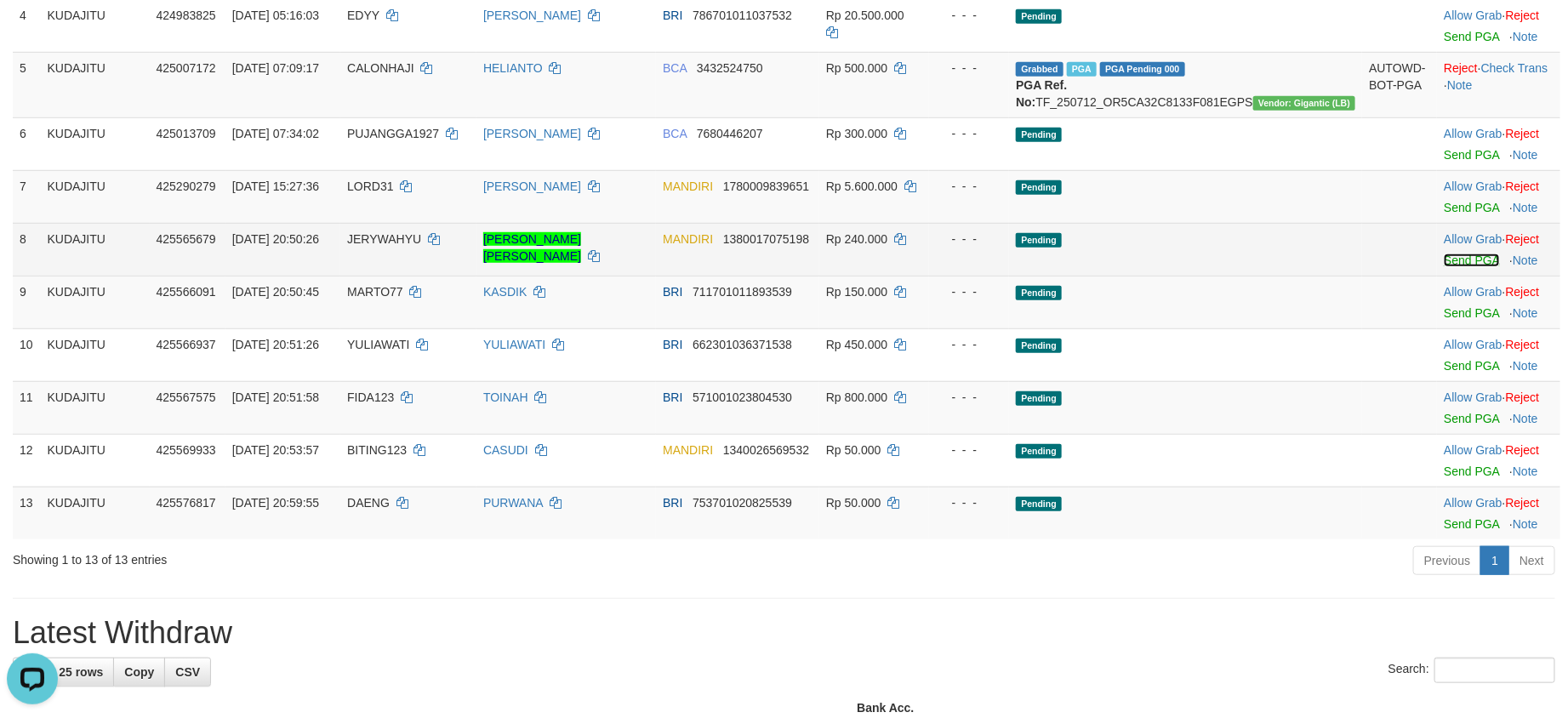 click on "Send PGA" at bounding box center (1471, 260) 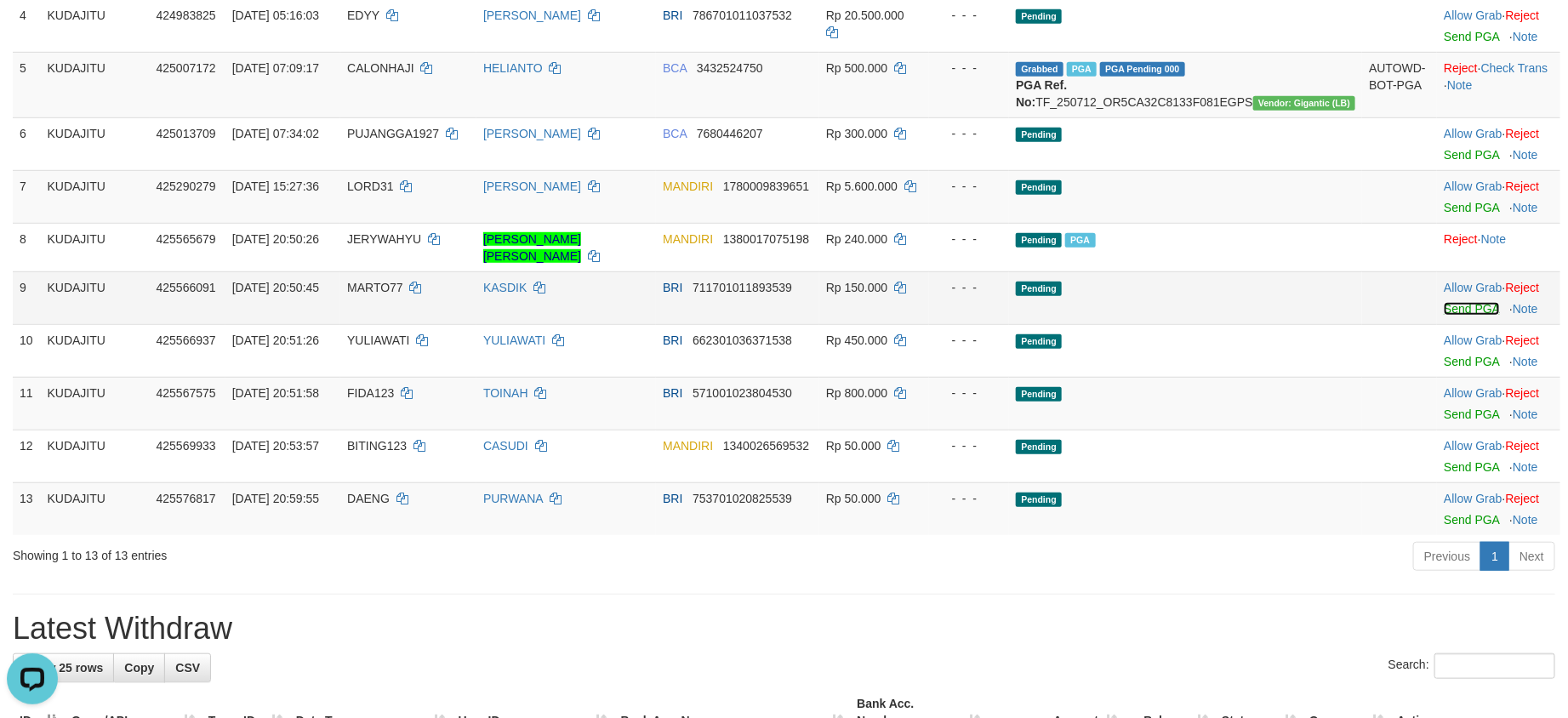 click on "Send PGA" at bounding box center [1471, 309] 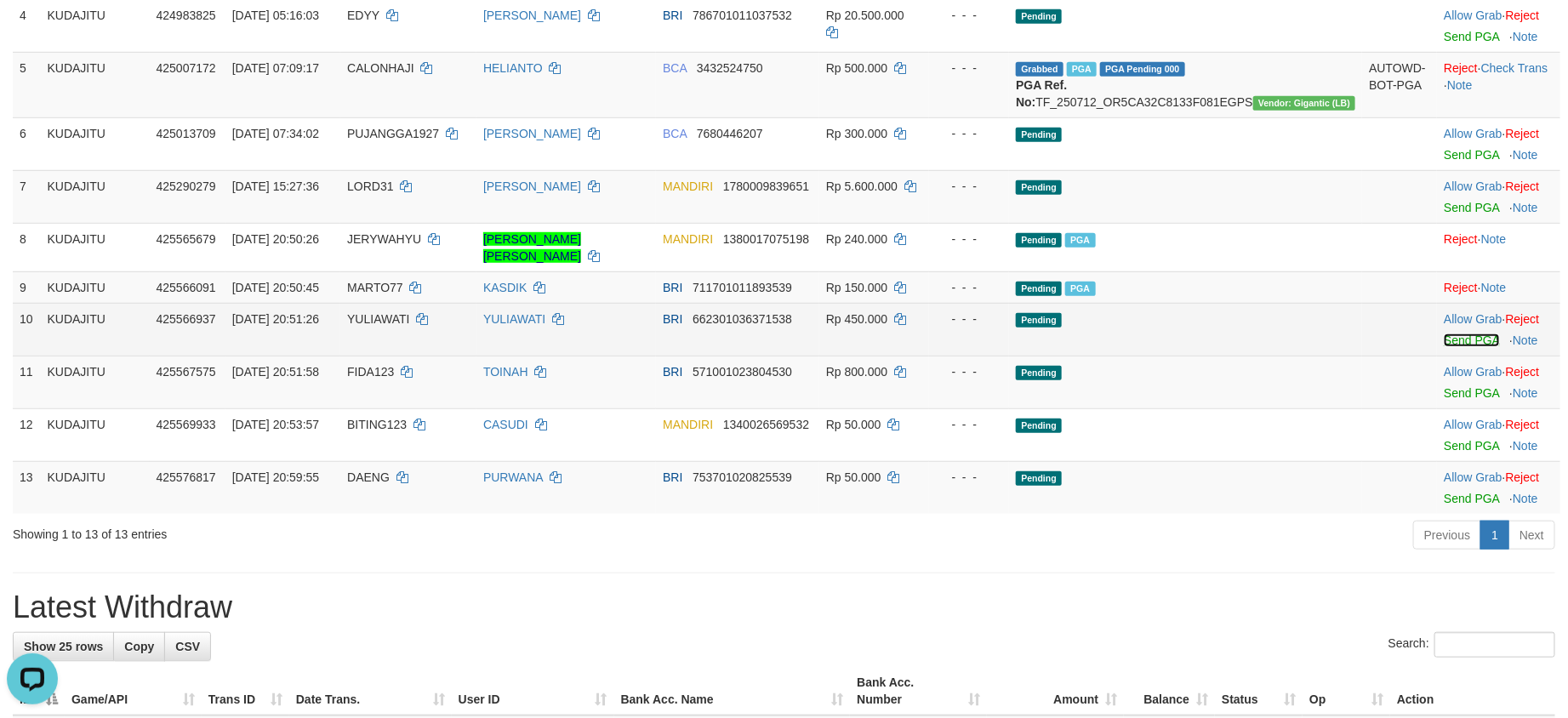 click on "Send PGA" at bounding box center (1471, 340) 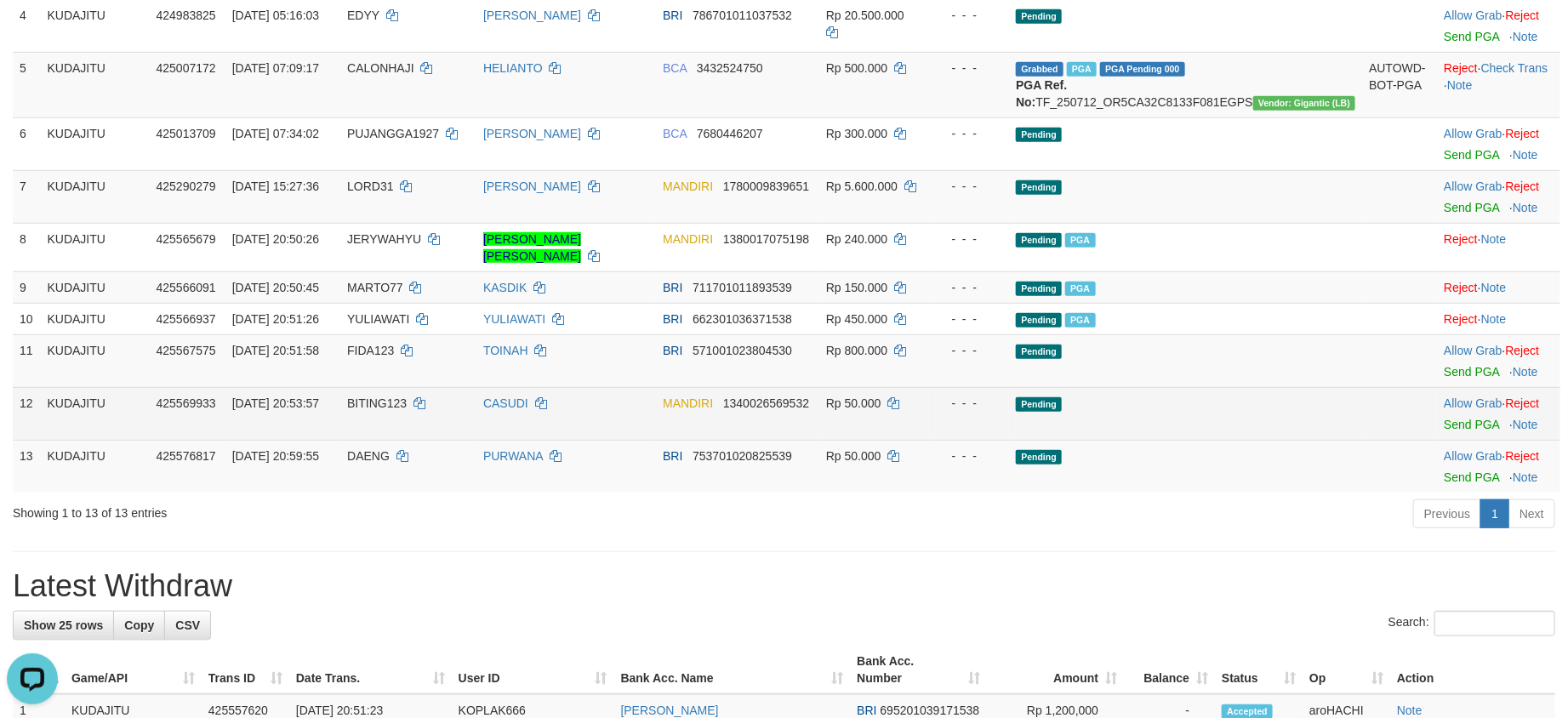 click on "Allow Grab   ·    Reject Send PGA     ·    Note" at bounding box center (1498, 413) 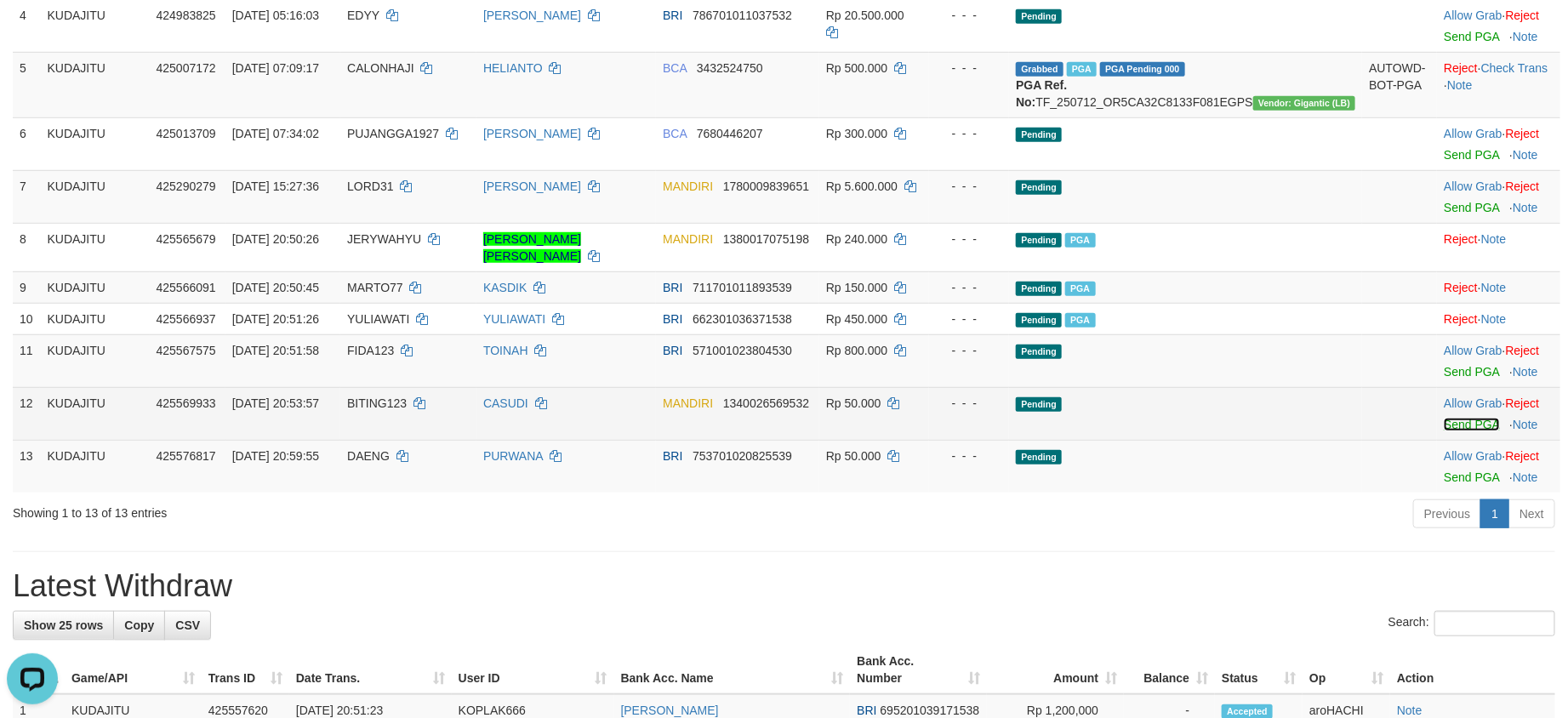click on "Send PGA" at bounding box center [1471, 425] 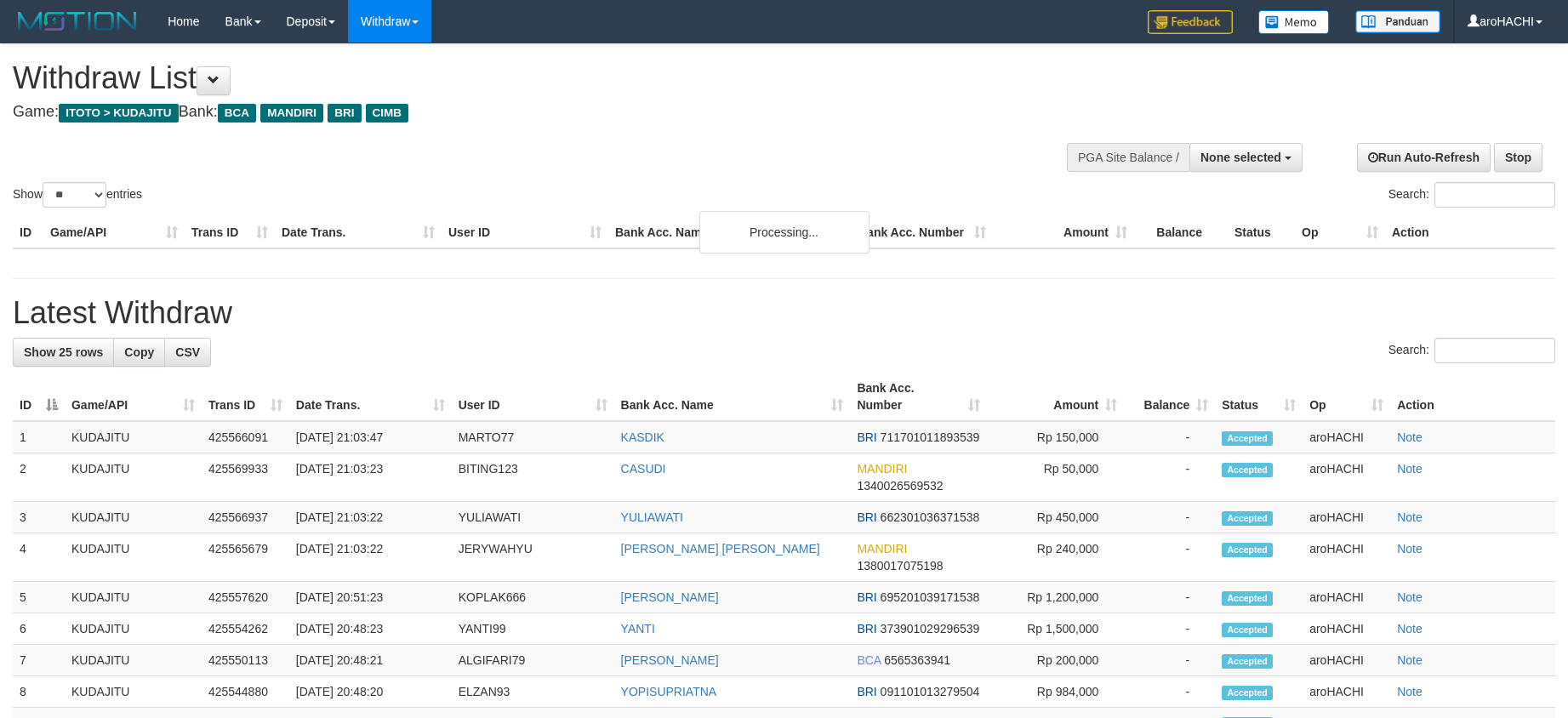 select 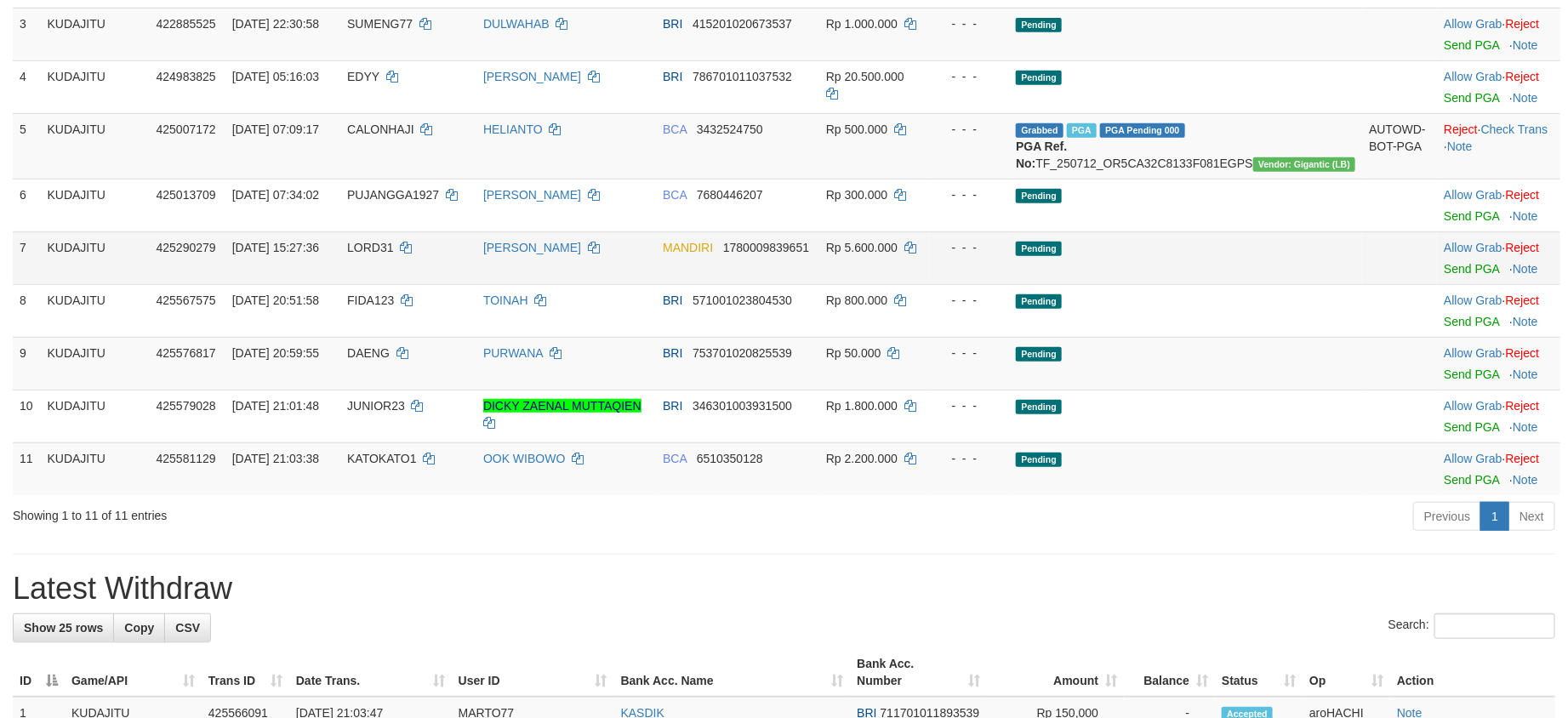 scroll, scrollTop: 425, scrollLeft: 0, axis: vertical 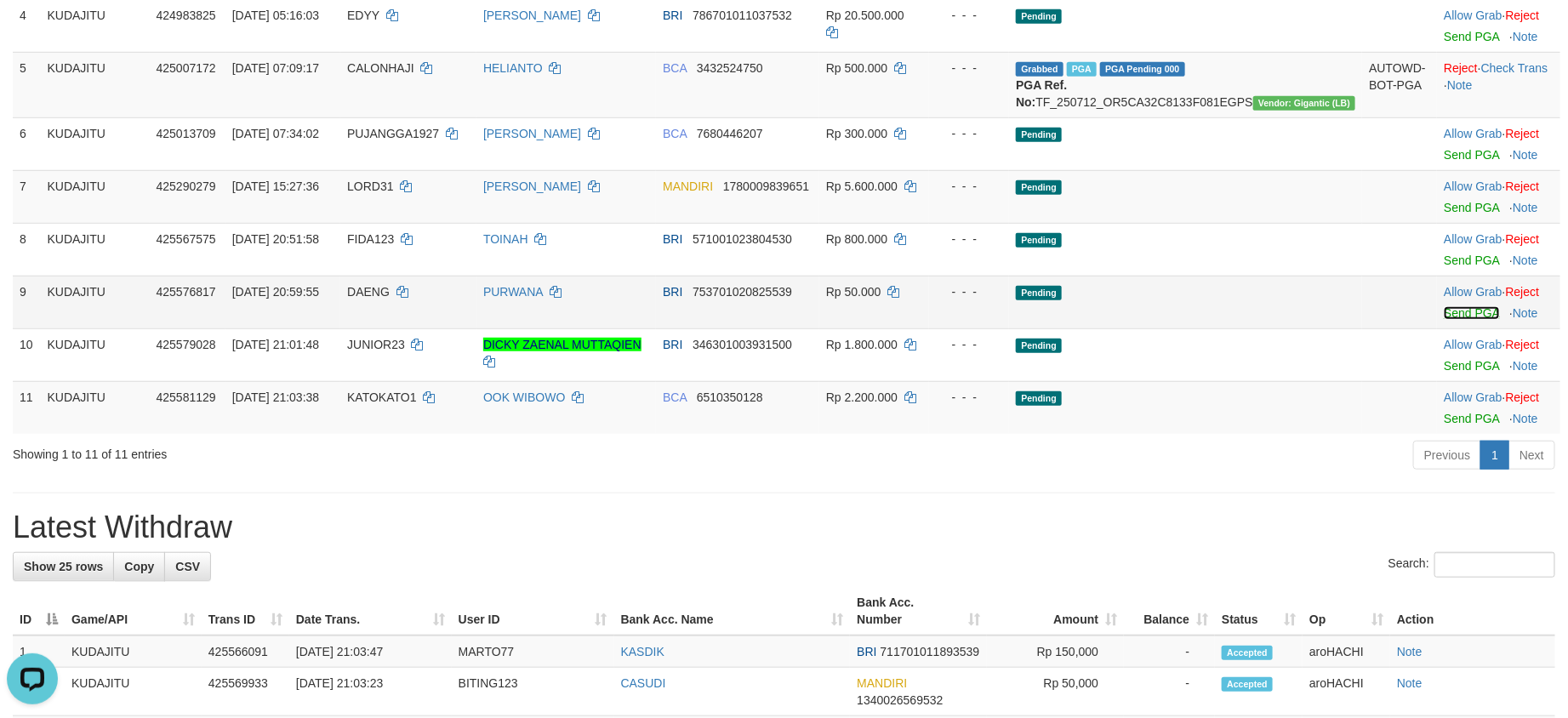 click on "Send PGA" at bounding box center (1471, 313) 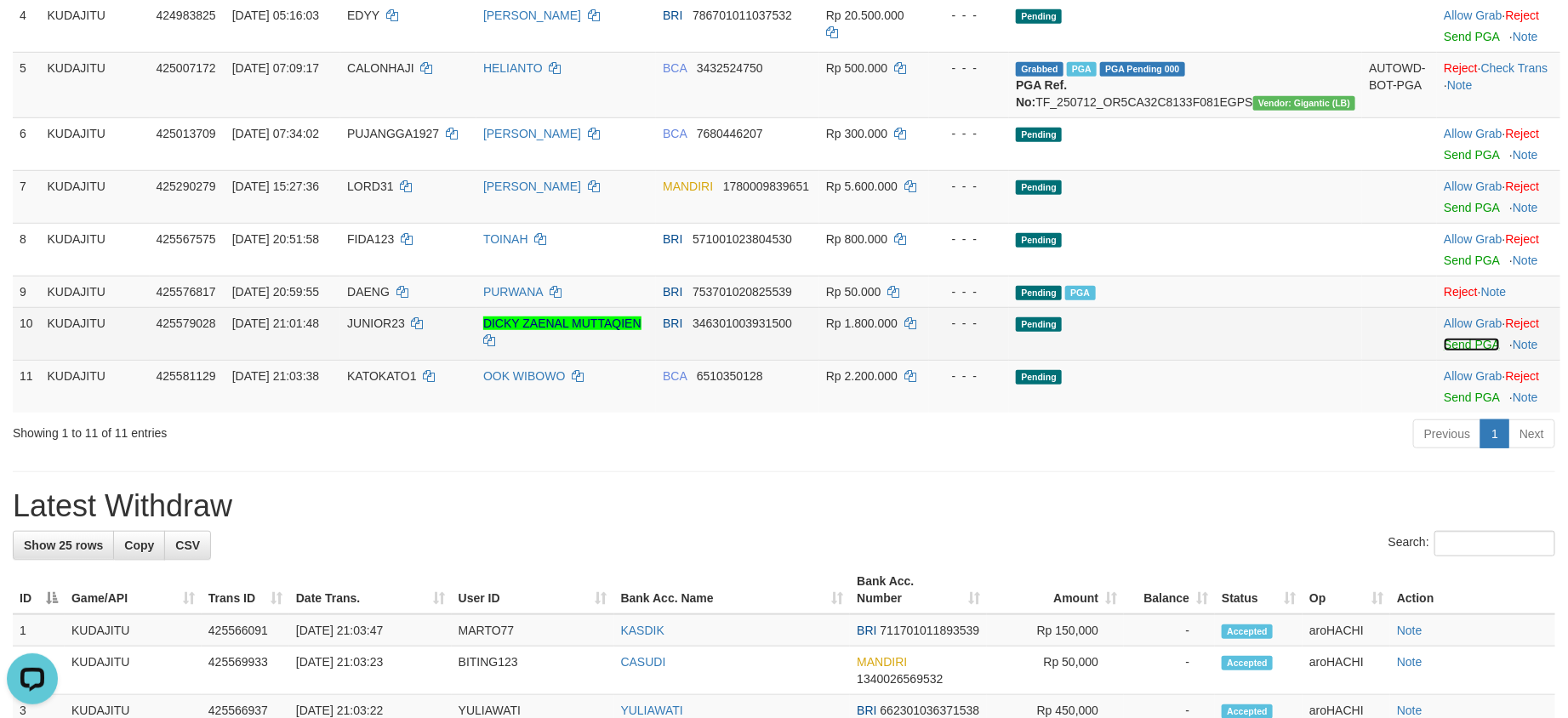 click on "Send PGA" at bounding box center (1471, 345) 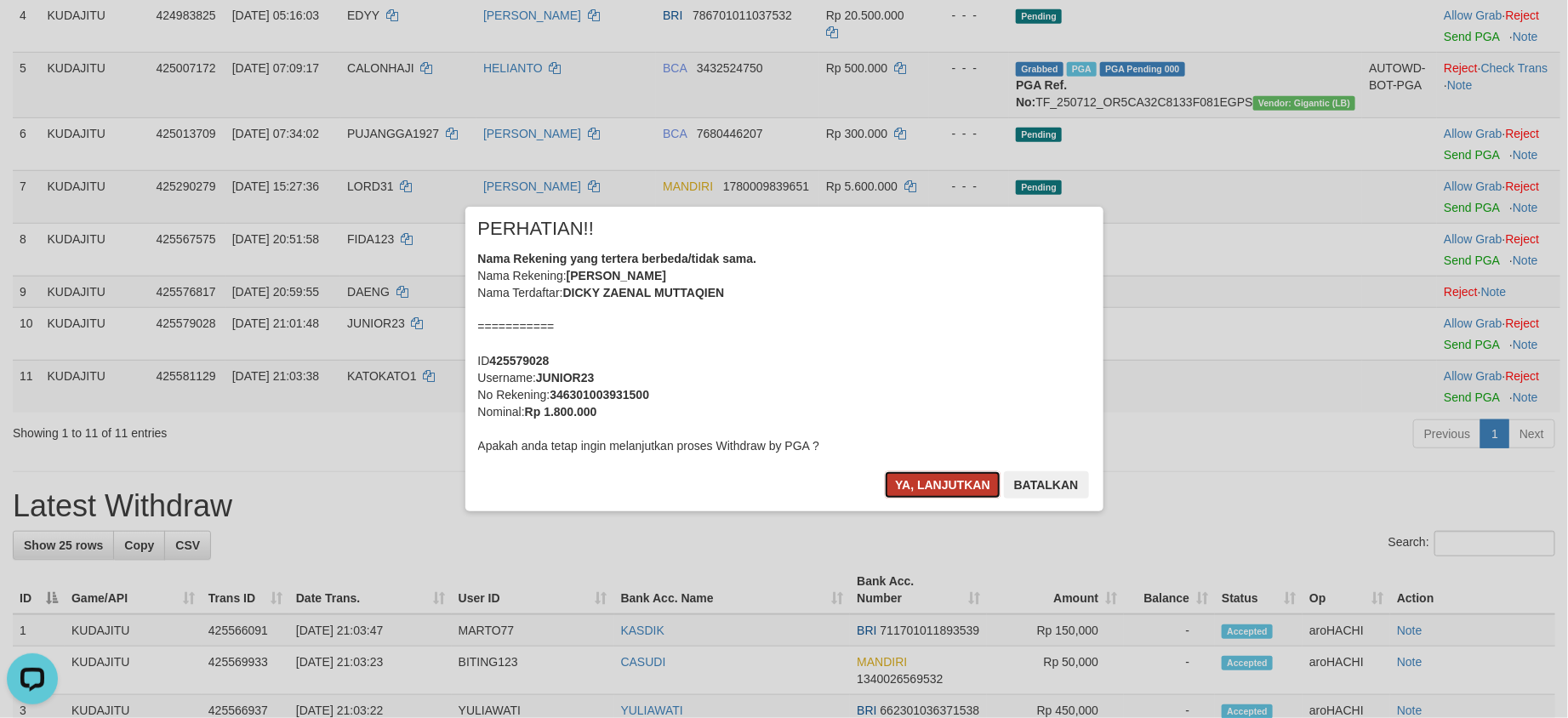 click on "Ya, lanjutkan" at bounding box center [943, 485] 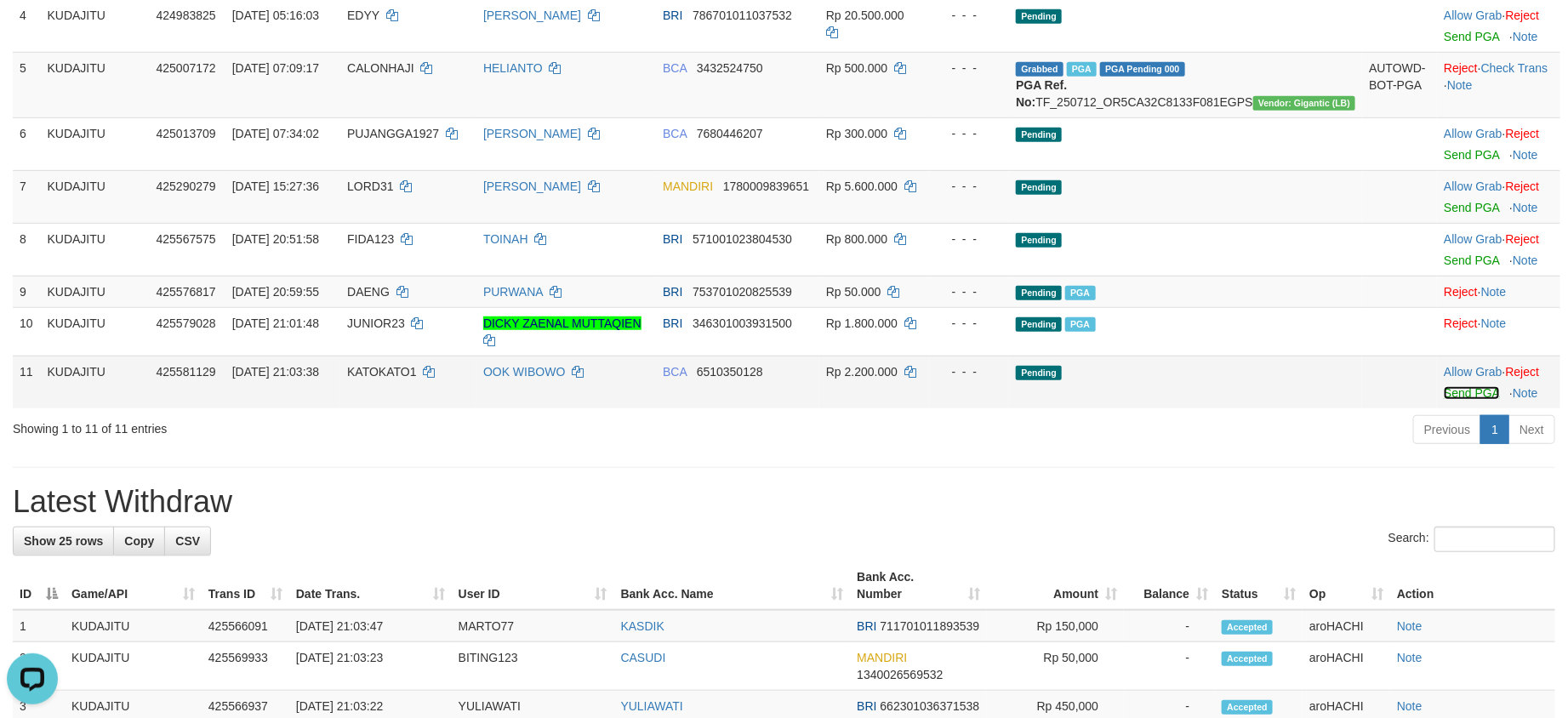 click on "Send PGA" at bounding box center [1471, 393] 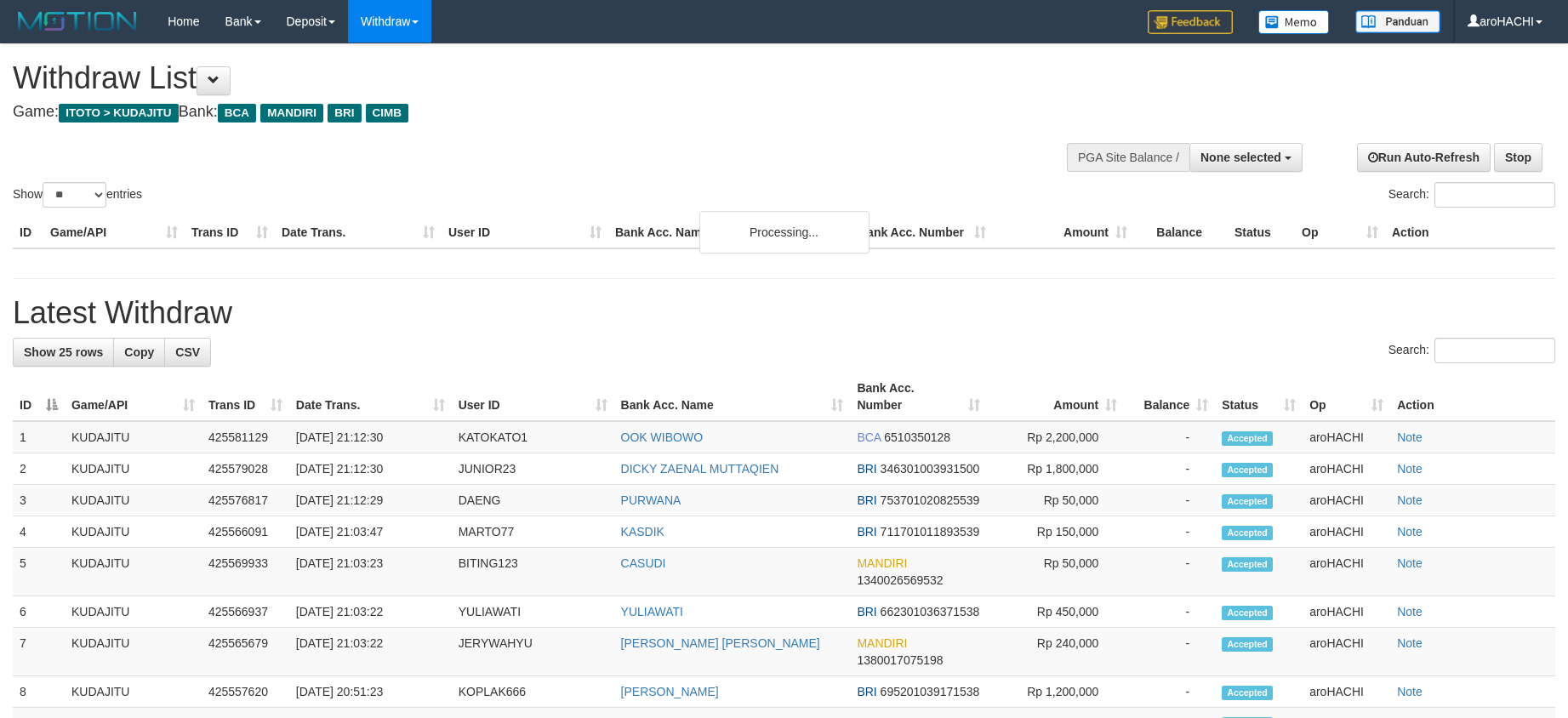 select 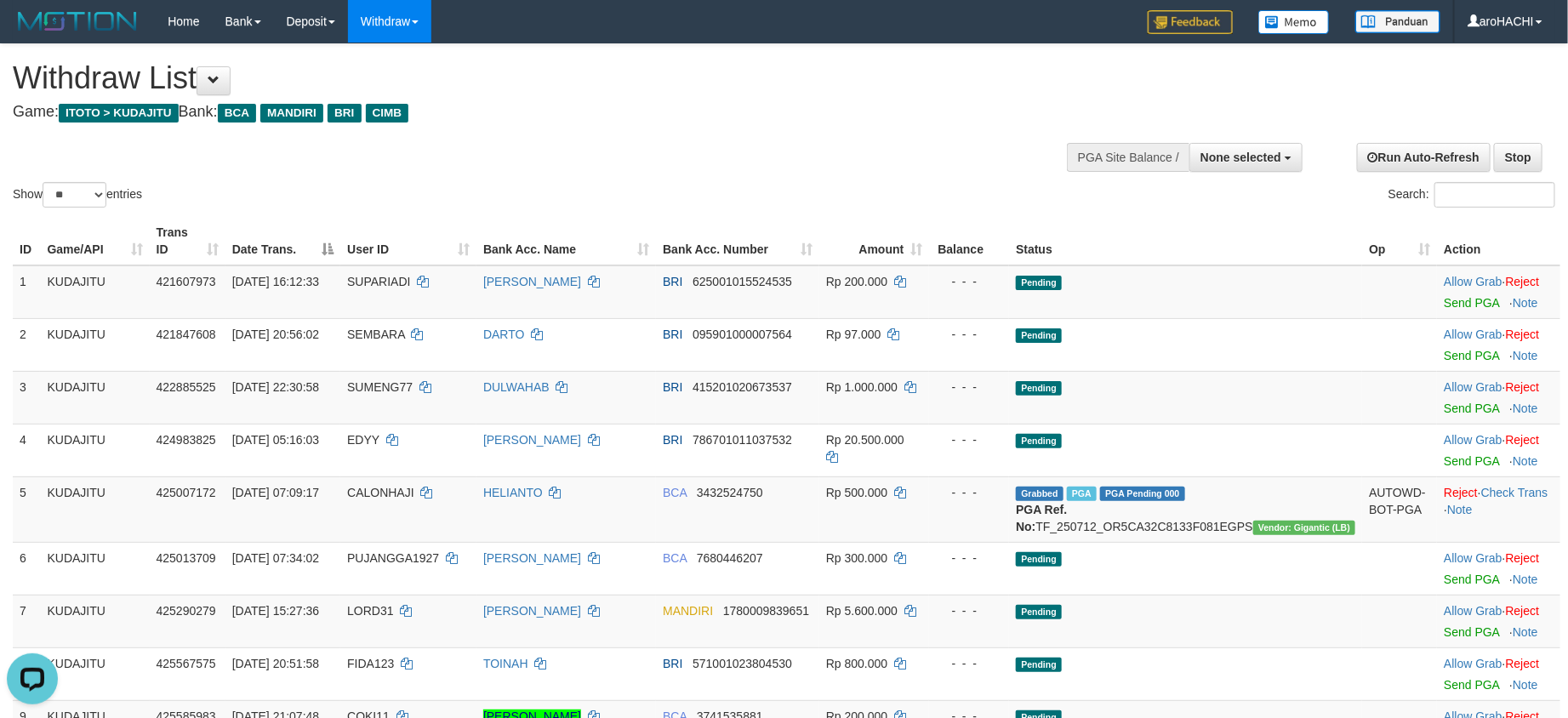 scroll, scrollTop: 0, scrollLeft: 0, axis: both 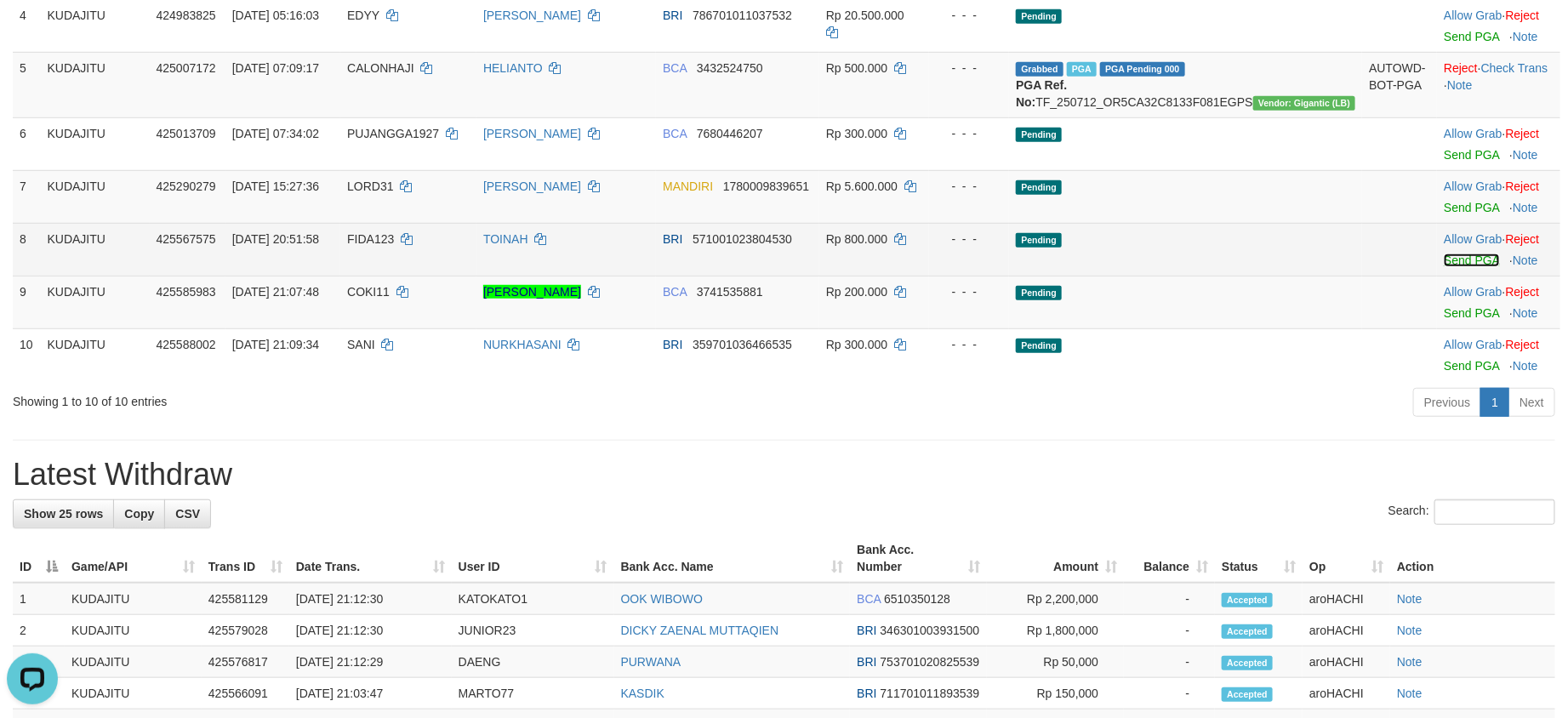 click on "Send PGA" at bounding box center [1471, 260] 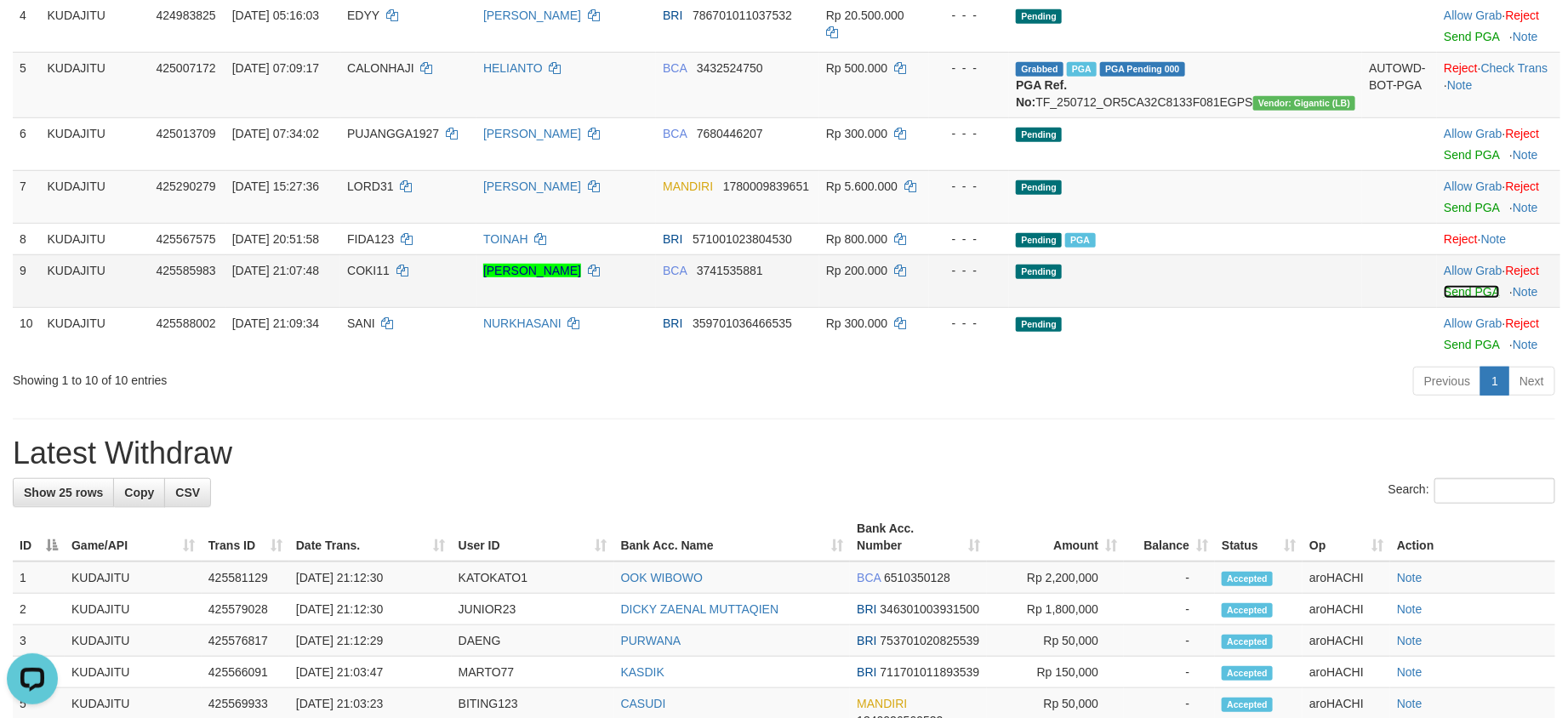 click on "Send PGA" at bounding box center [1471, 292] 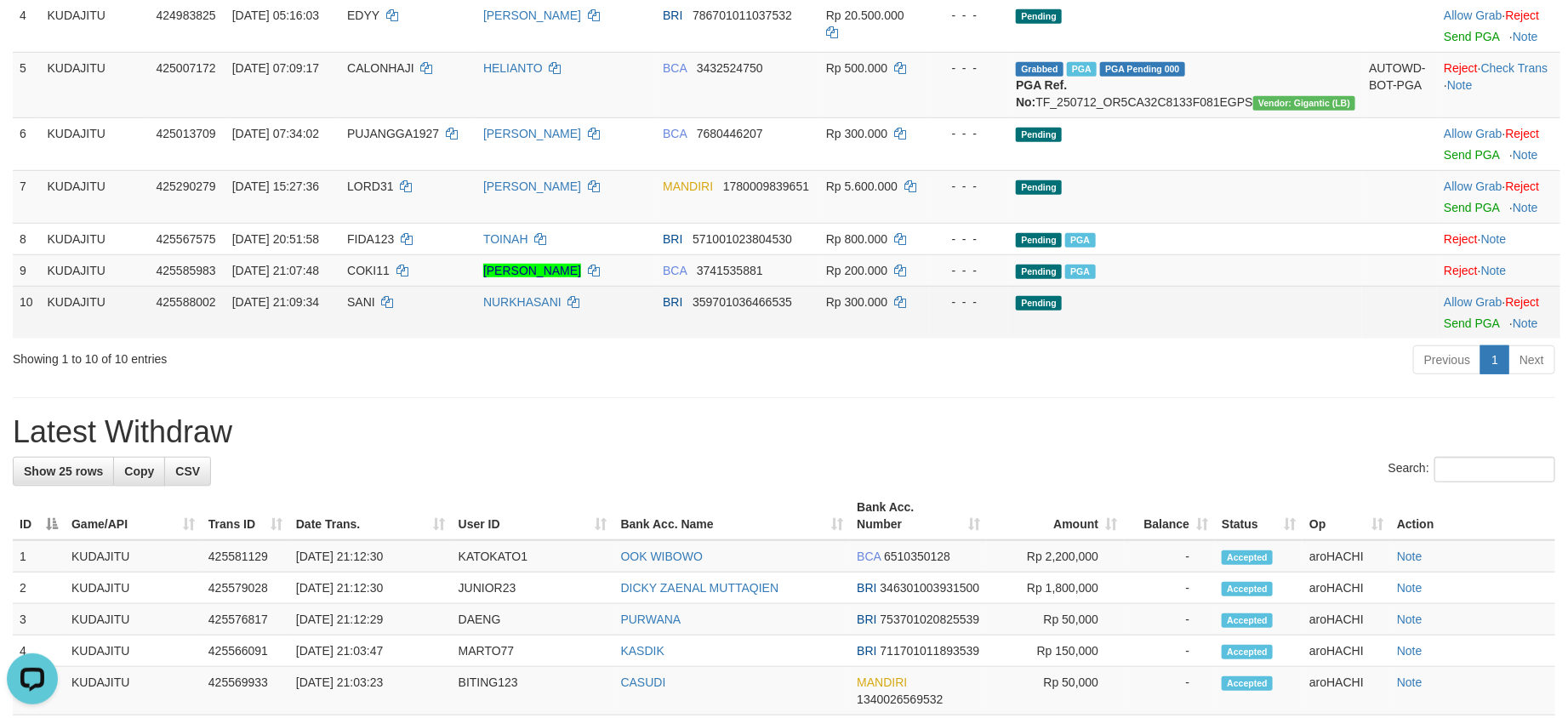click at bounding box center (1498, 312) 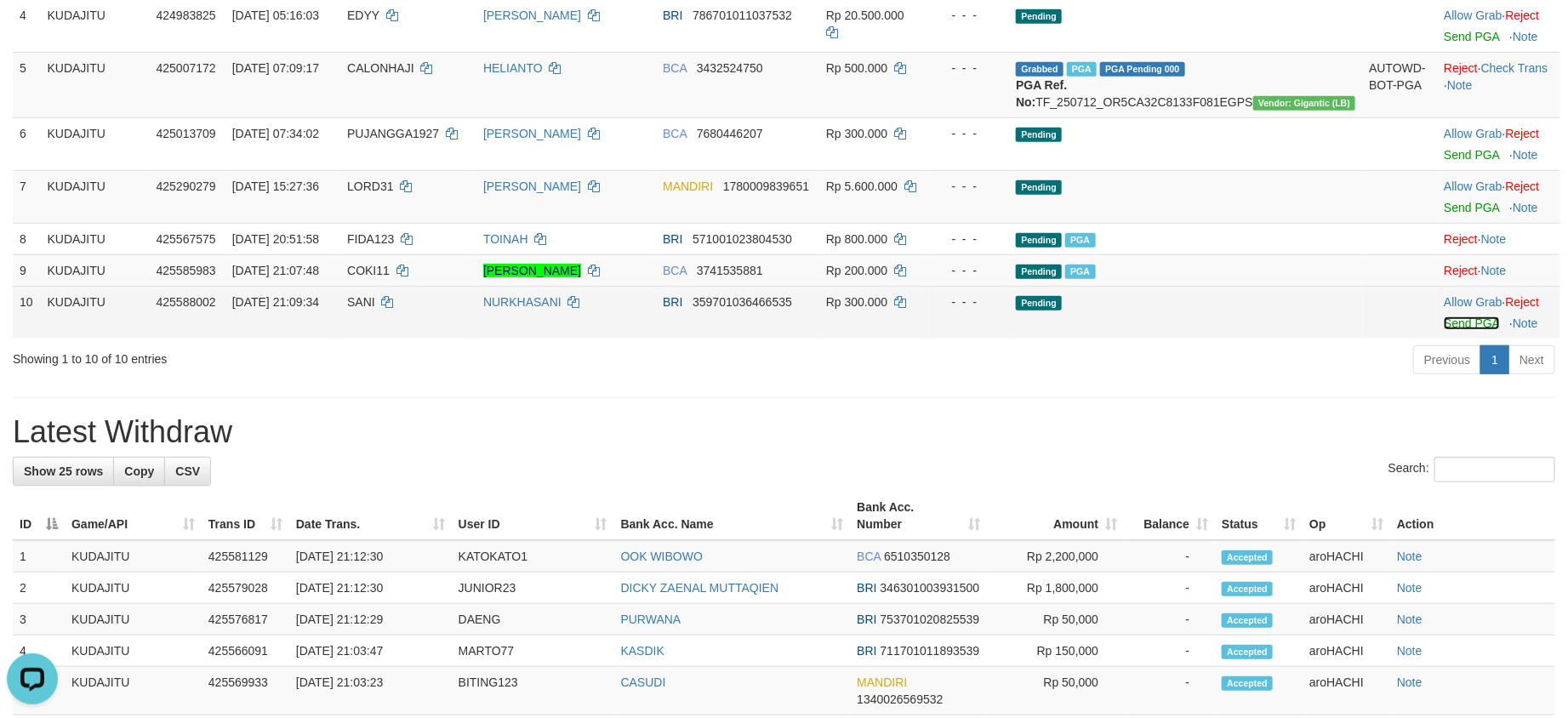 click on "Send PGA" at bounding box center (1471, 323) 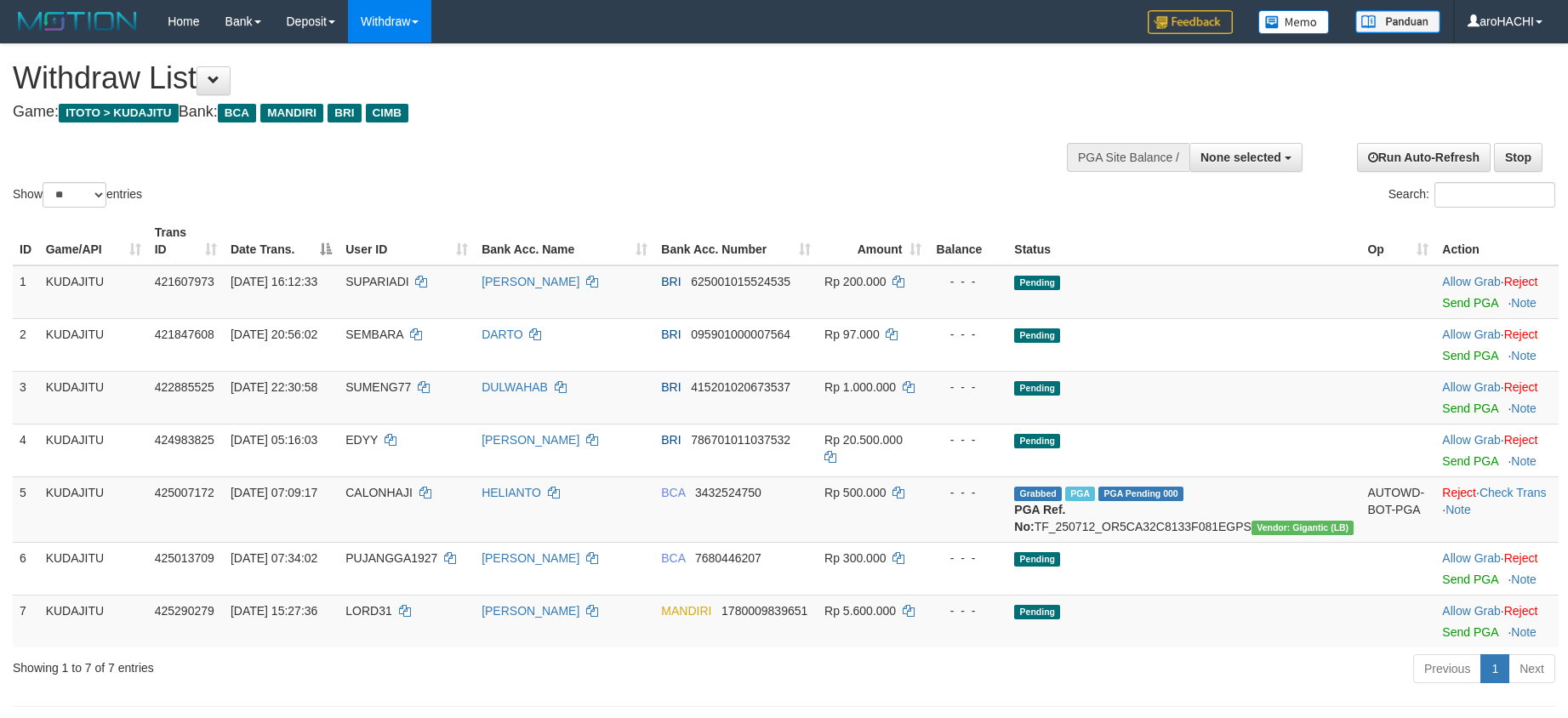 select 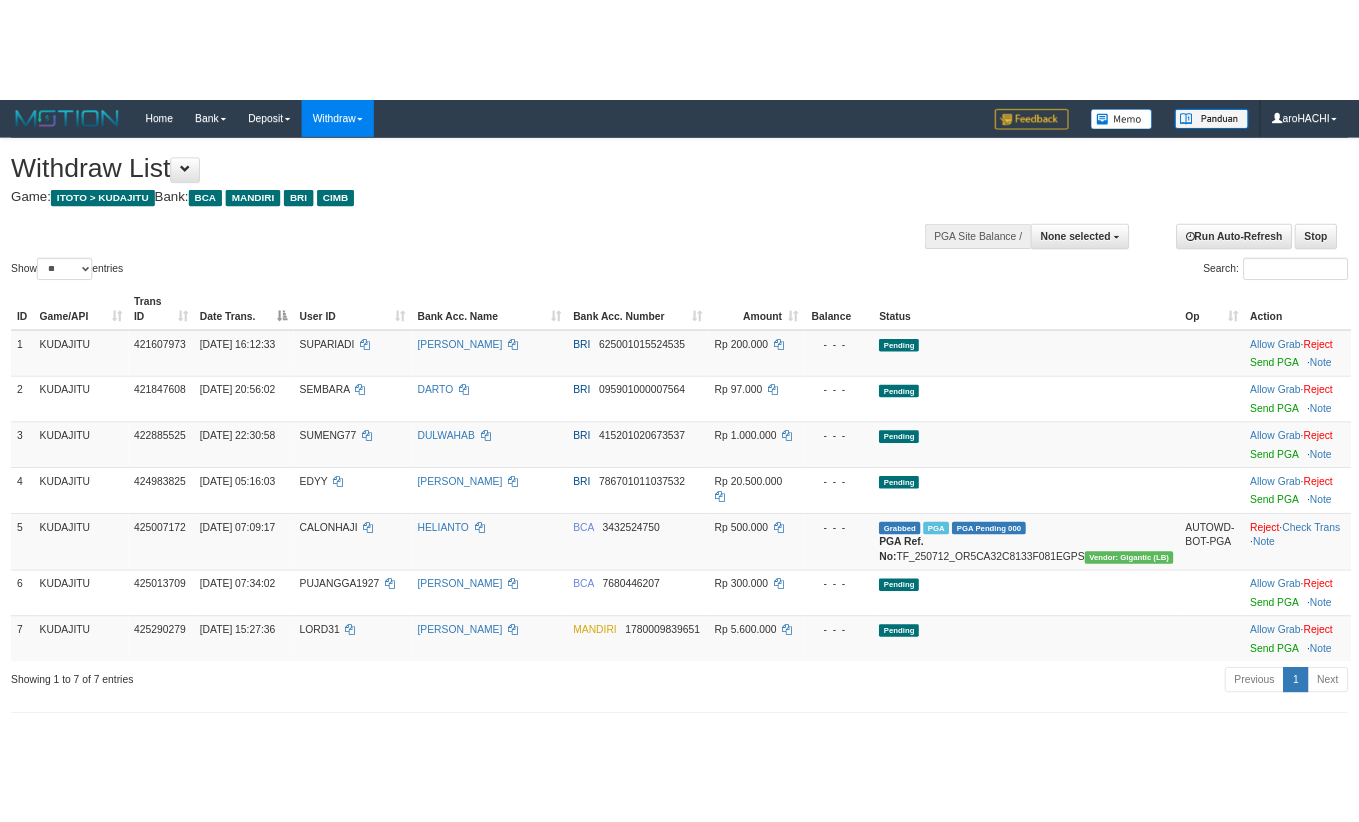 scroll, scrollTop: 0, scrollLeft: 0, axis: both 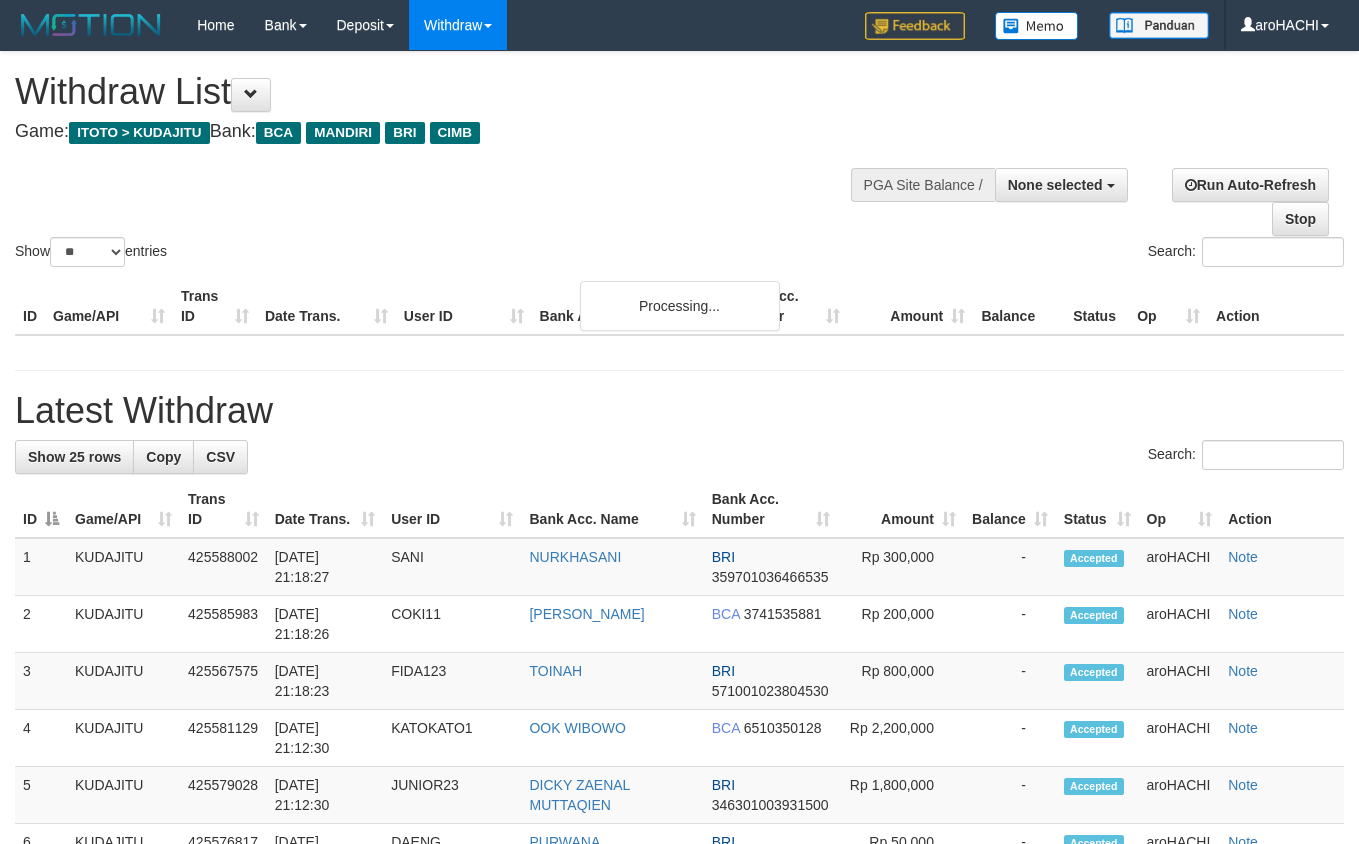 select 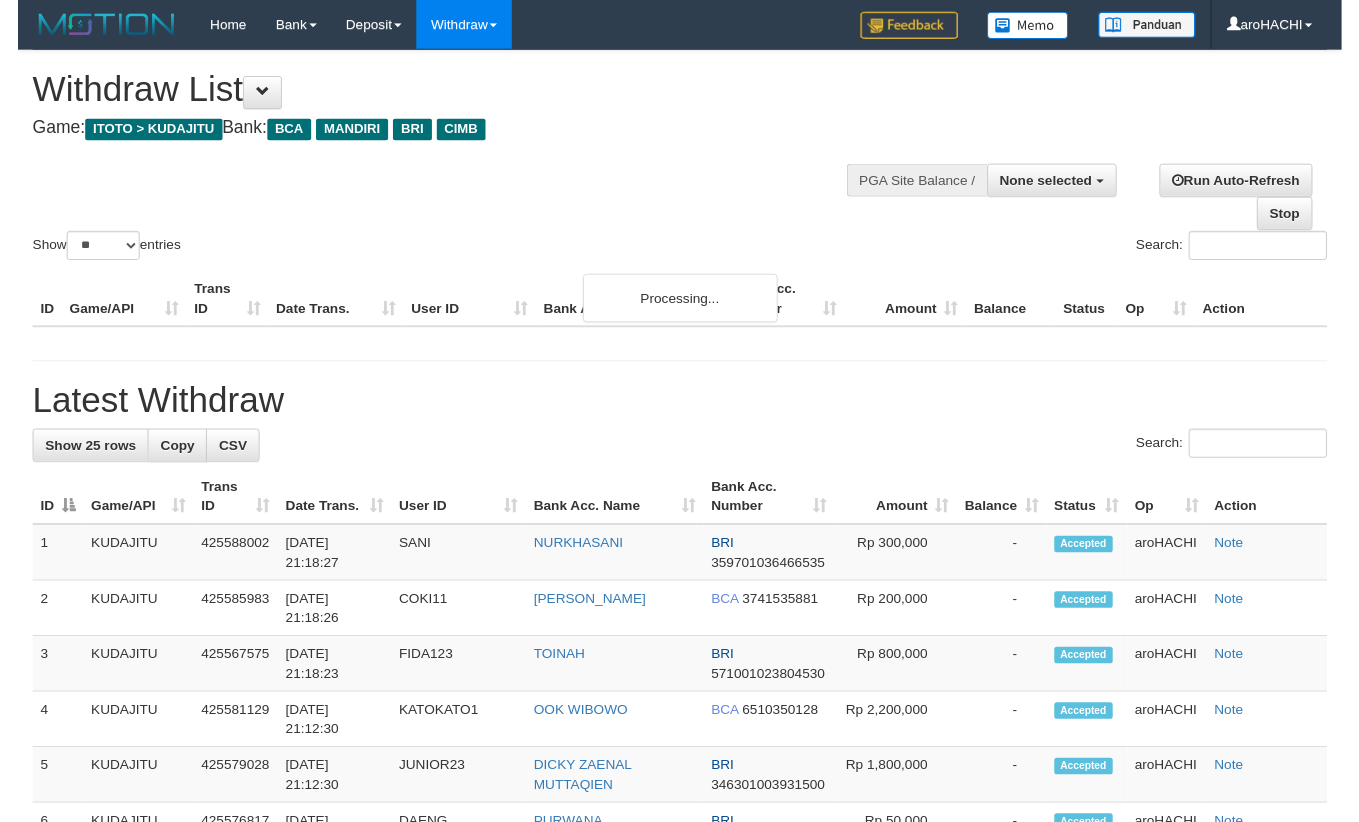 scroll, scrollTop: 675, scrollLeft: 0, axis: vertical 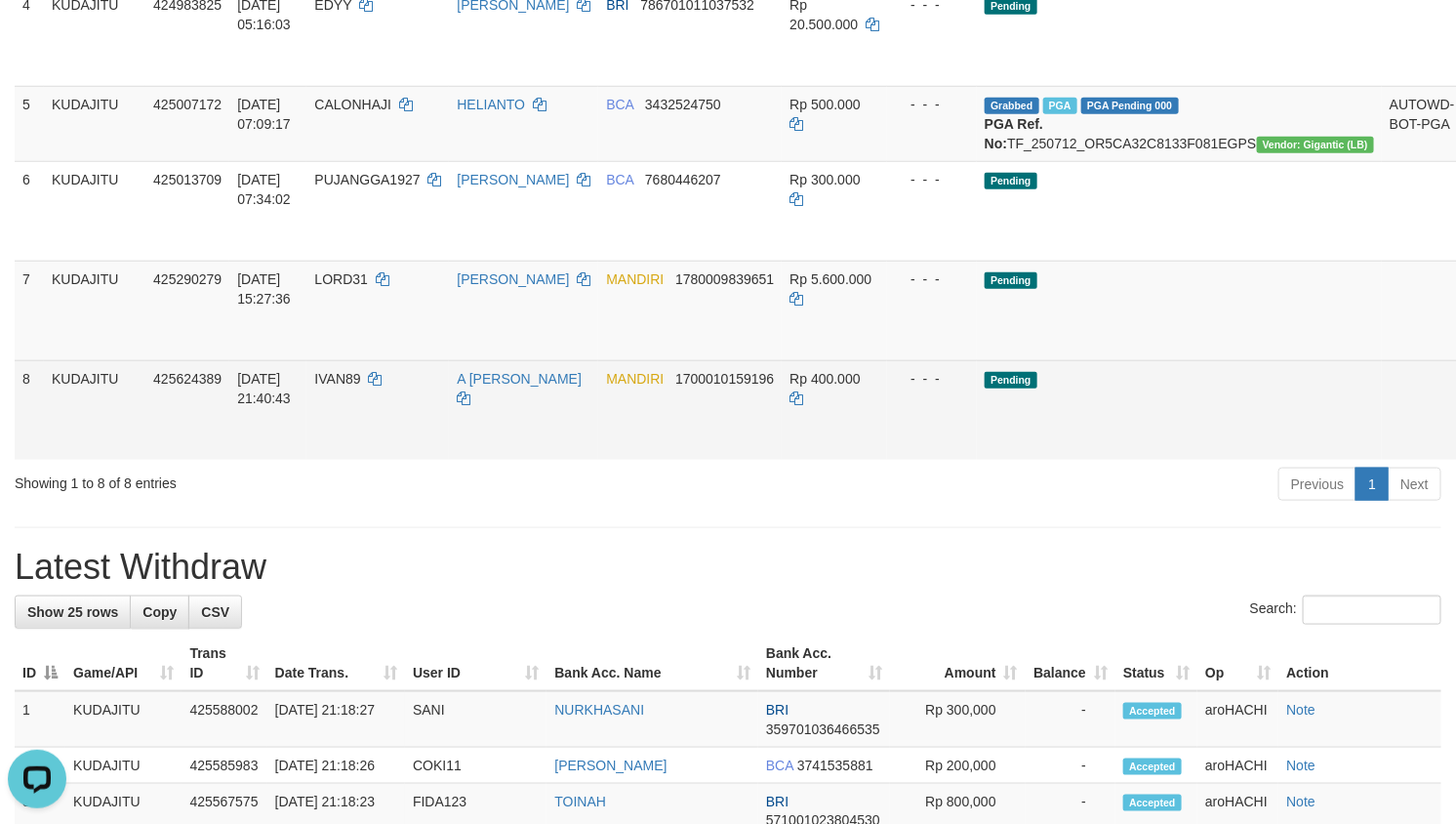 click on "Send PGA" at bounding box center (1486, 433) 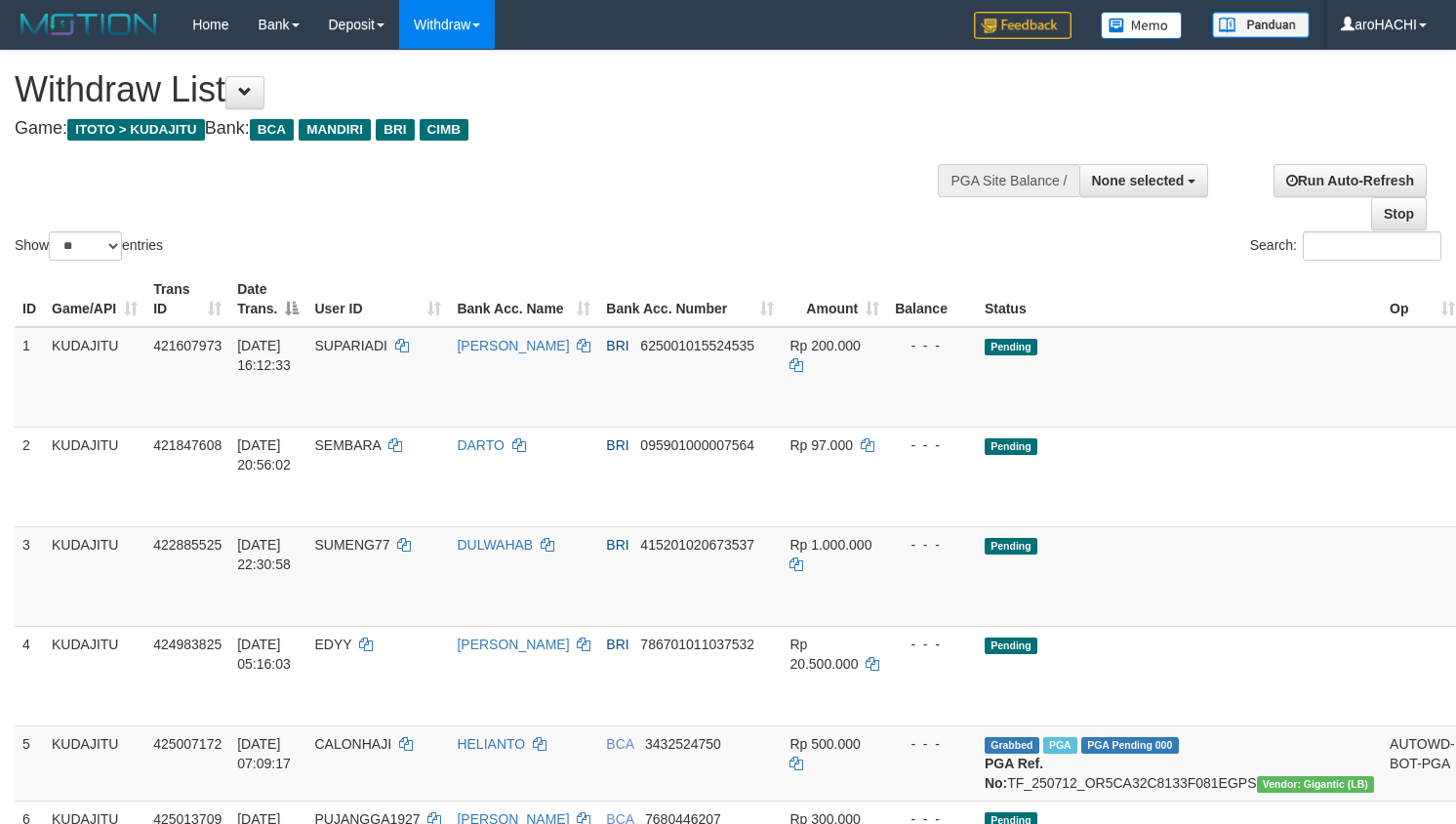 select 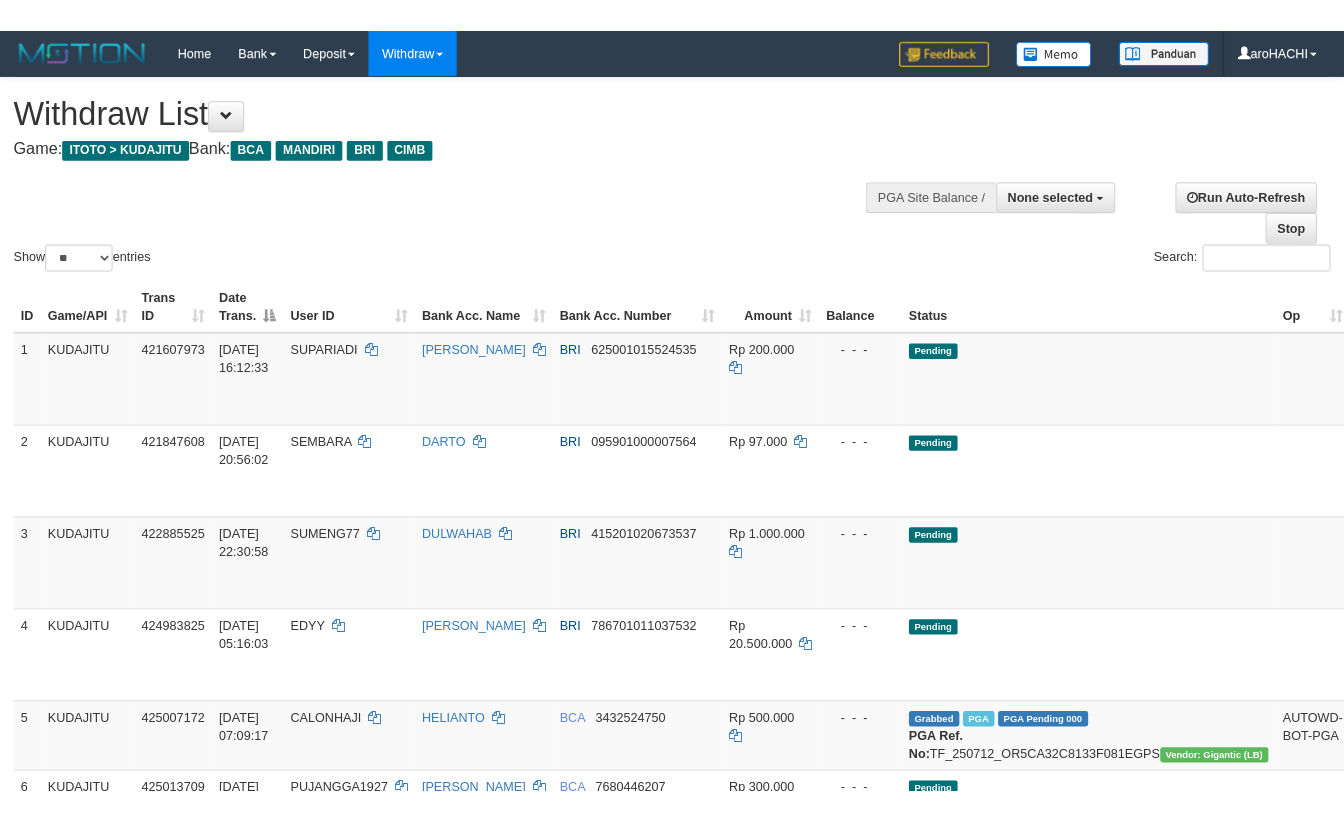 scroll, scrollTop: 0, scrollLeft: 0, axis: both 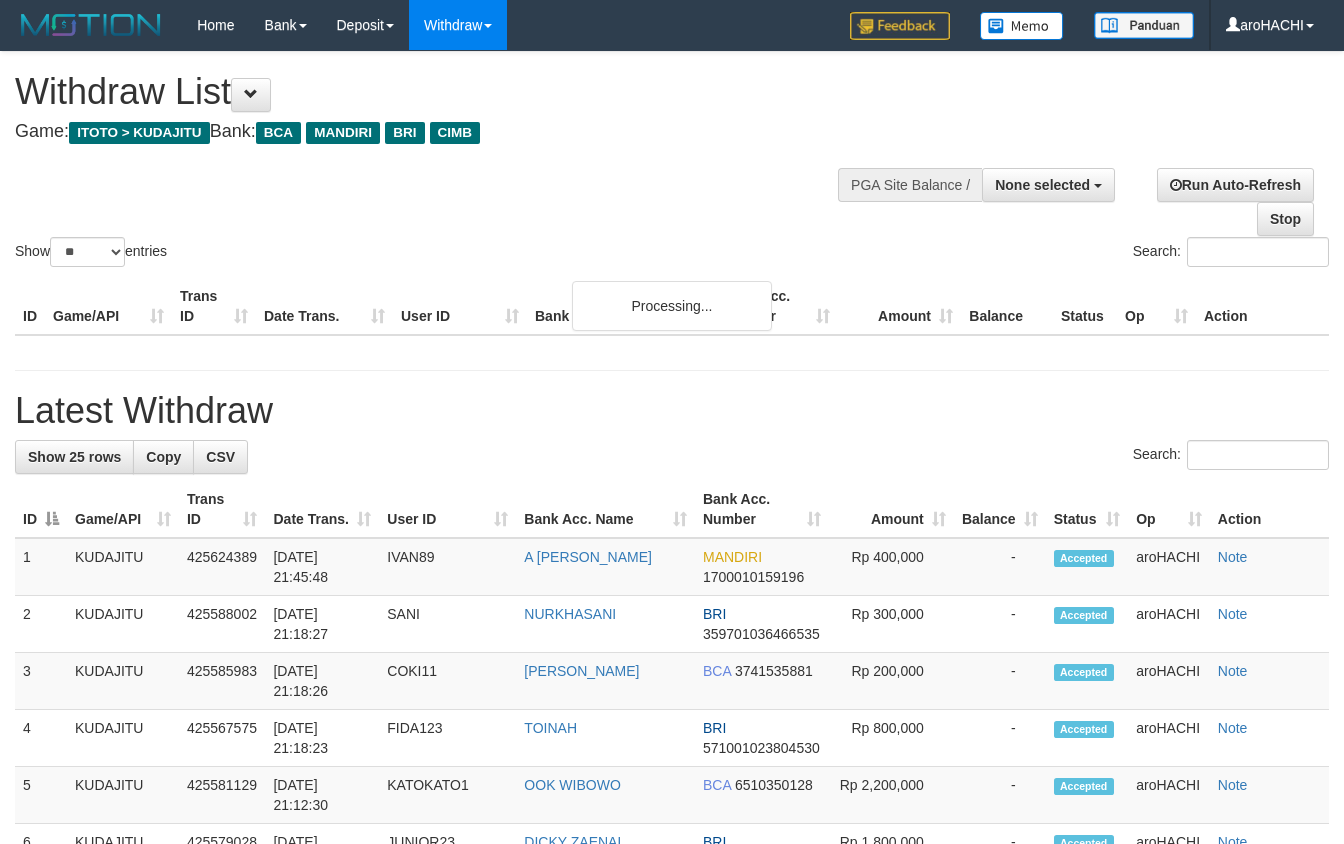 select 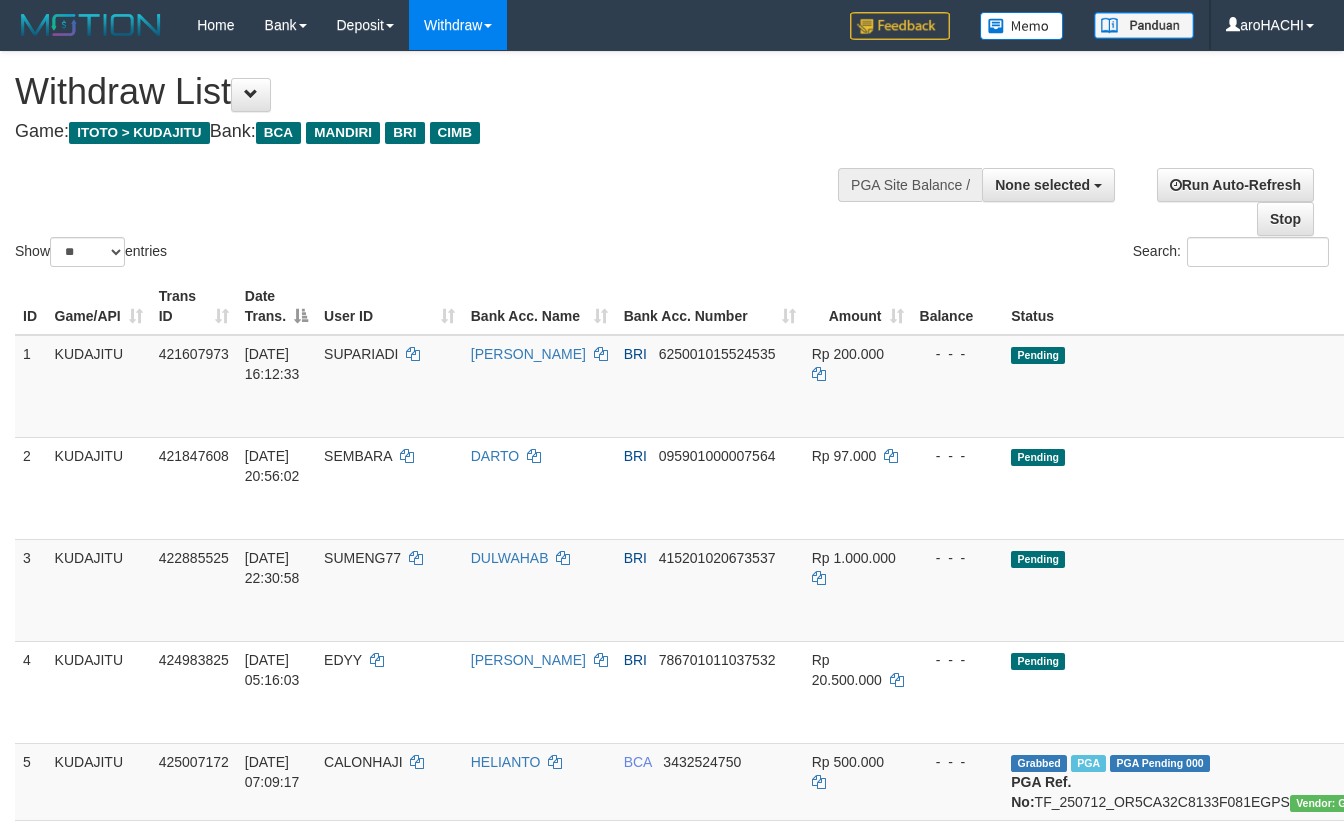 scroll, scrollTop: 778, scrollLeft: 0, axis: vertical 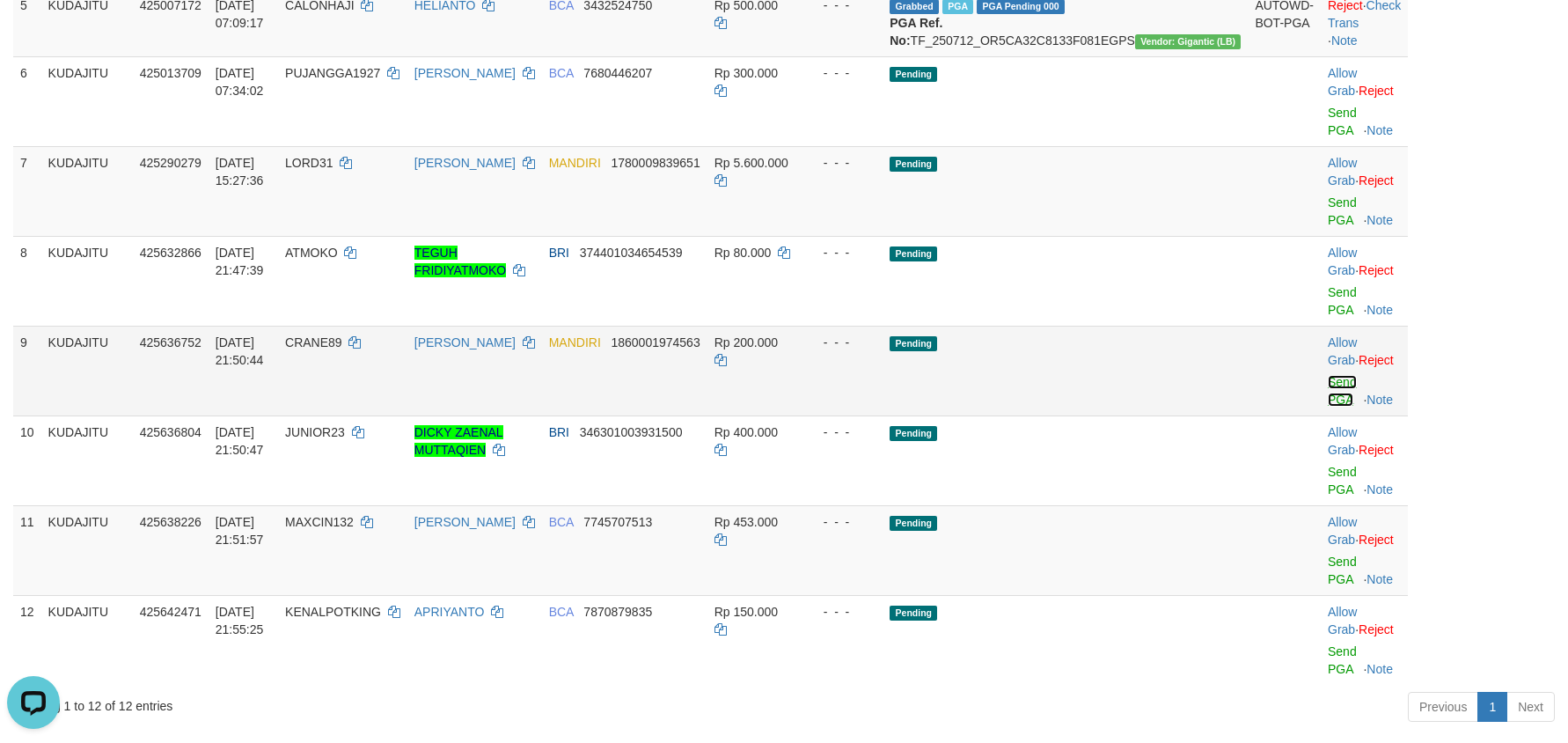 click on "Send PGA" at bounding box center (1342, 391) 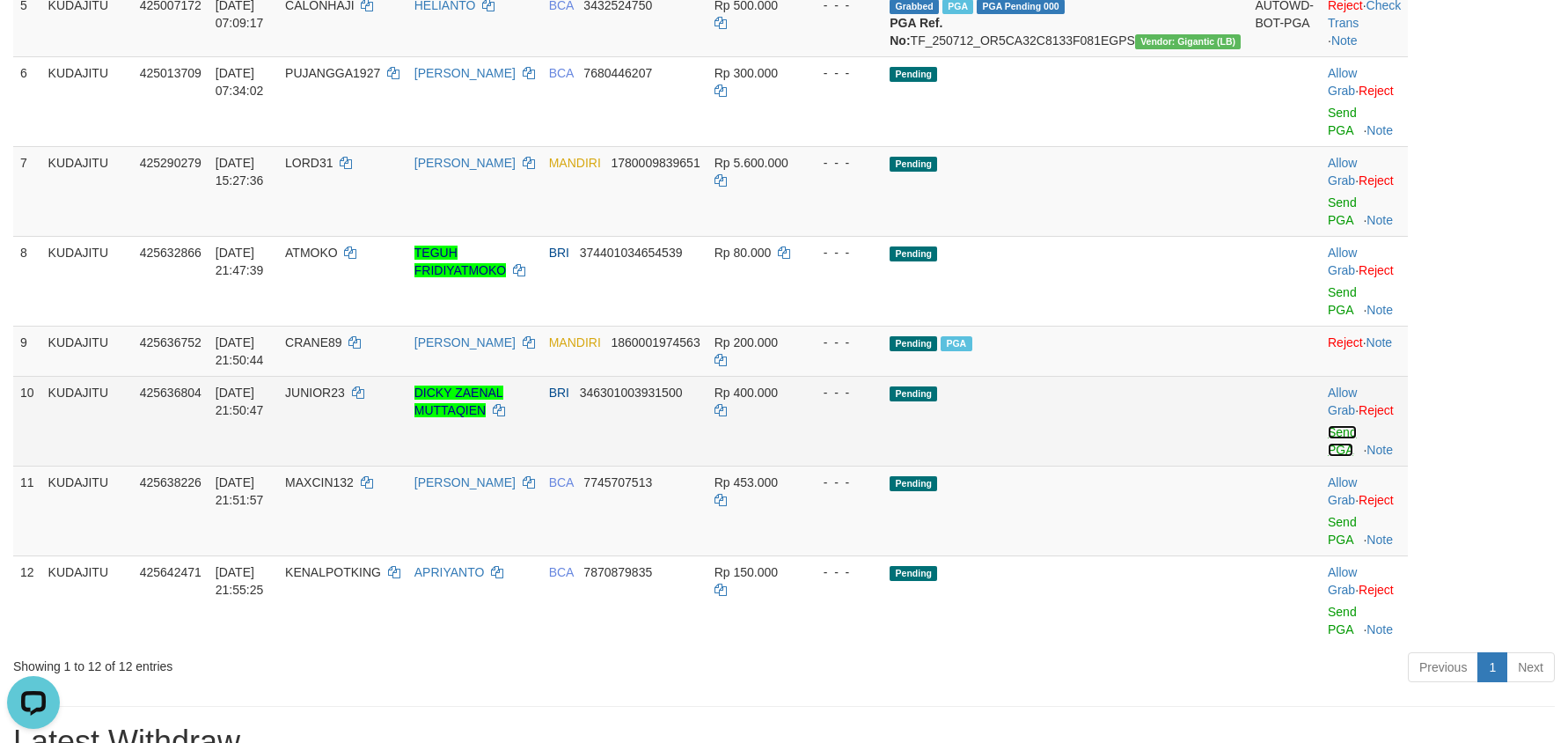 click on "Send PGA" at bounding box center (1342, 441) 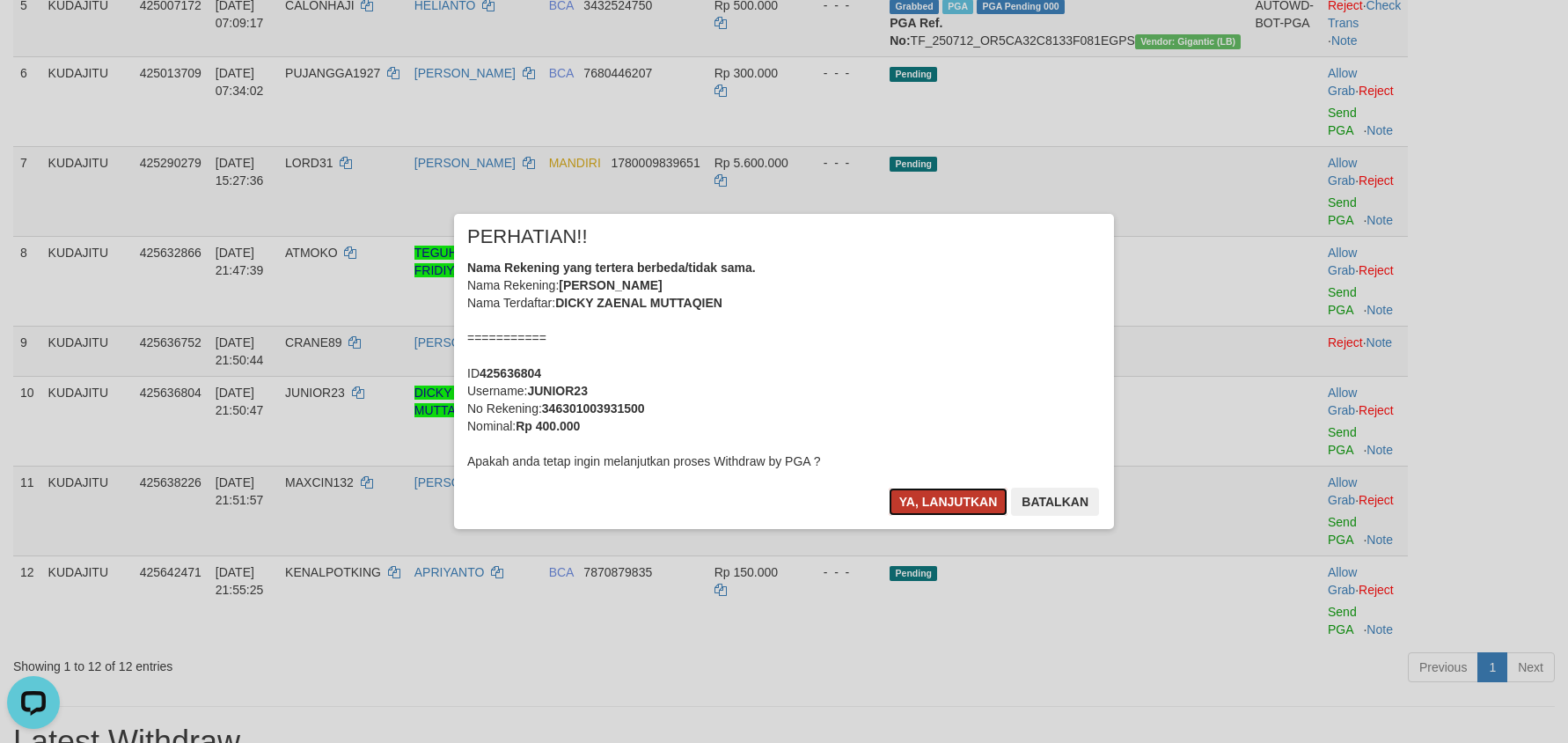 click on "Ya, lanjutkan" at bounding box center [949, 502] 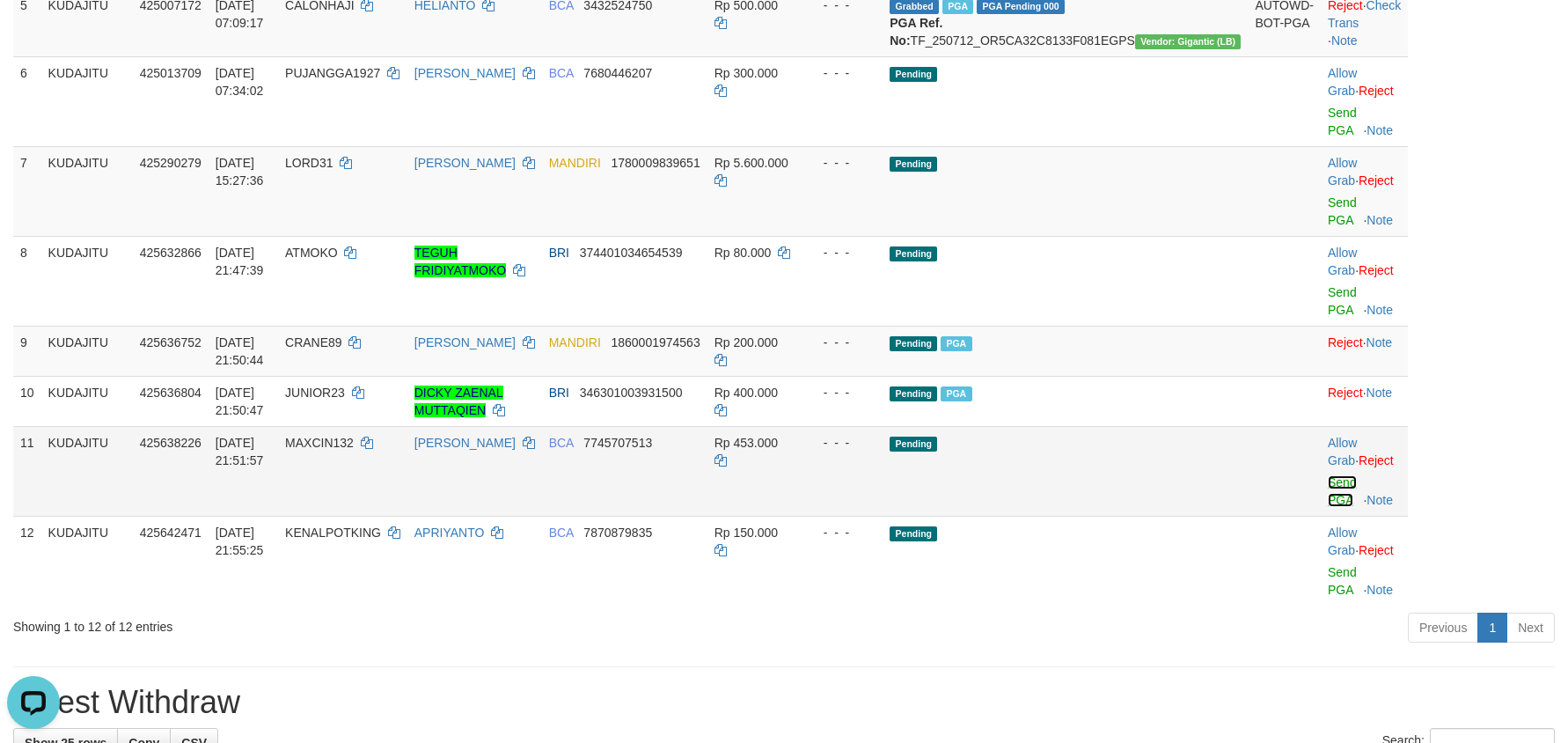 click on "Send PGA" at bounding box center (1342, 491) 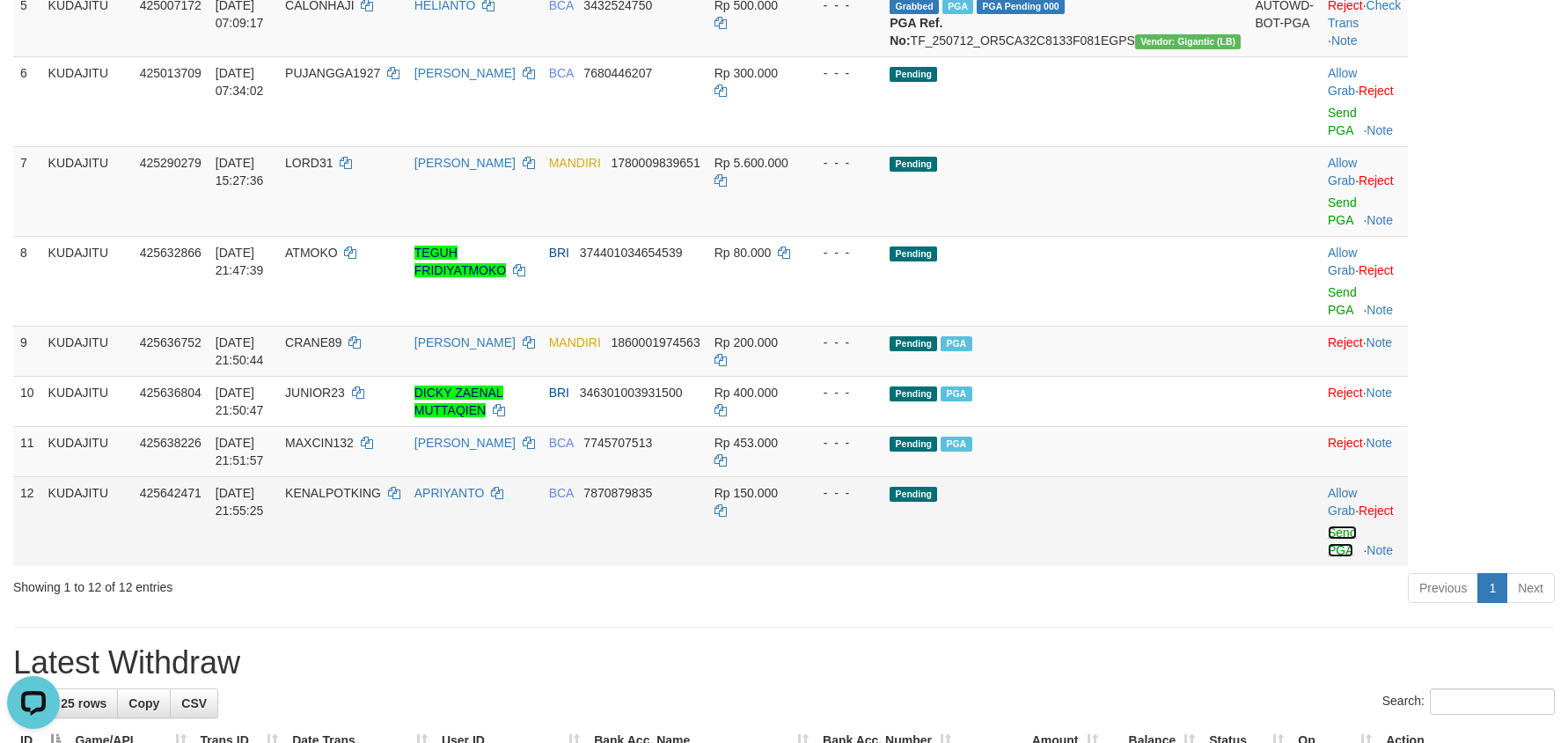 click on "Send PGA" at bounding box center (1342, 541) 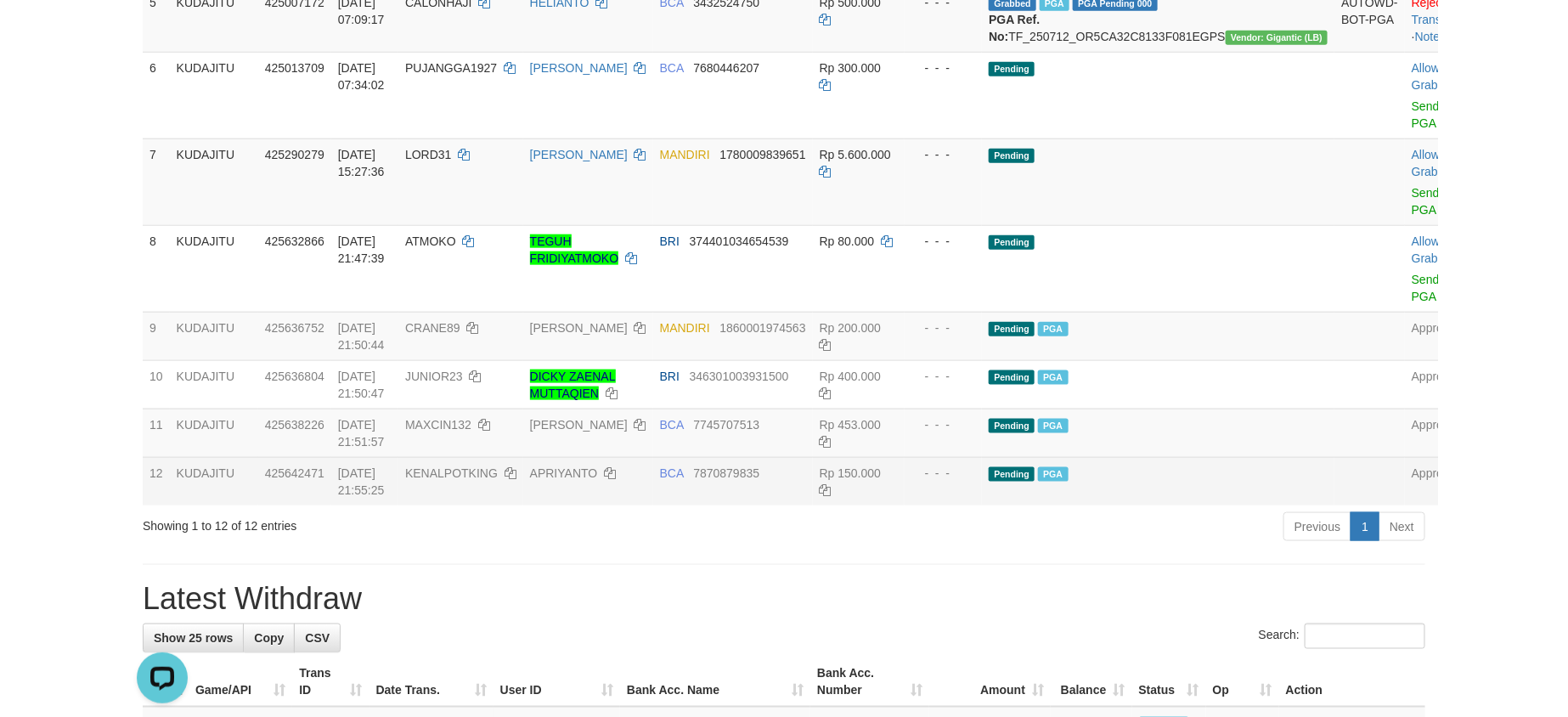 scroll, scrollTop: 623, scrollLeft: 0, axis: vertical 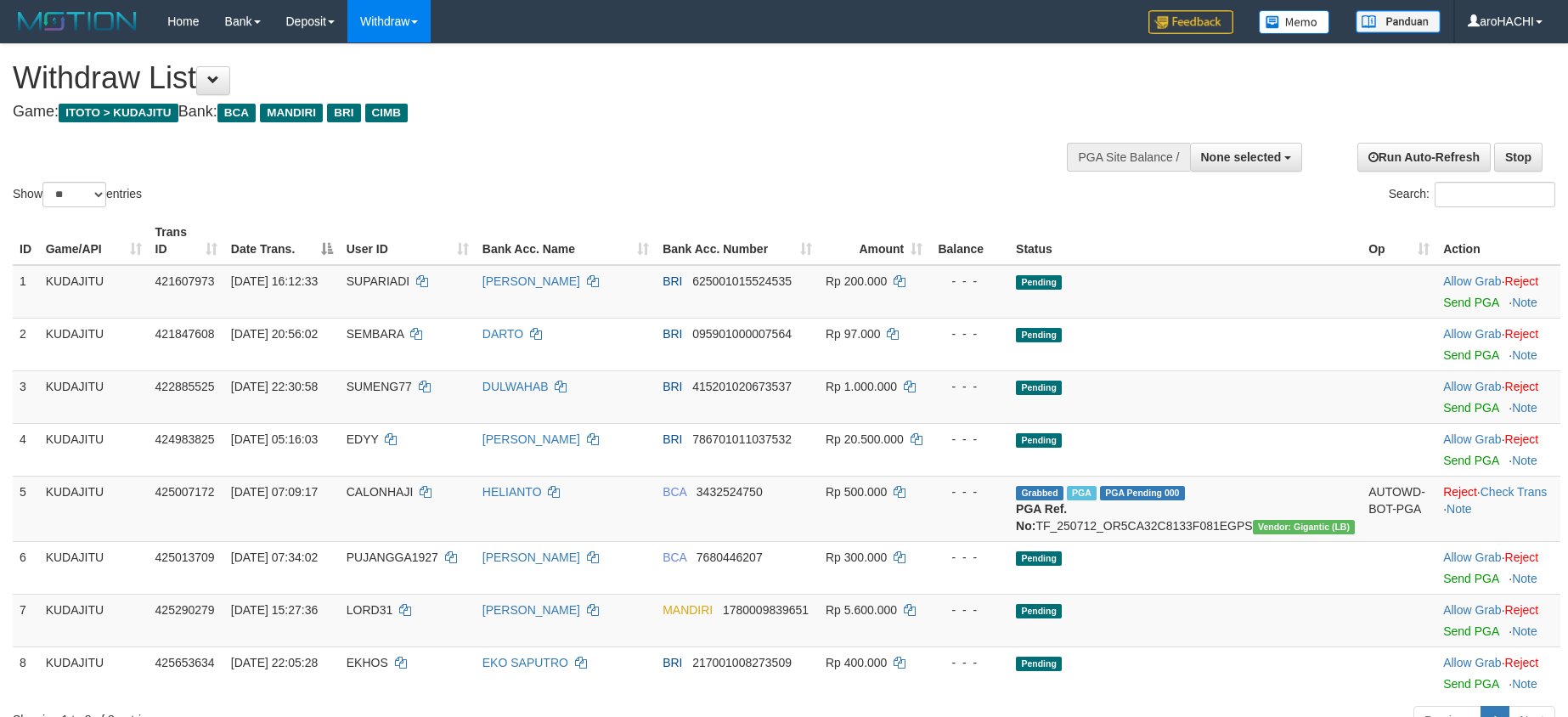 select 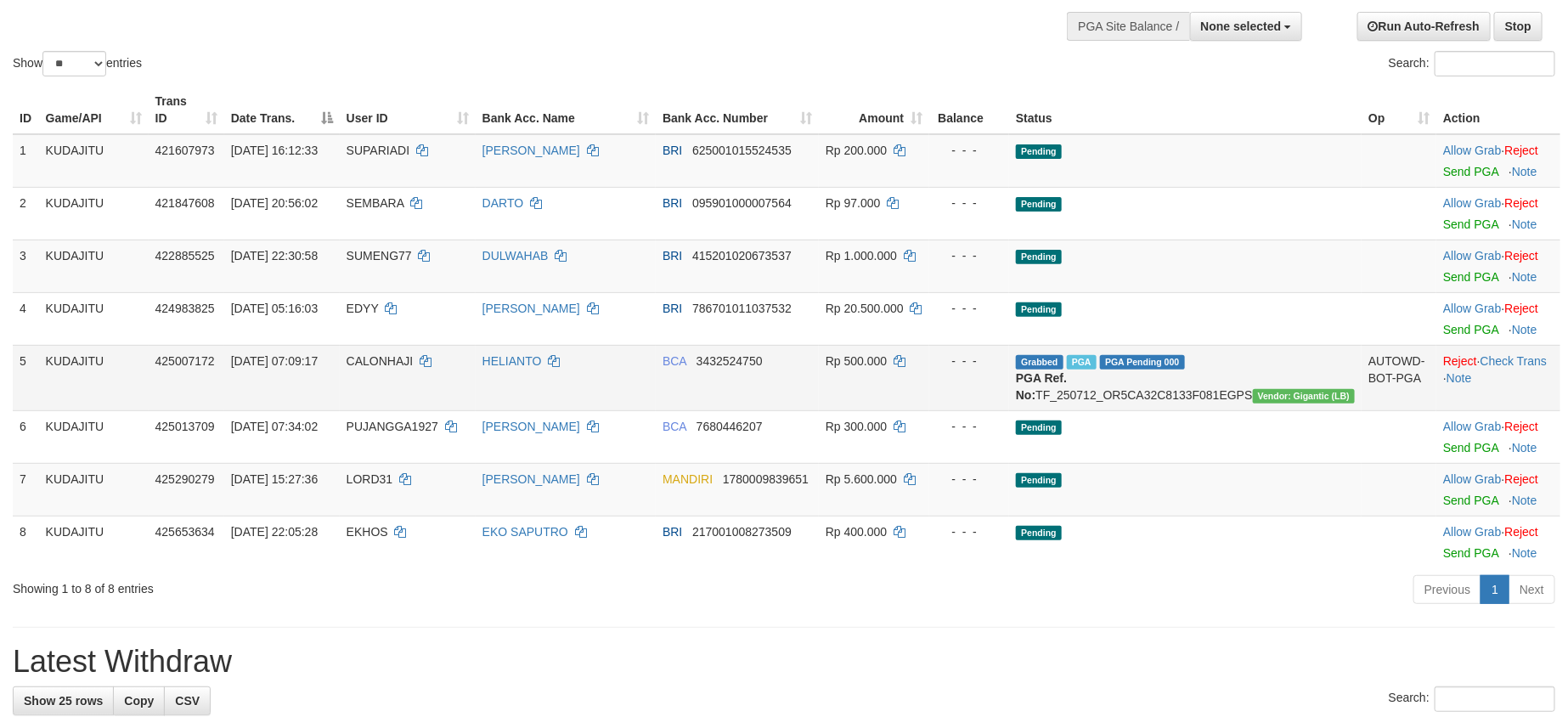 scroll, scrollTop: 212, scrollLeft: 0, axis: vertical 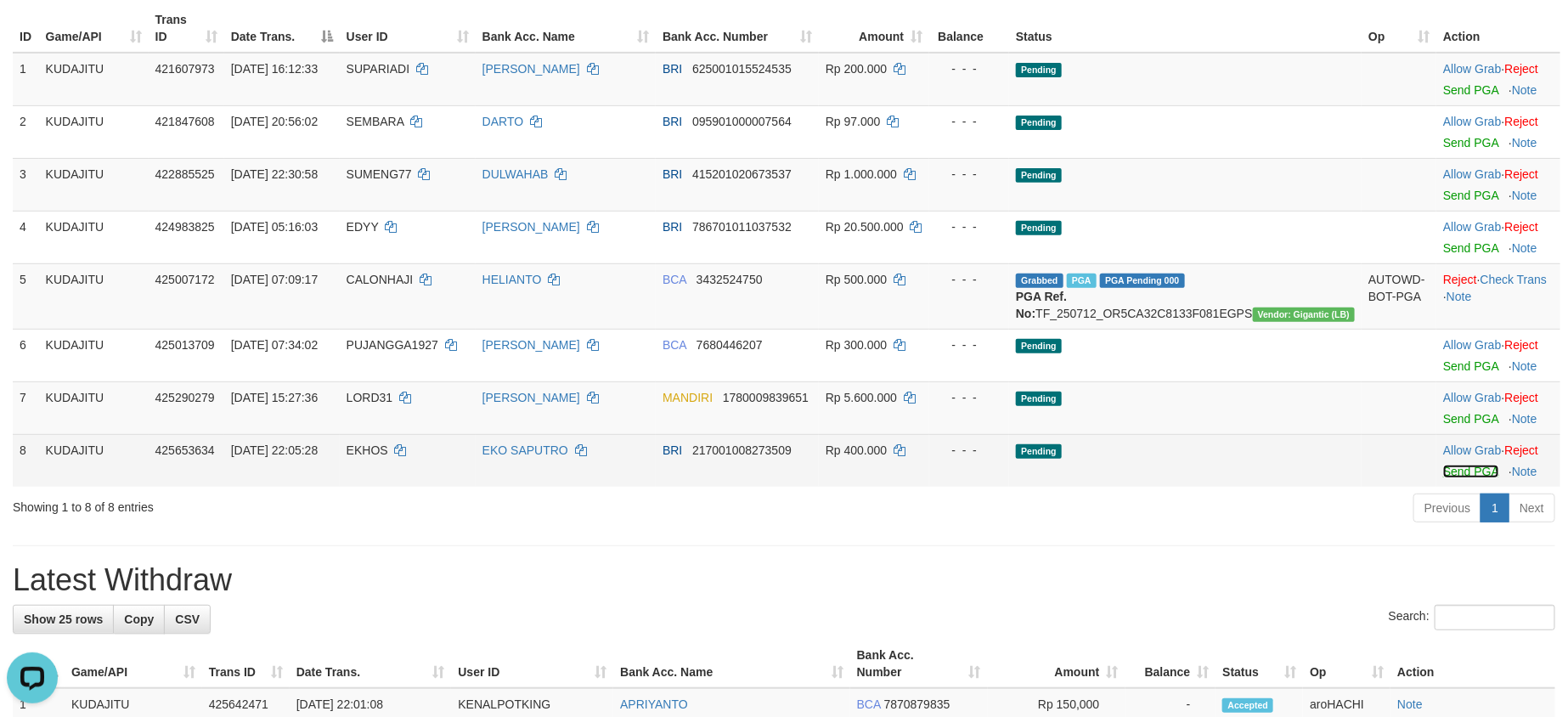 click on "Send PGA" at bounding box center [1470, 471] 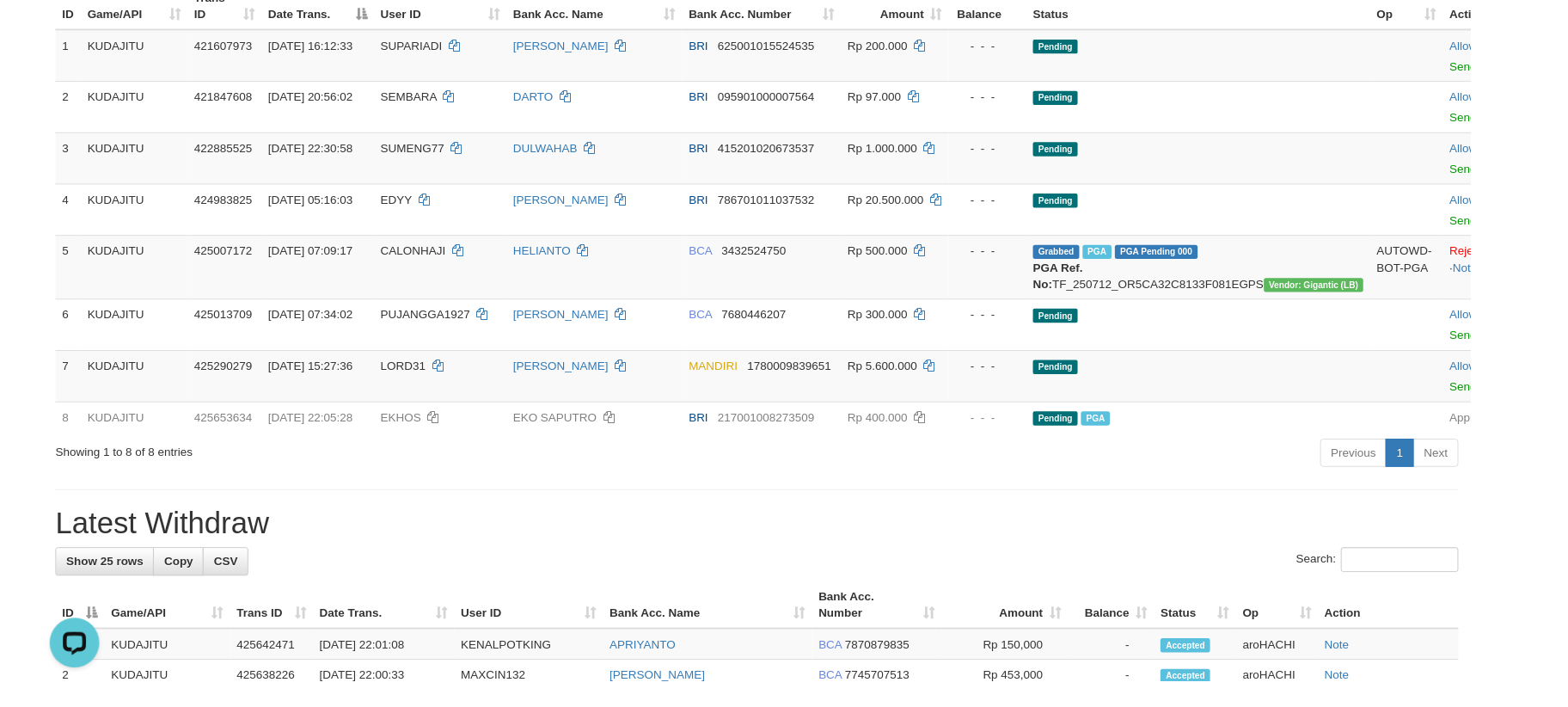 scroll, scrollTop: 215, scrollLeft: 0, axis: vertical 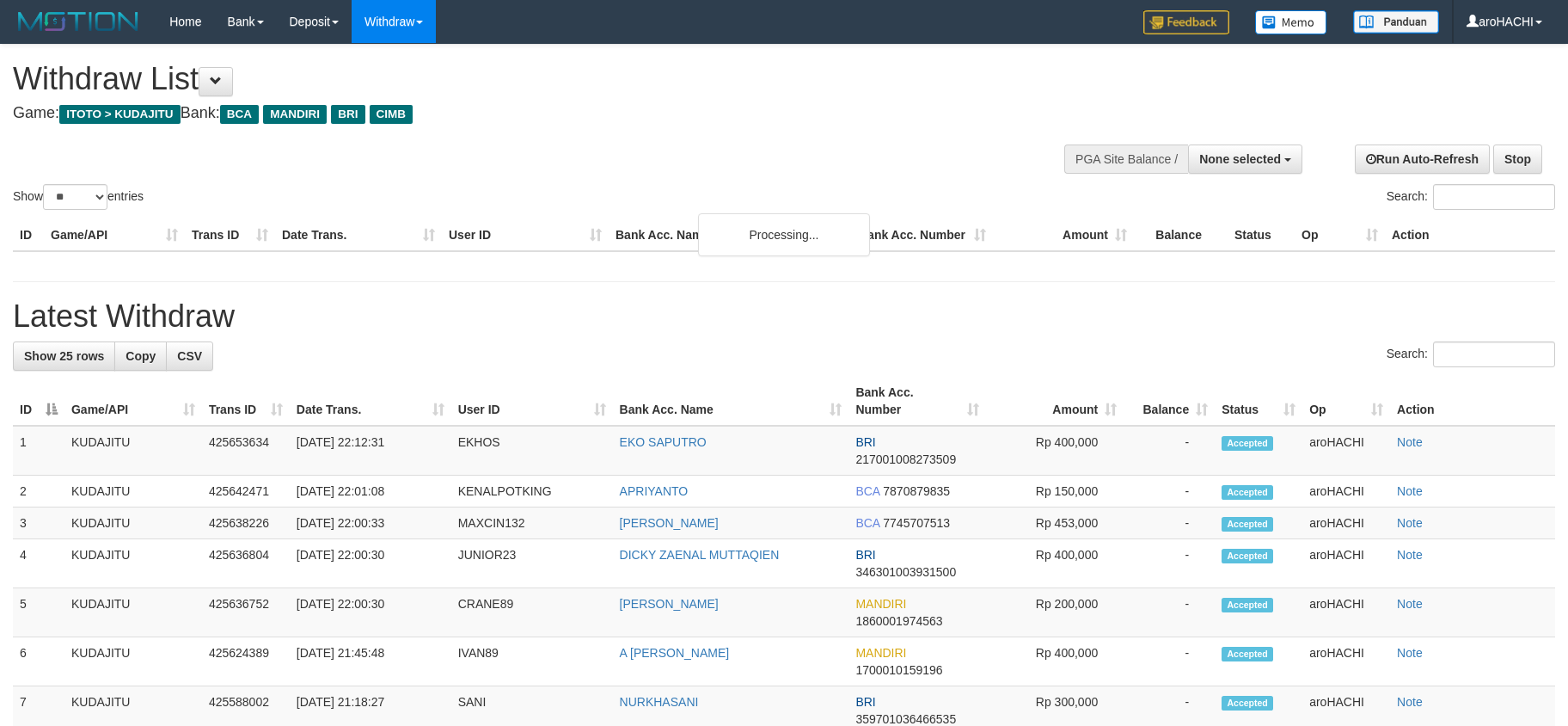 select 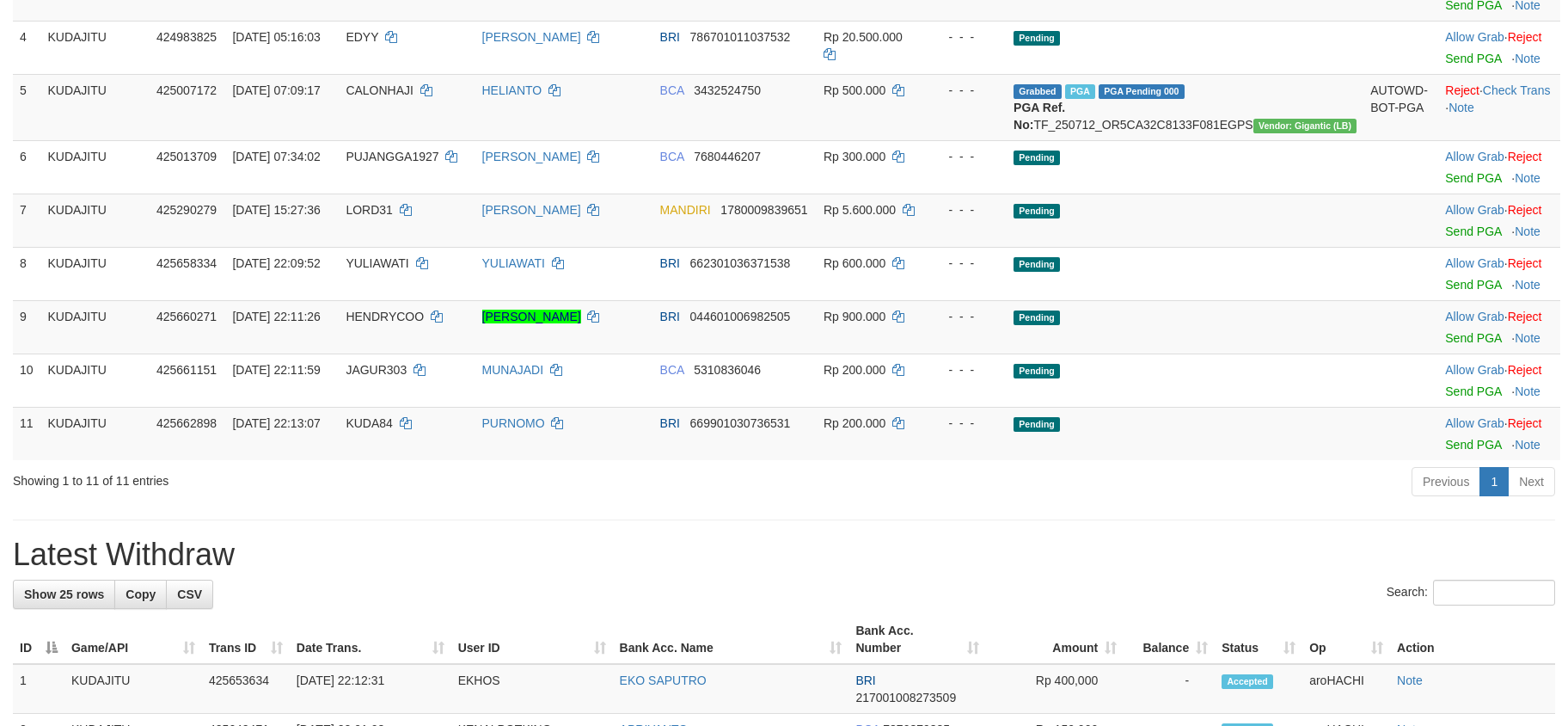 scroll, scrollTop: 429, scrollLeft: 0, axis: vertical 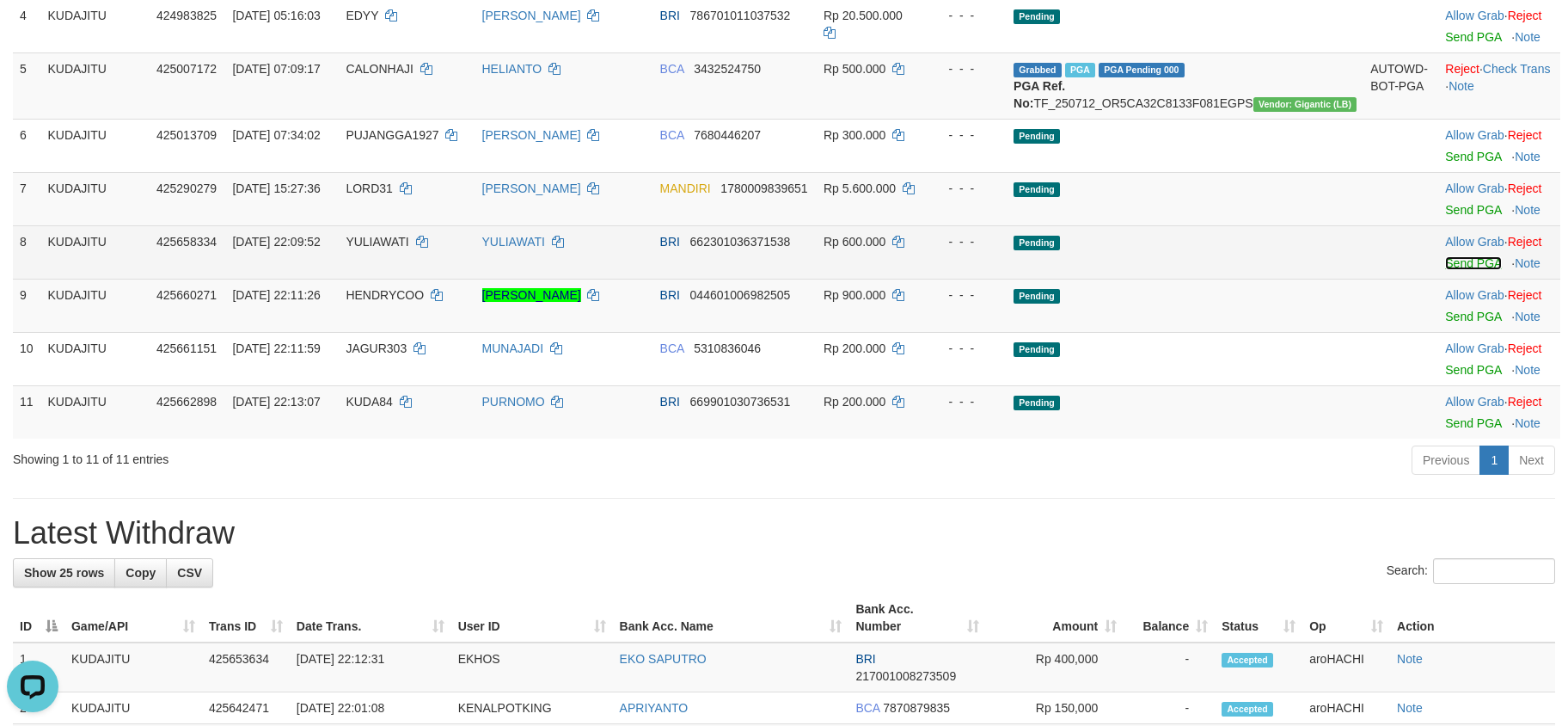click on "Send PGA" at bounding box center (1473, 263) 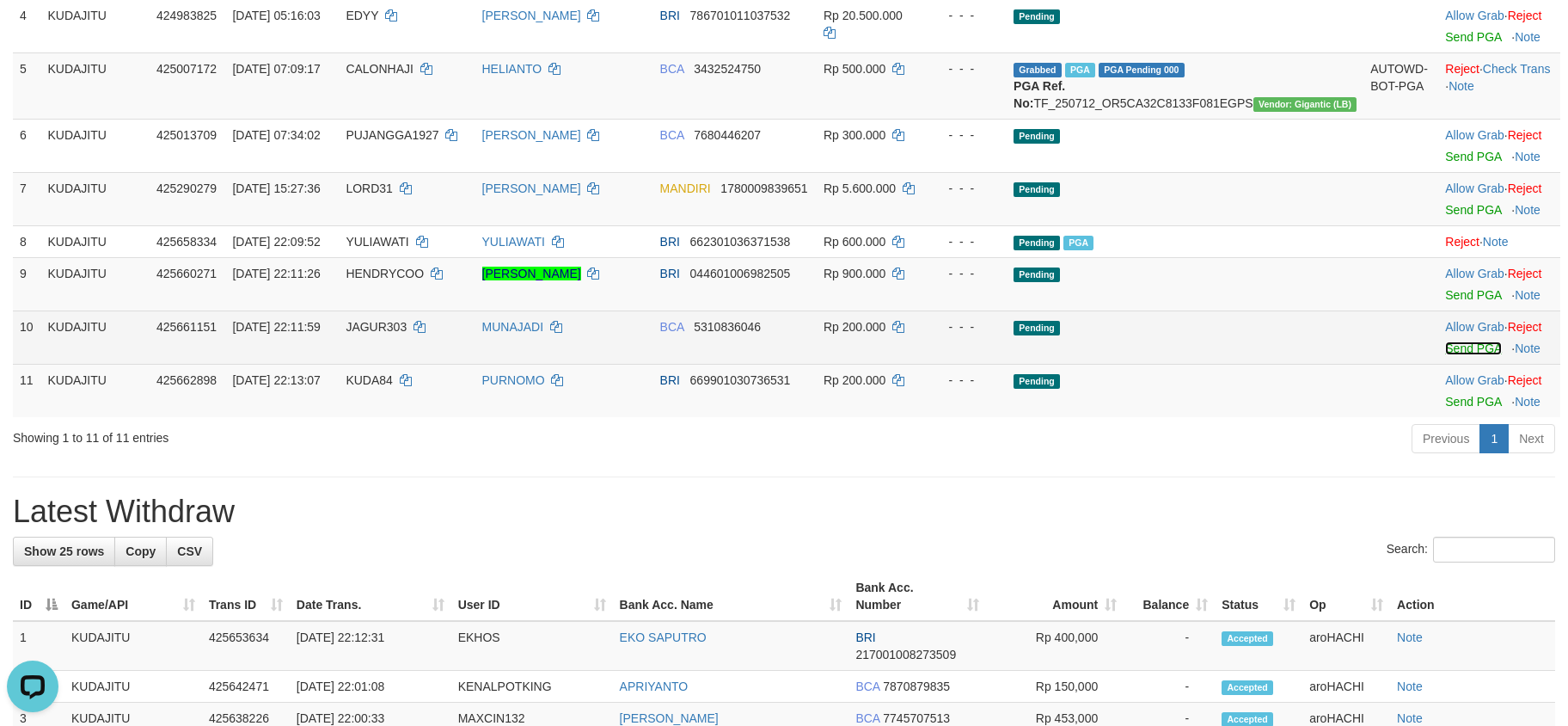 click on "Send PGA" at bounding box center [1473, 348] 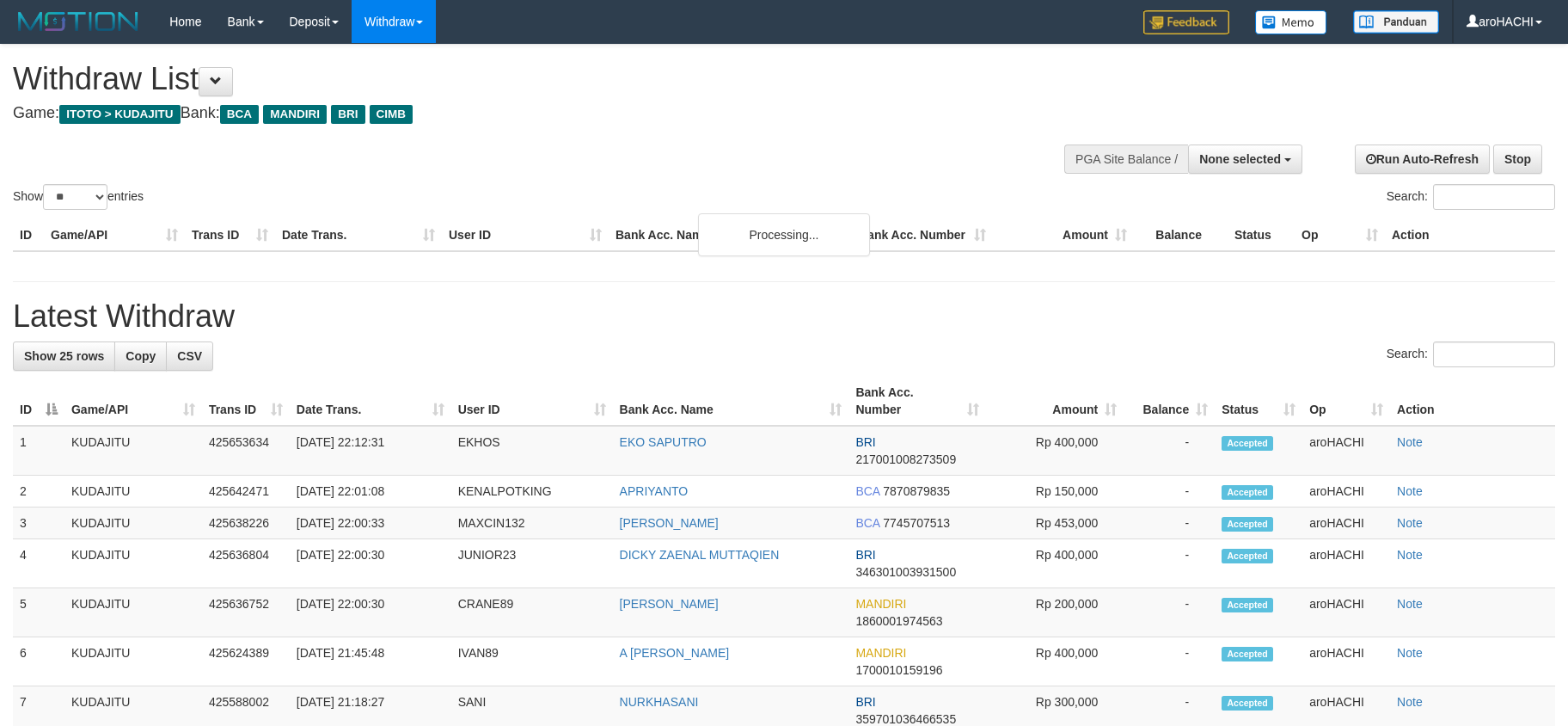 select 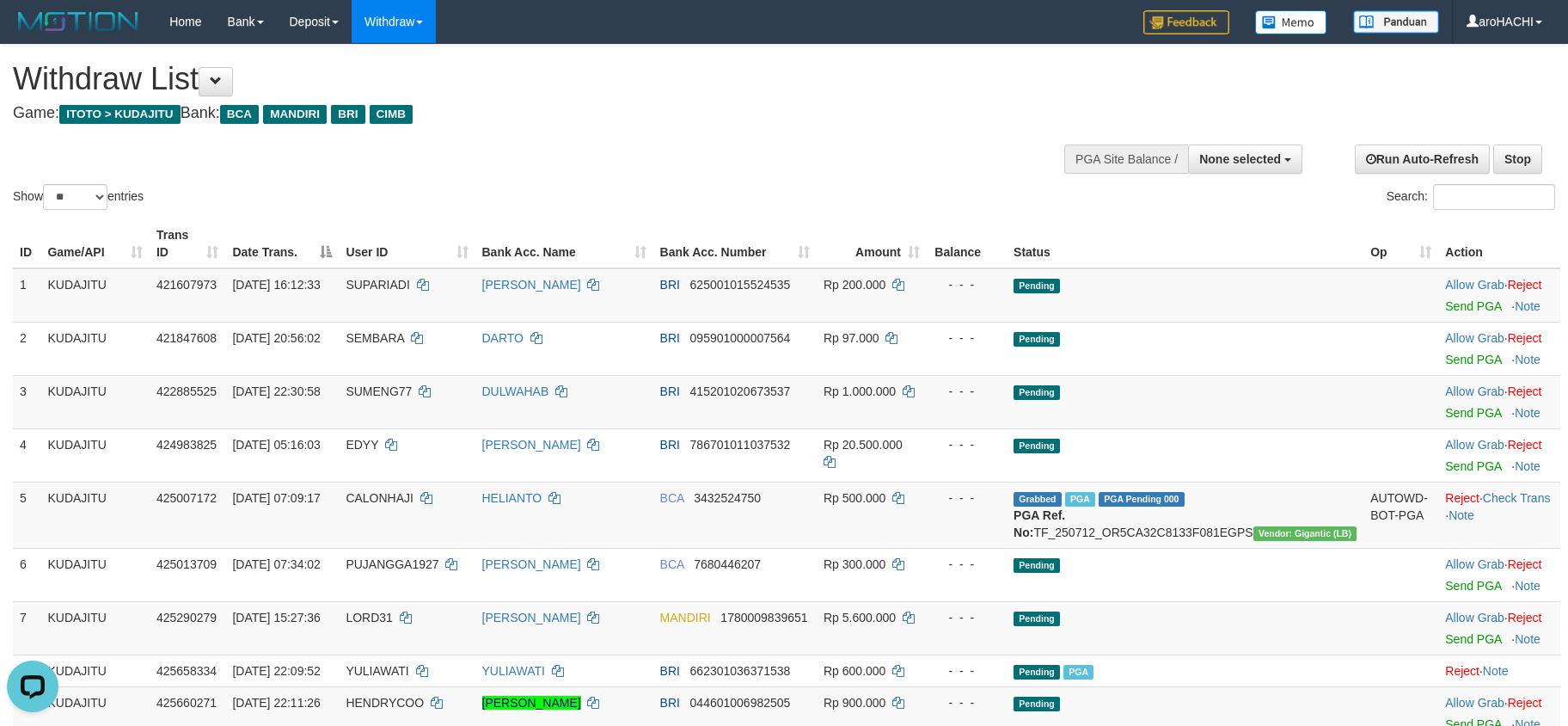 scroll, scrollTop: 0, scrollLeft: 0, axis: both 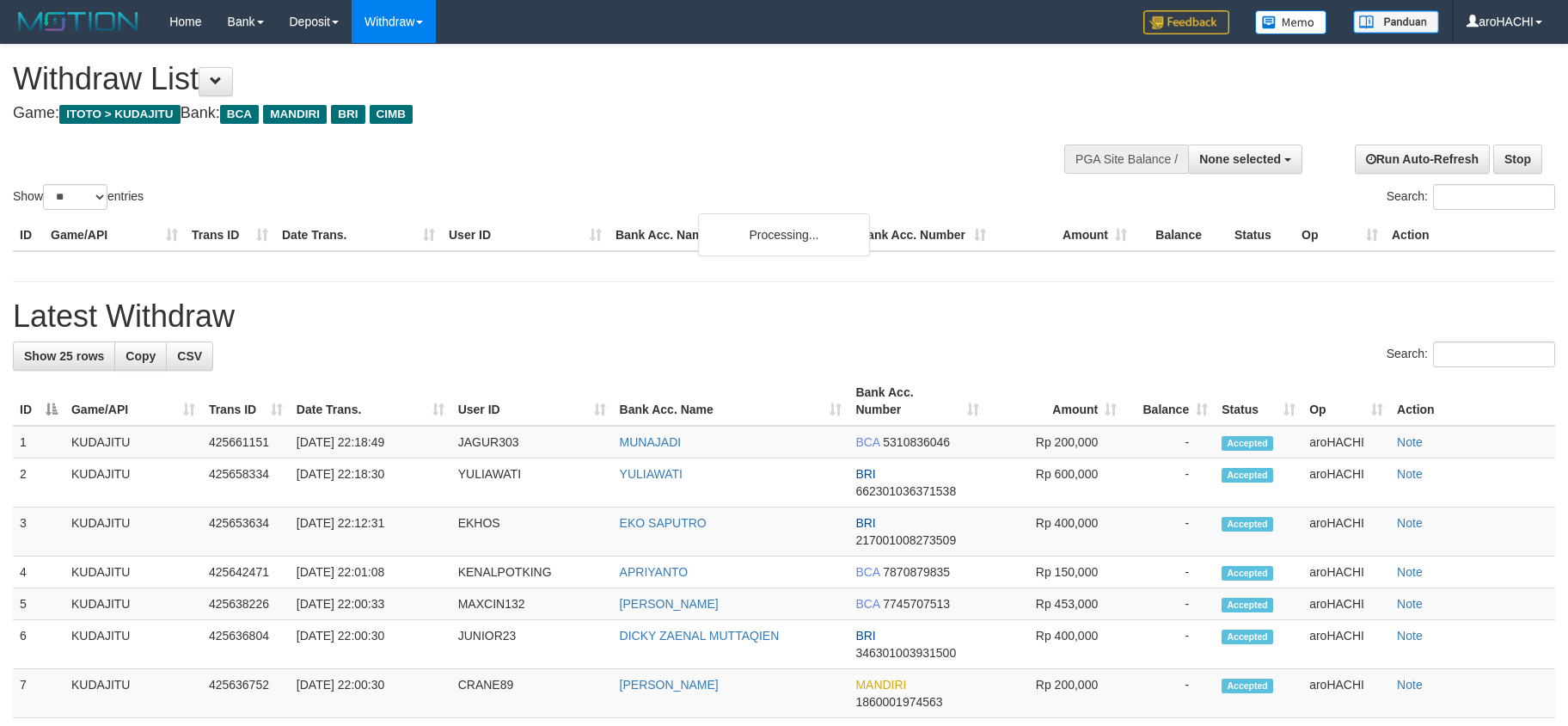 select 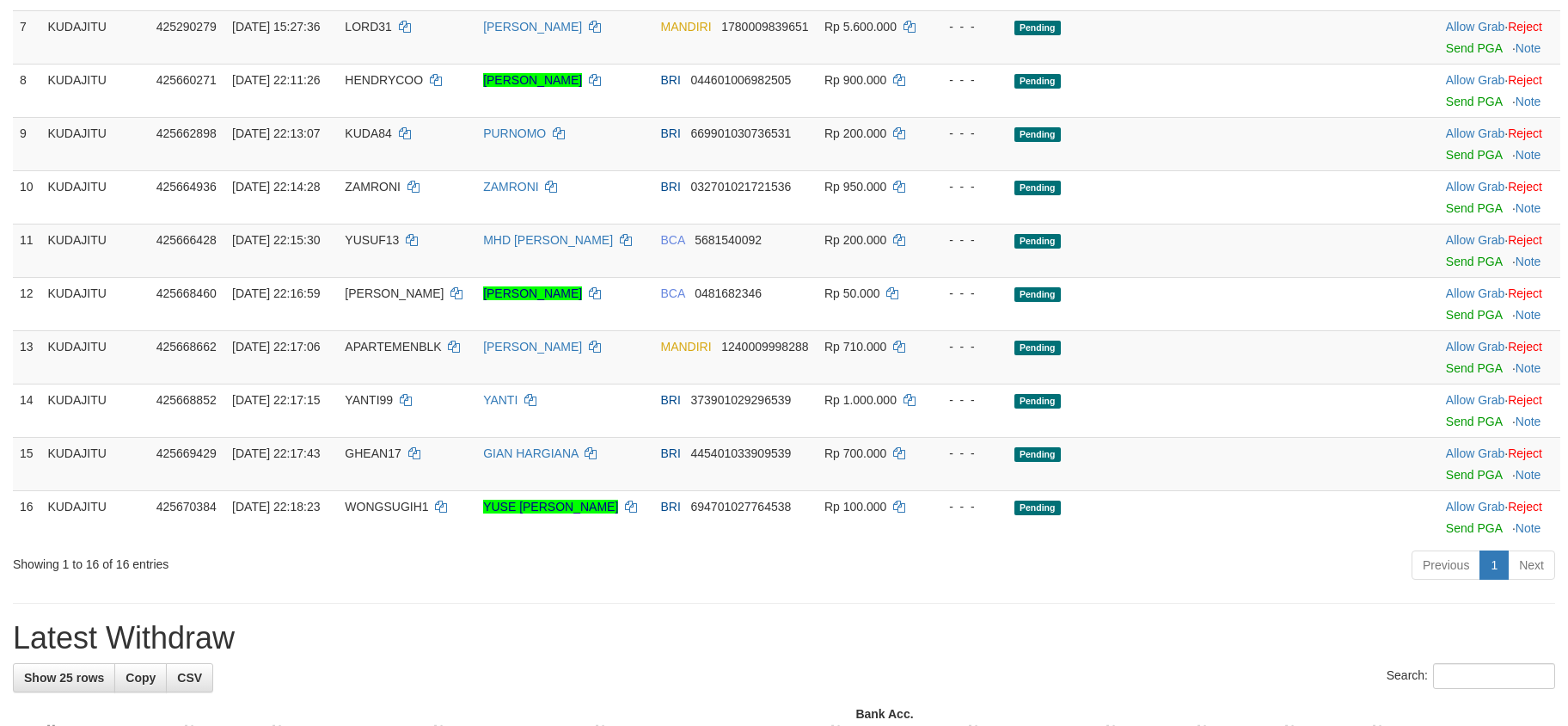 scroll, scrollTop: 429, scrollLeft: 0, axis: vertical 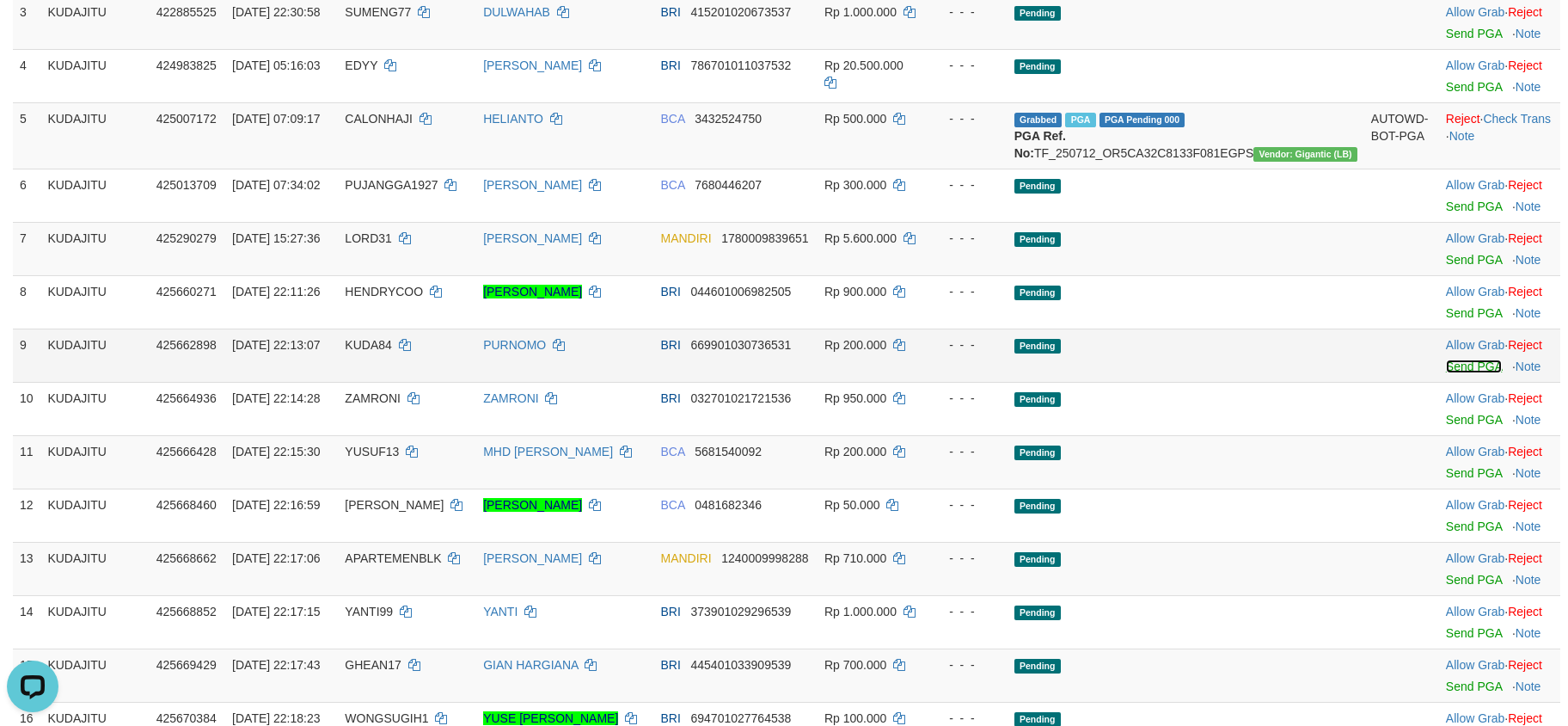 click on "Send PGA" at bounding box center [1473, 366] 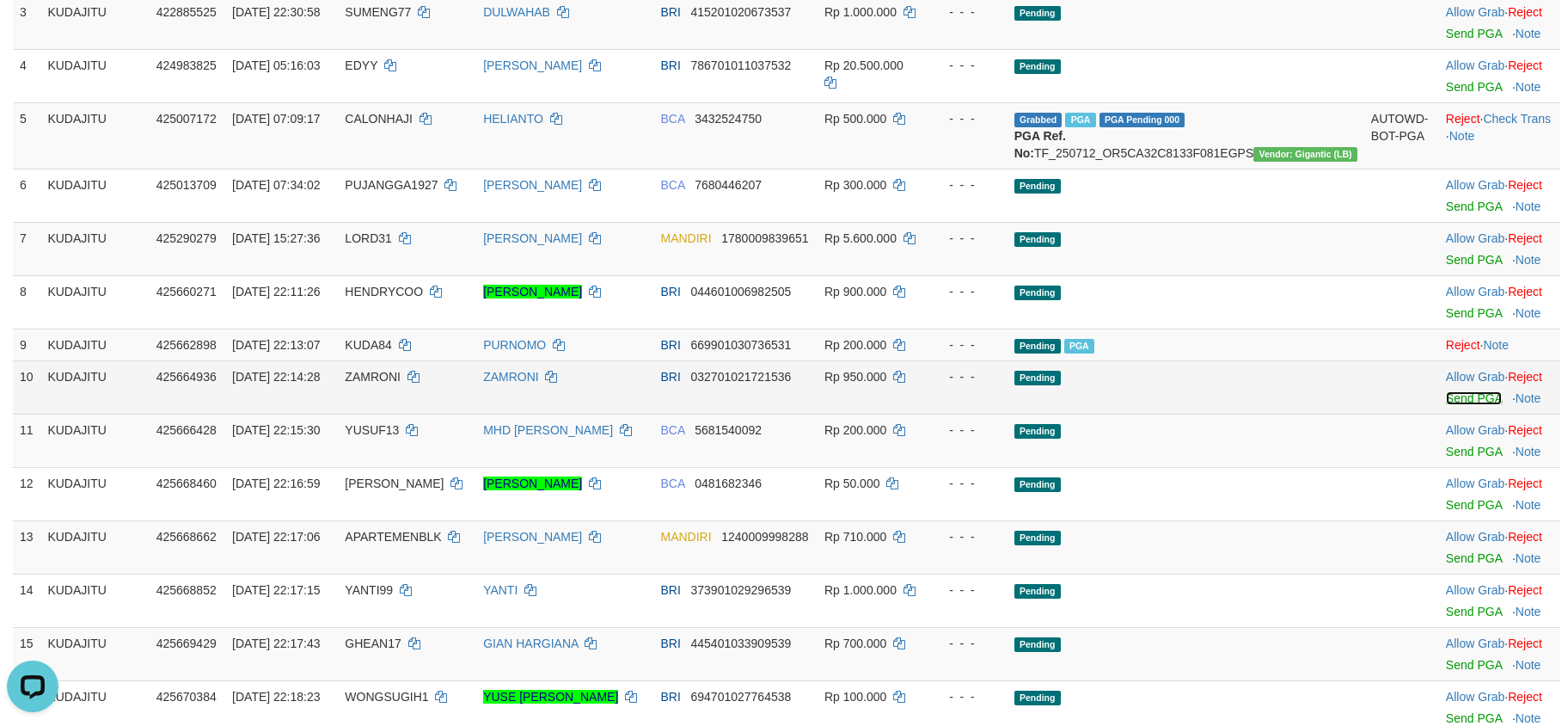 click on "Send PGA" at bounding box center [1473, 398] 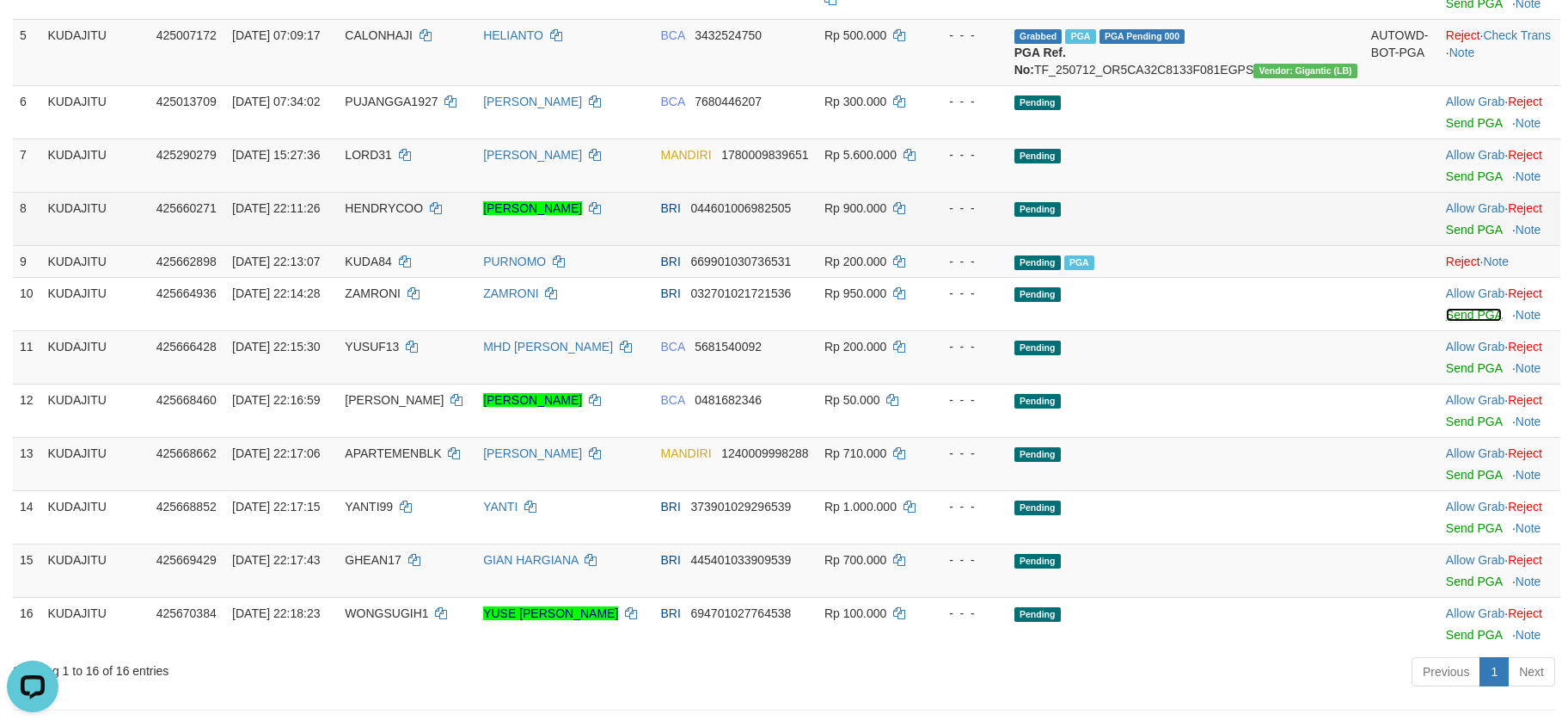 scroll, scrollTop: 379, scrollLeft: 0, axis: vertical 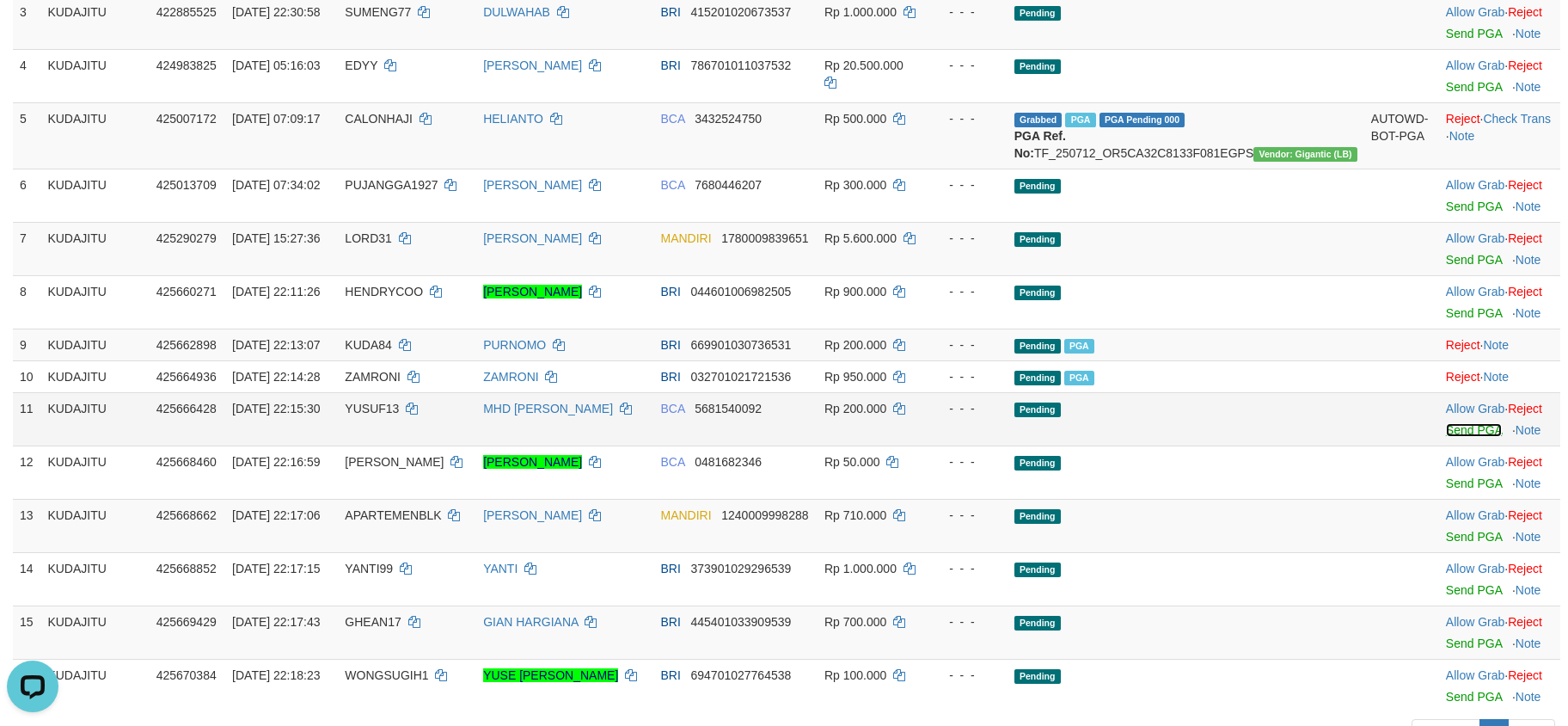 click on "Send PGA" at bounding box center (1473, 430) 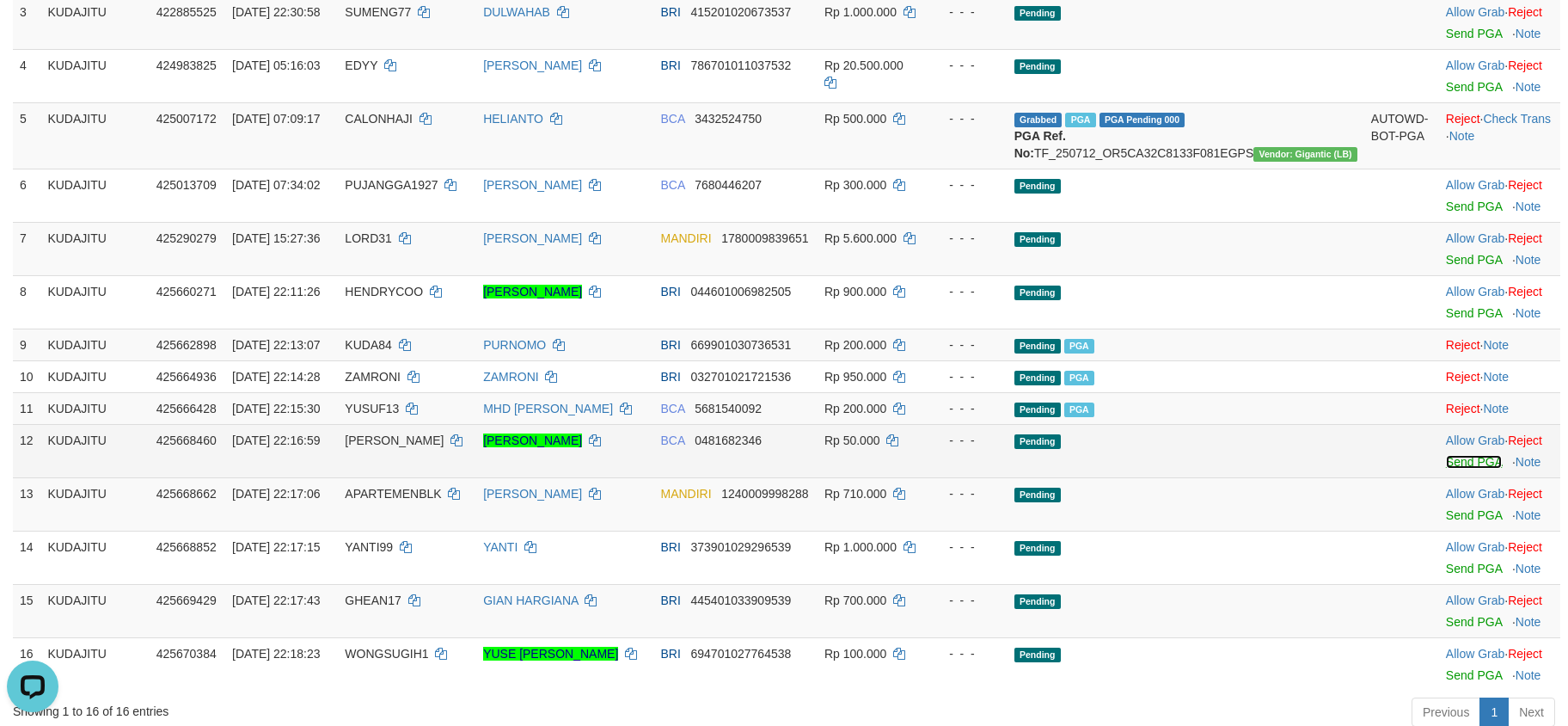 click on "Send PGA" at bounding box center (1473, 462) 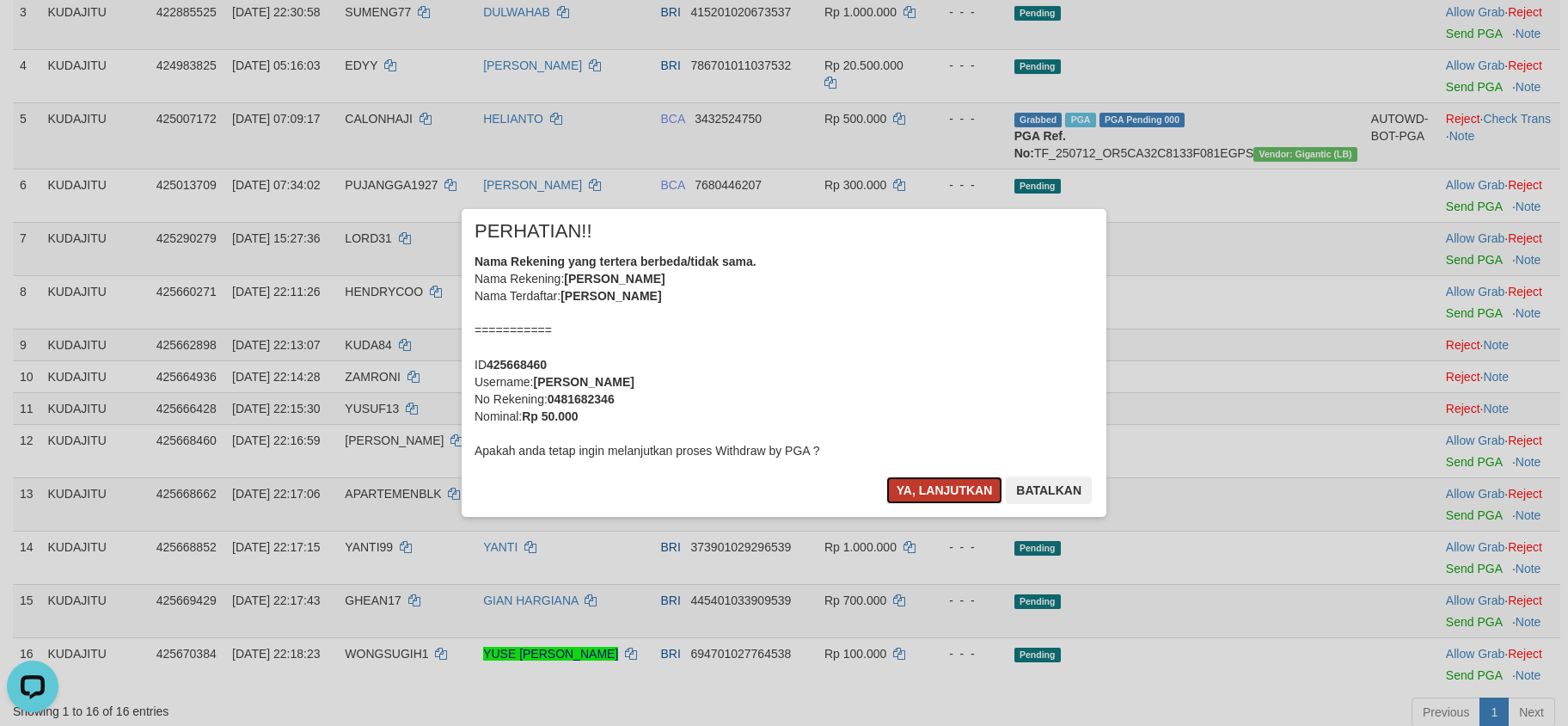 click on "Ya, lanjutkan" at bounding box center [945, 490] 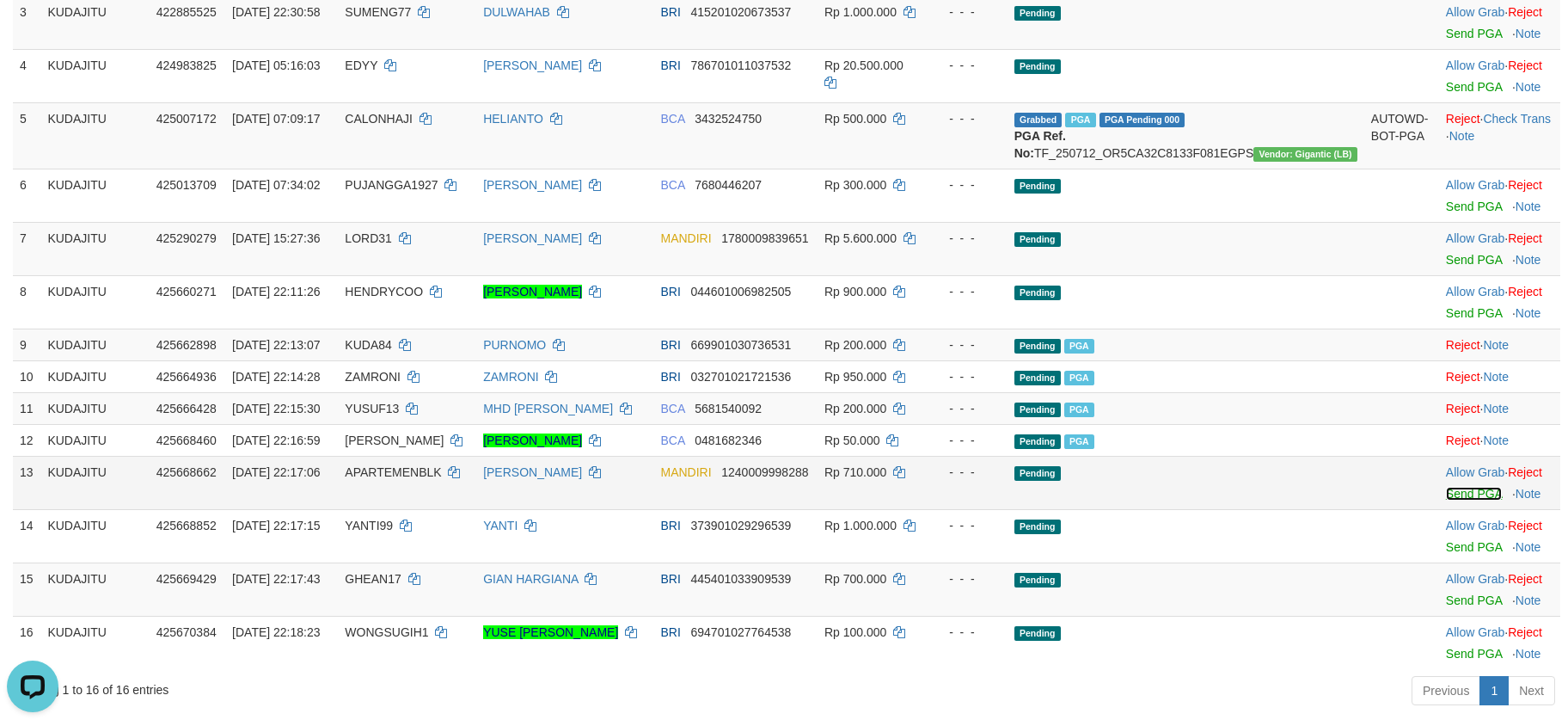 click on "Send PGA" at bounding box center (1473, 494) 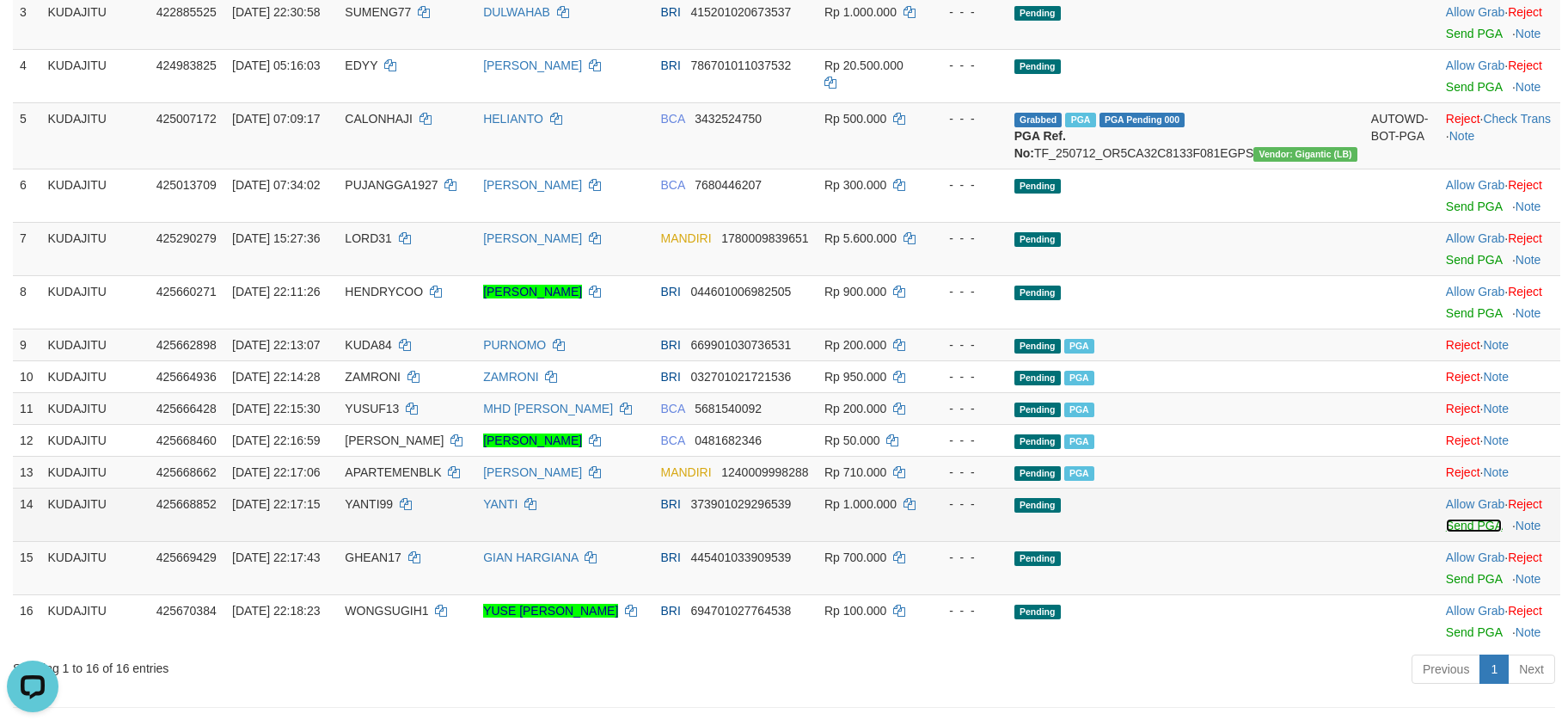 click on "Send PGA" at bounding box center (1473, 526) 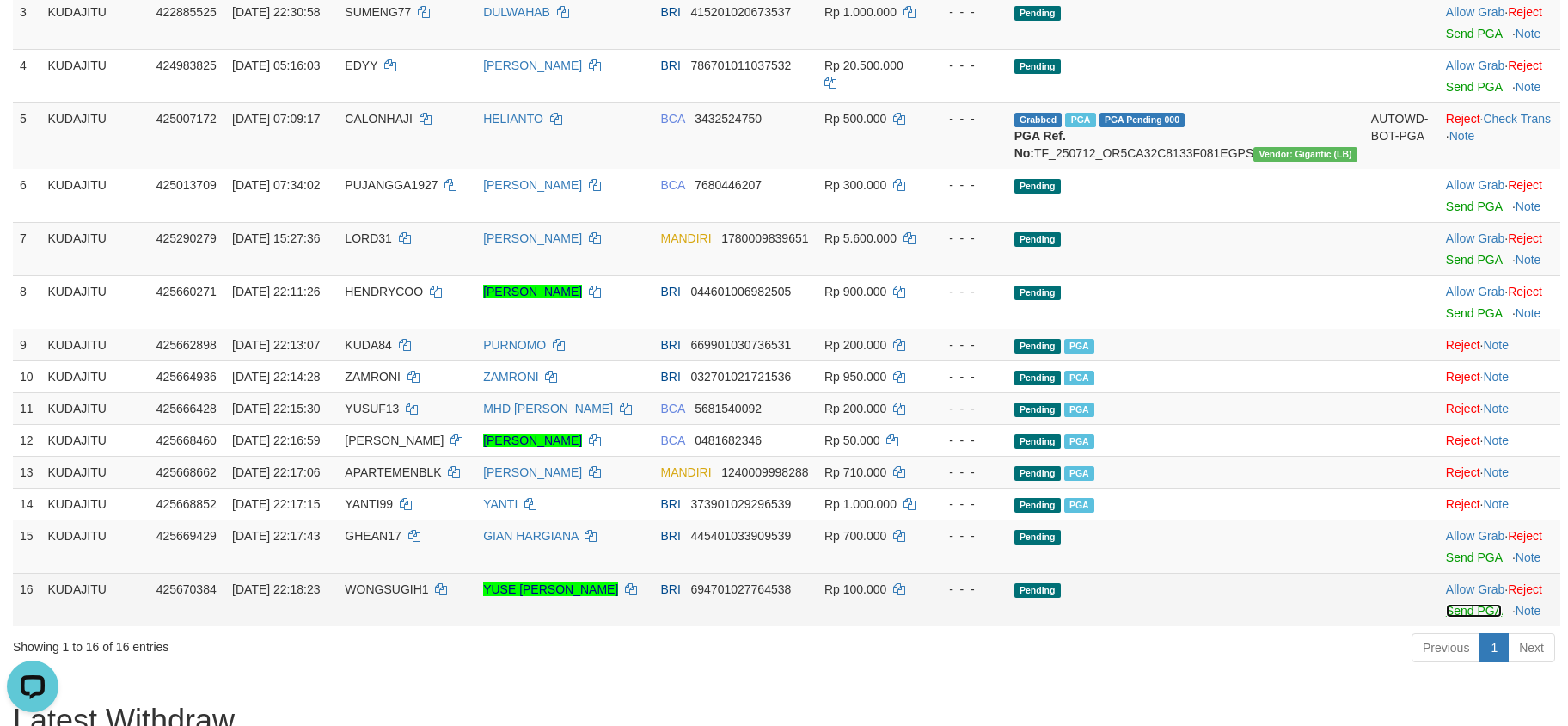 click on "Send PGA" at bounding box center [1473, 611] 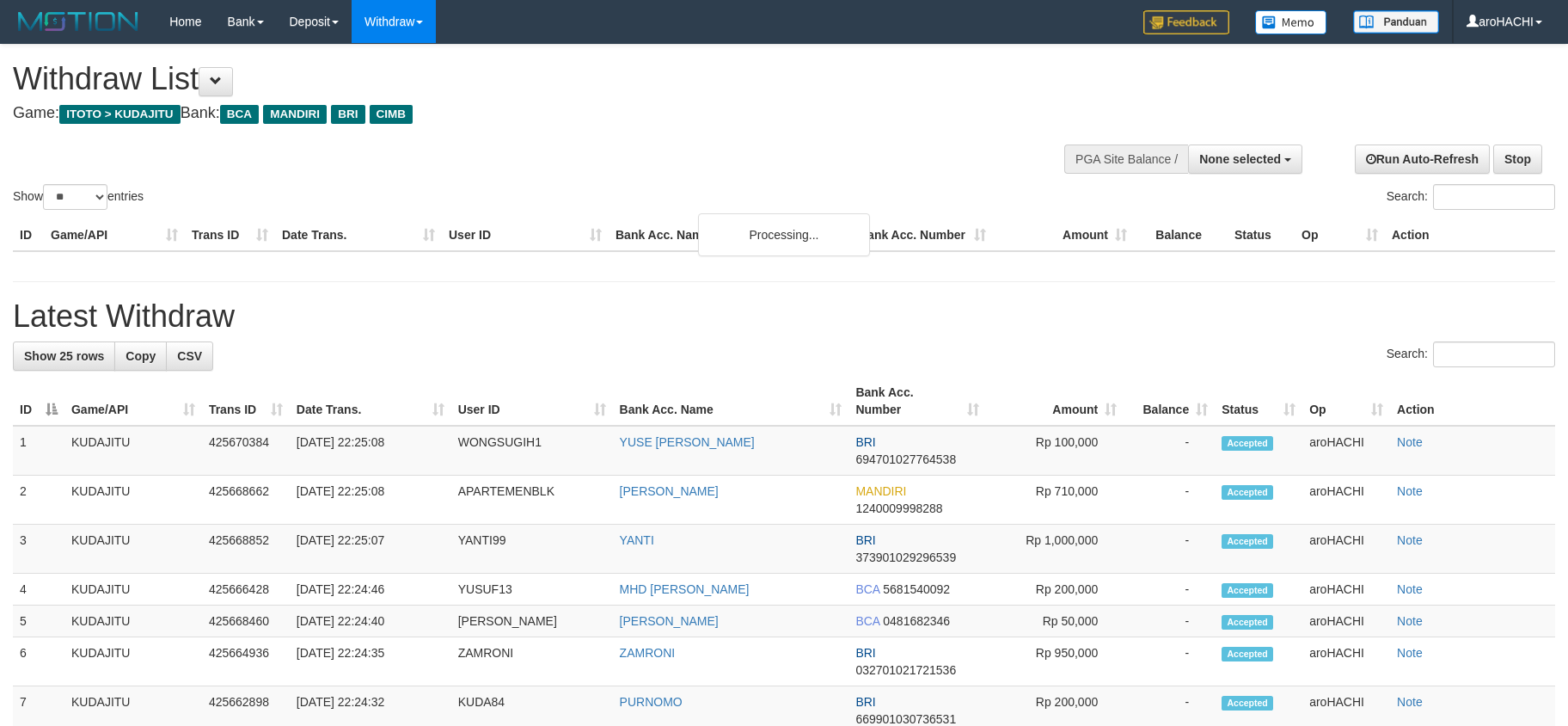 select 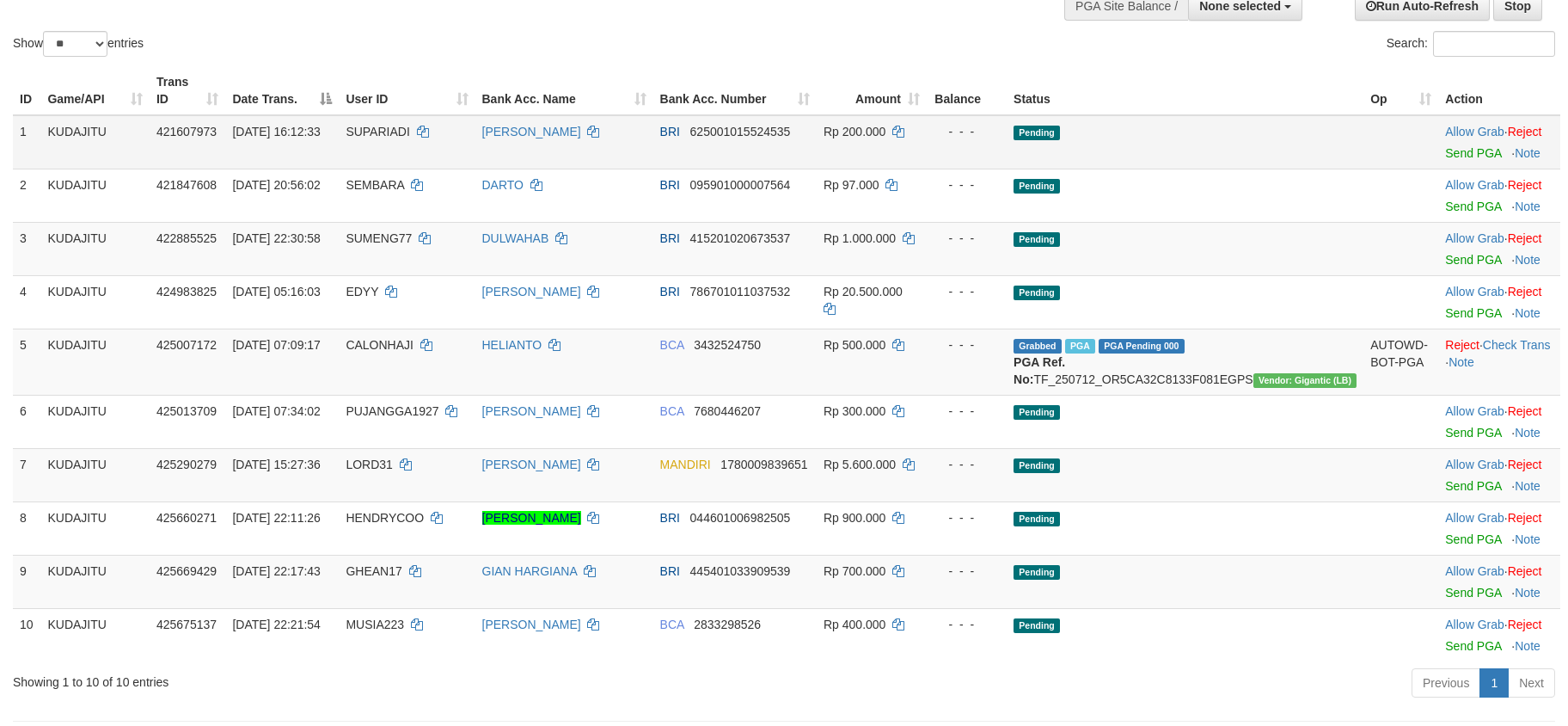 scroll, scrollTop: 215, scrollLeft: 0, axis: vertical 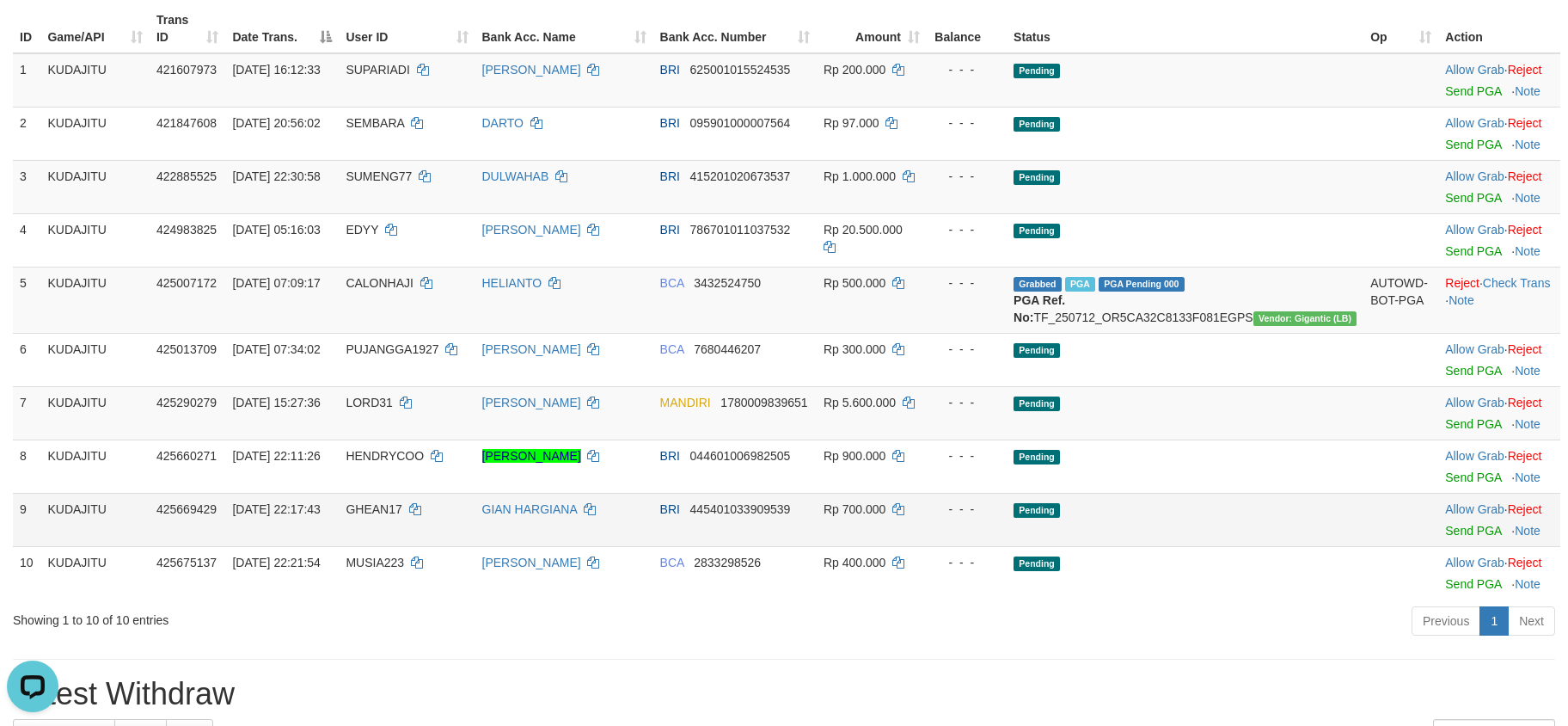 click on "Allow Grab   ·    Reject Send PGA     ·    Note" at bounding box center [1499, 520] 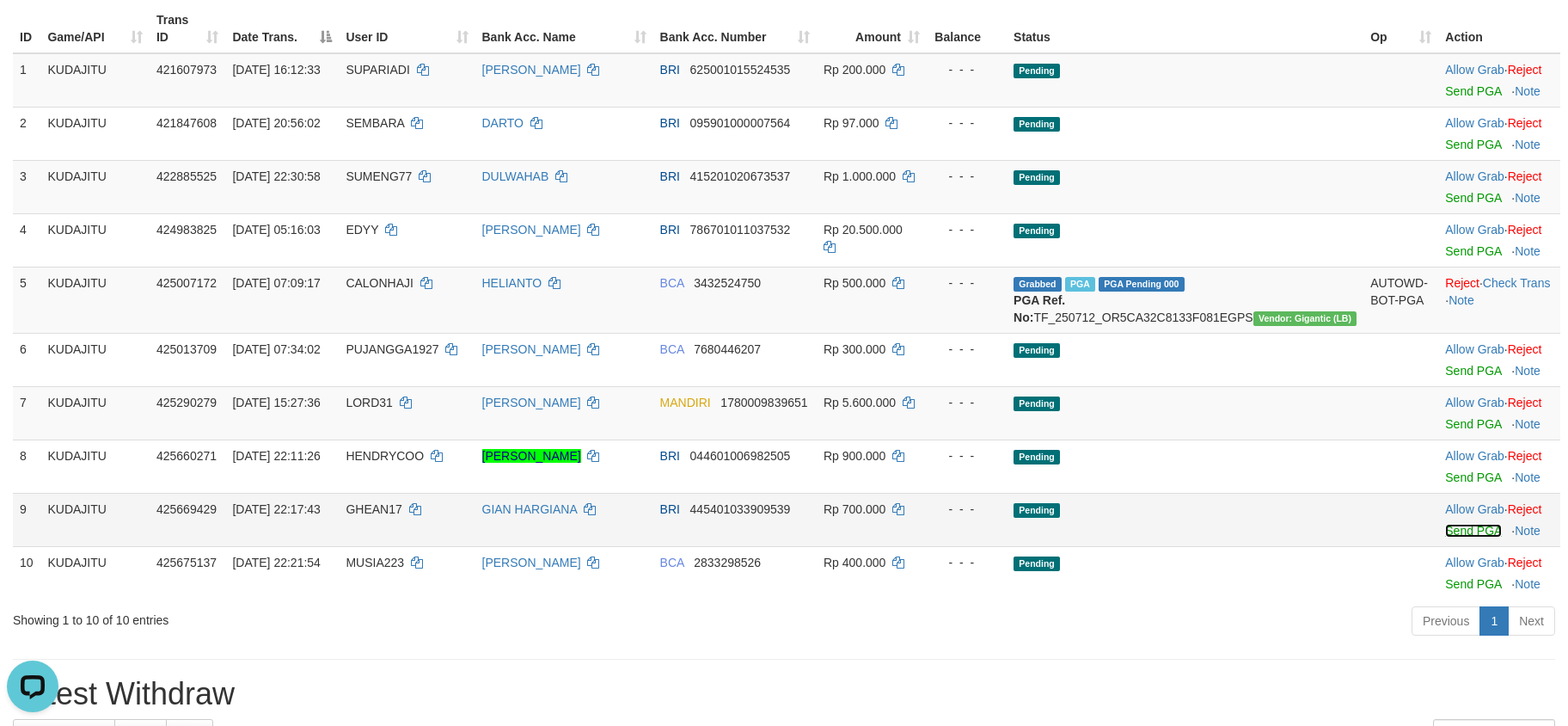 click on "Send PGA" at bounding box center [1473, 531] 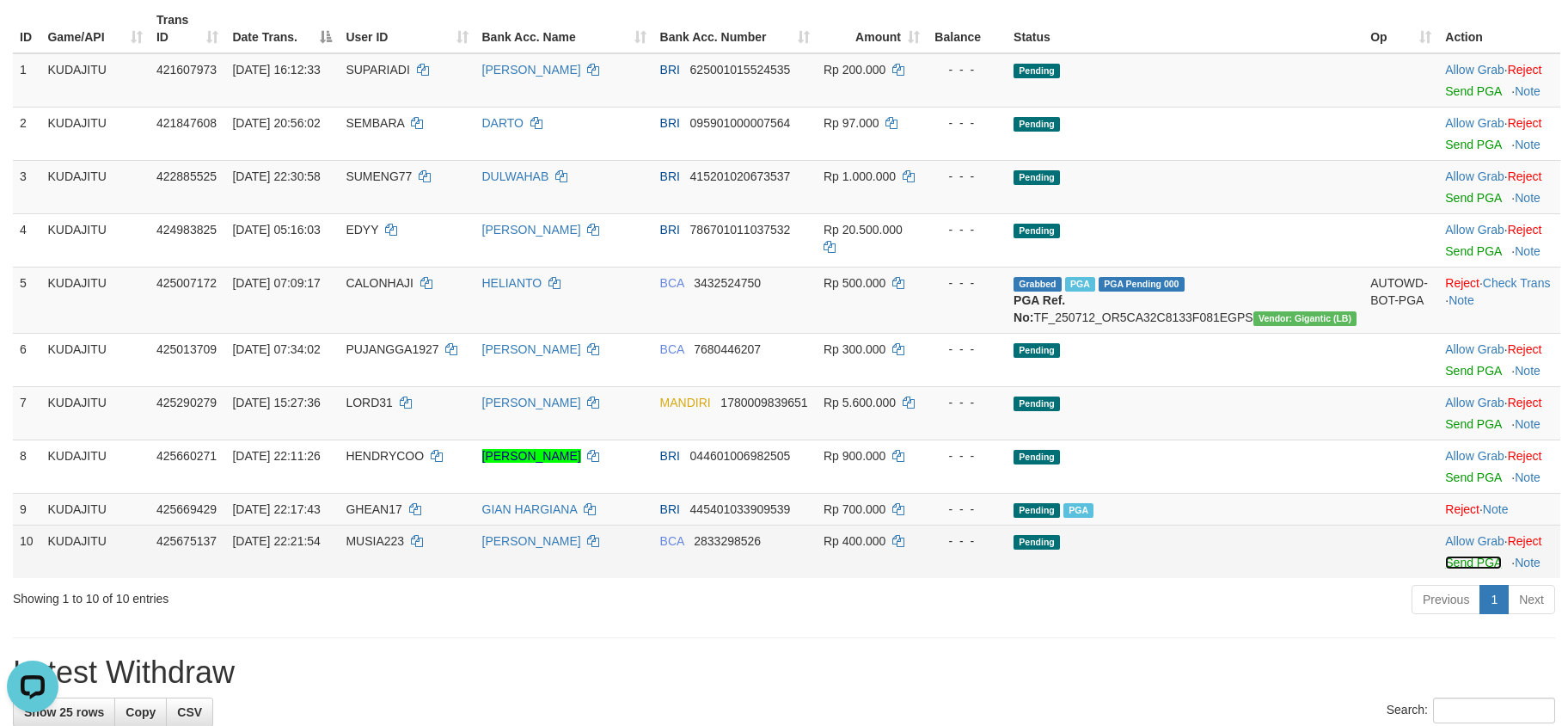 click on "Send PGA" at bounding box center (1473, 563) 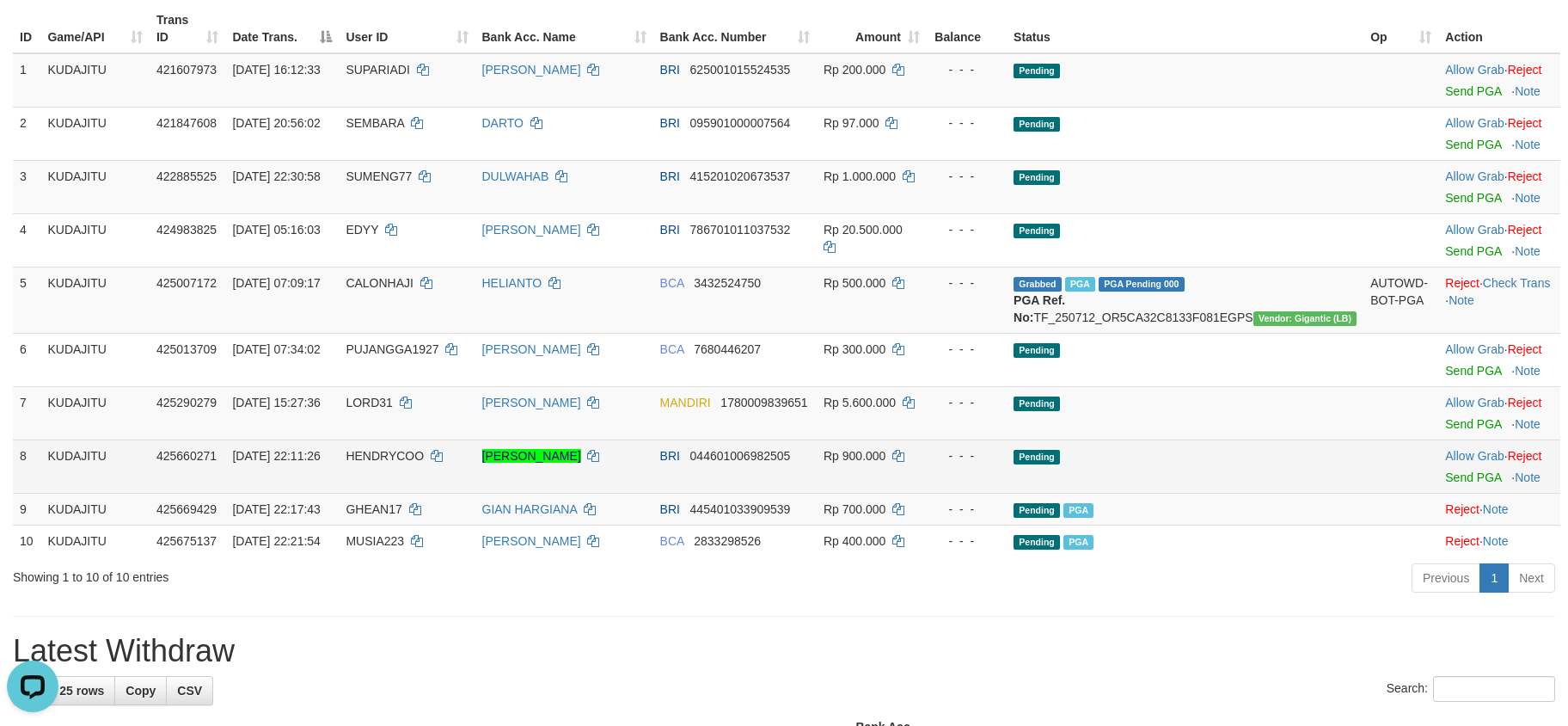 scroll, scrollTop: 194, scrollLeft: 0, axis: vertical 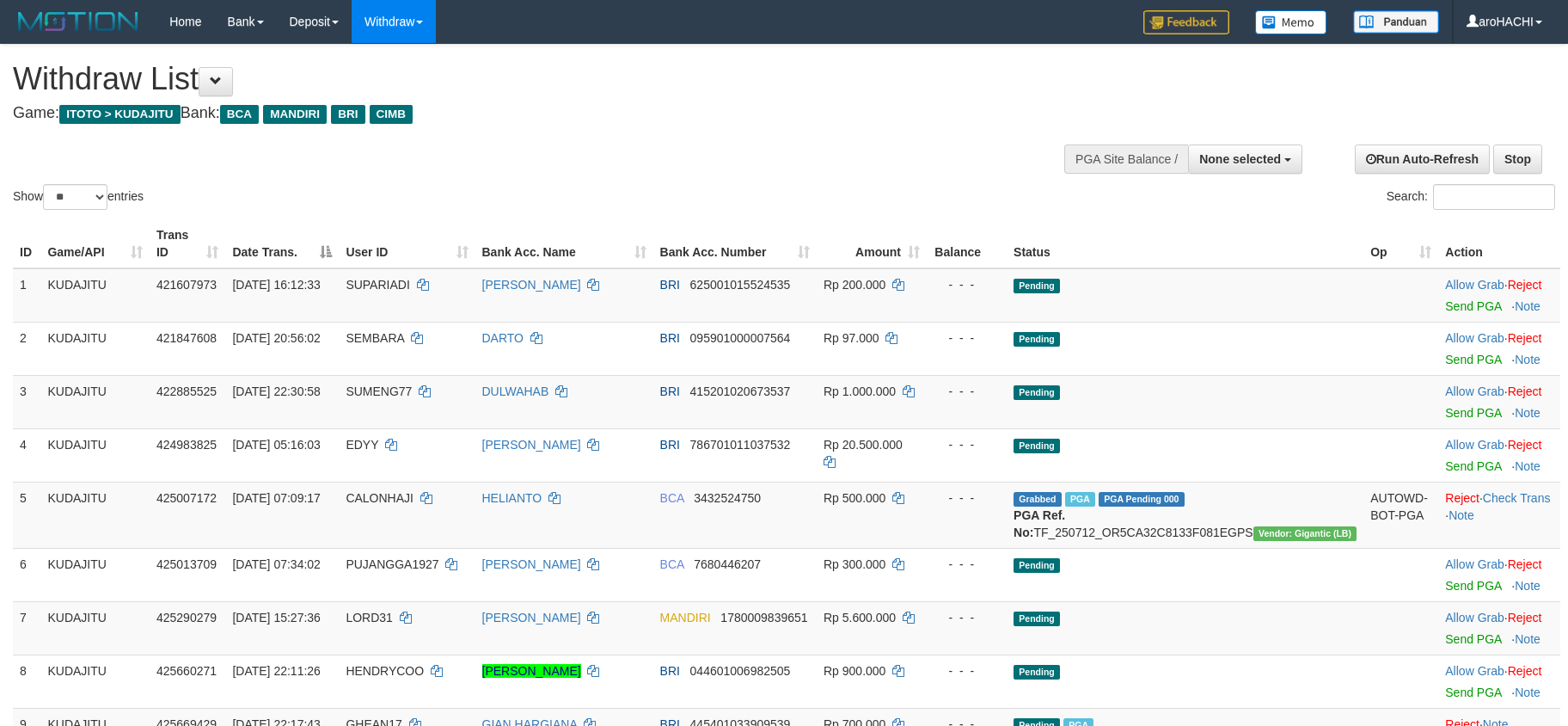 select 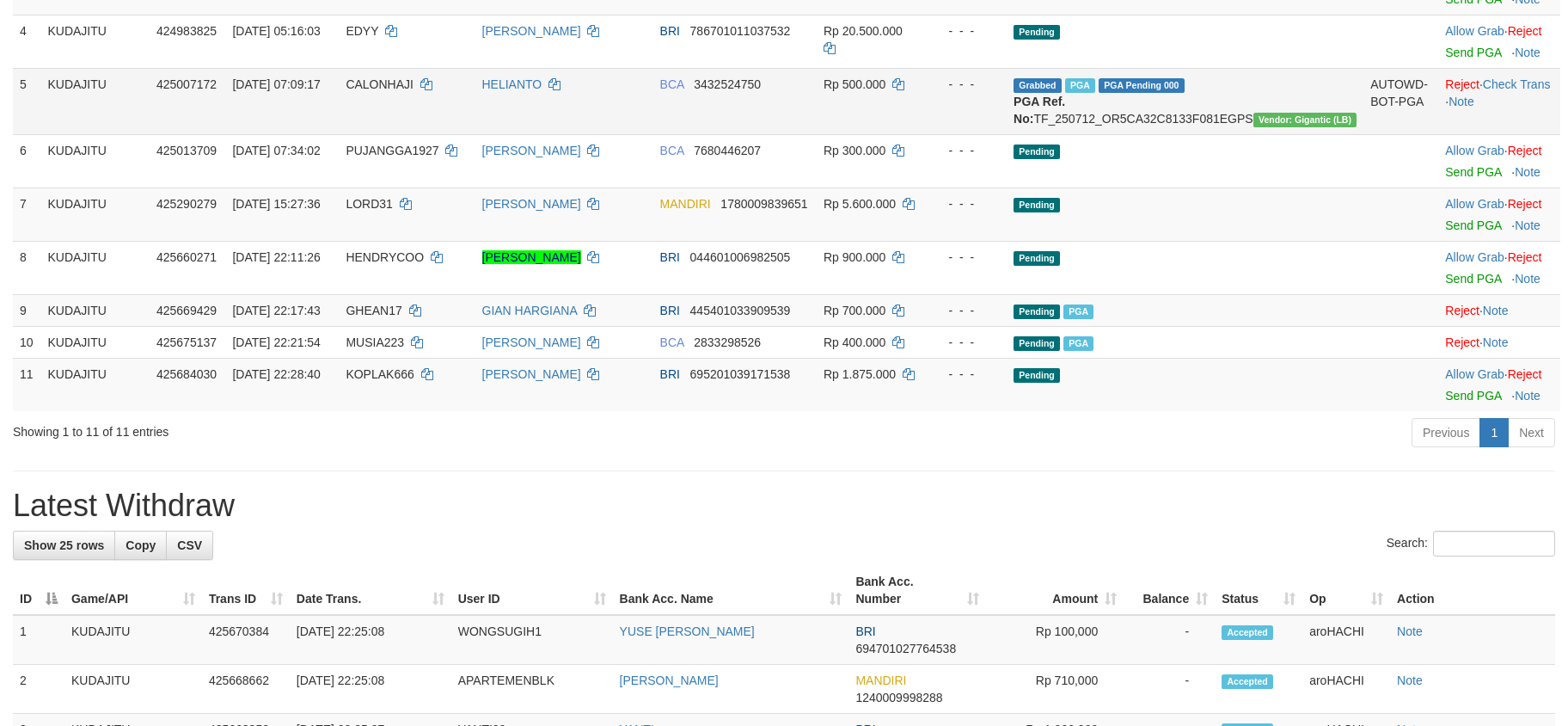scroll, scrollTop: 429, scrollLeft: 0, axis: vertical 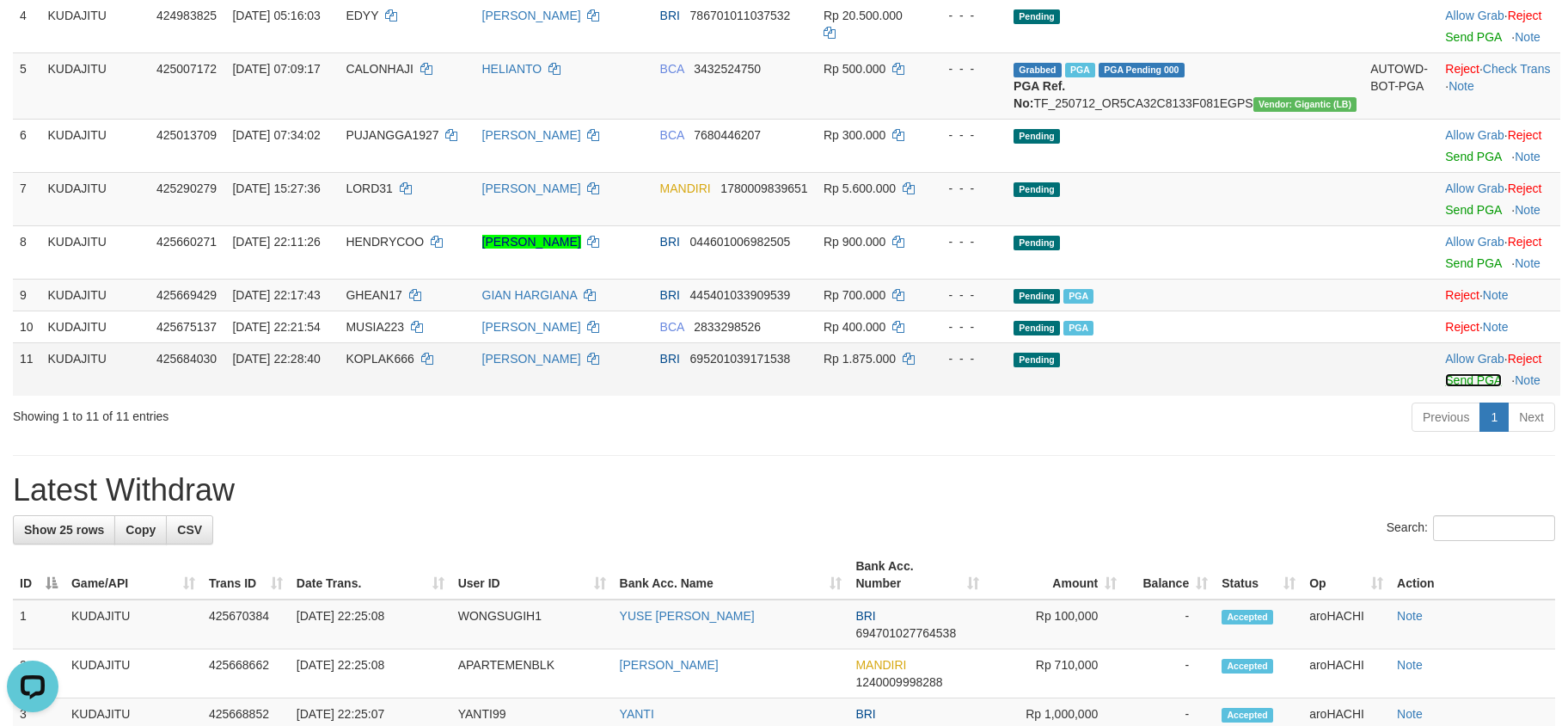 click on "Send PGA" at bounding box center (1473, 380) 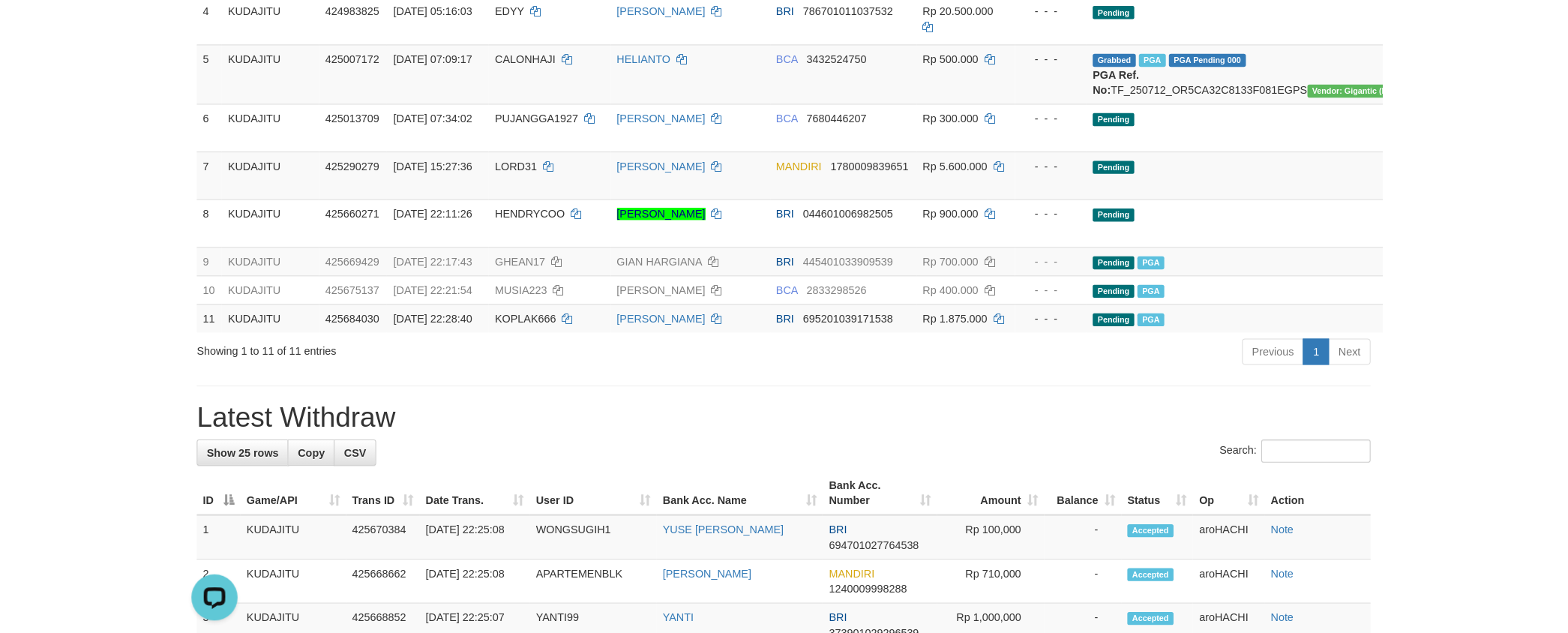scroll, scrollTop: 374, scrollLeft: 0, axis: vertical 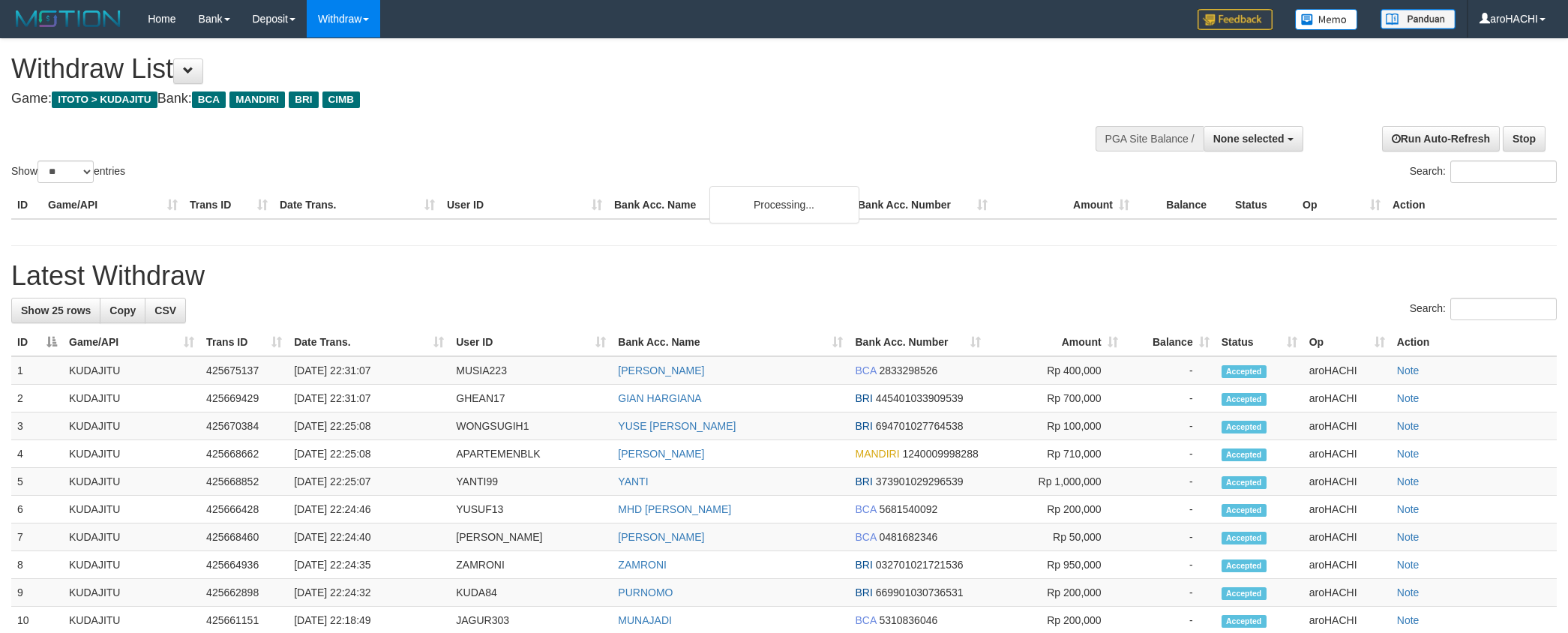 select 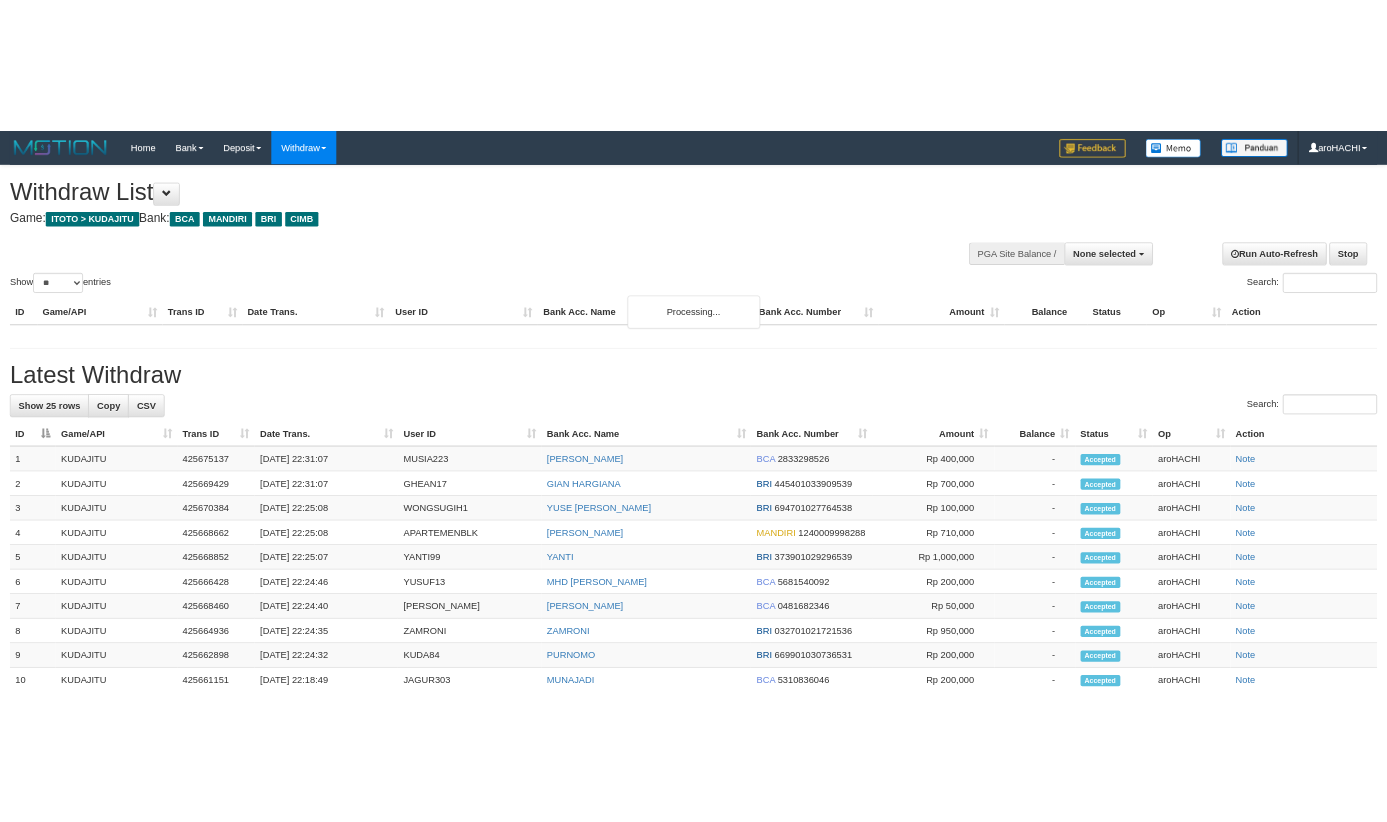 scroll, scrollTop: 0, scrollLeft: 0, axis: both 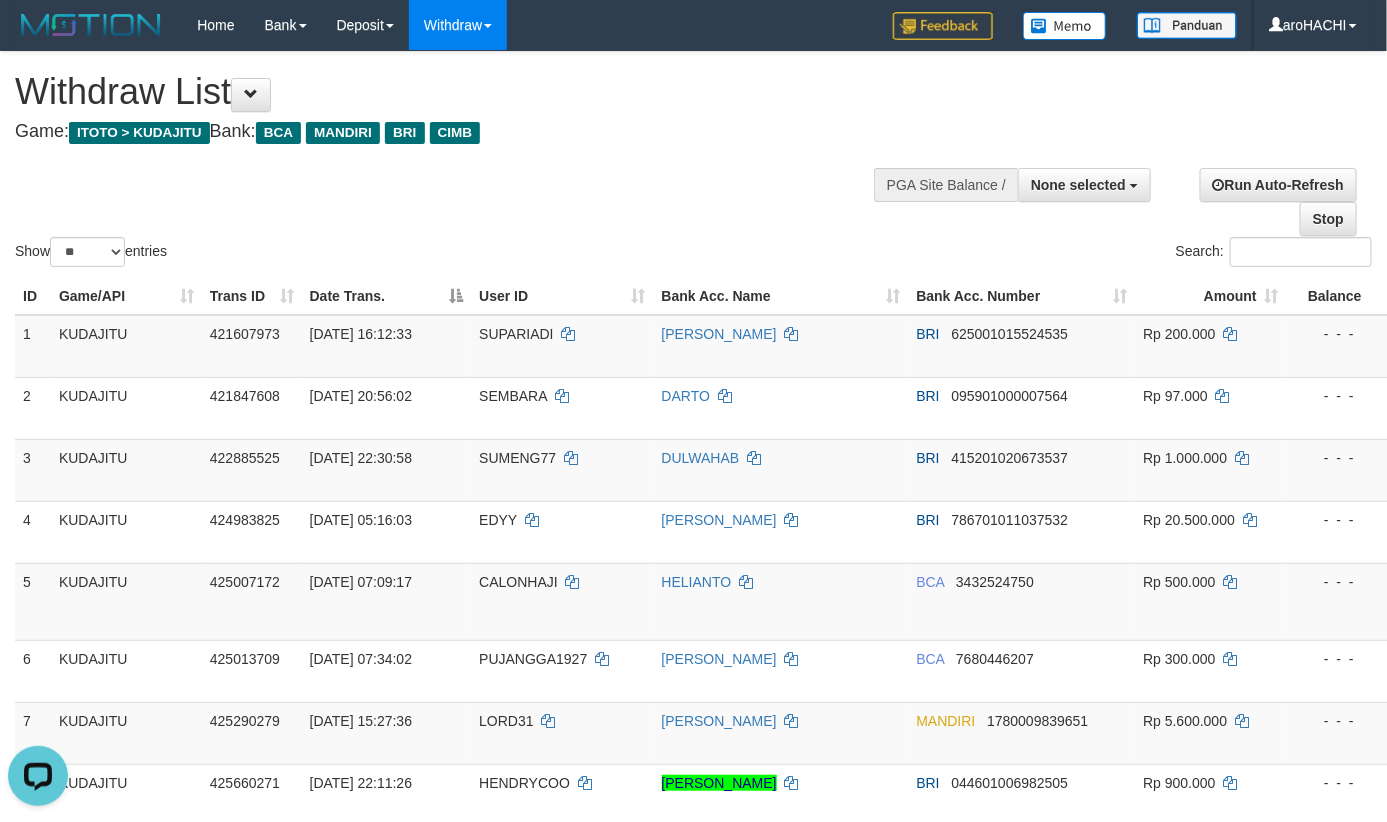 click on "Withdraw List" at bounding box center [460, 92] 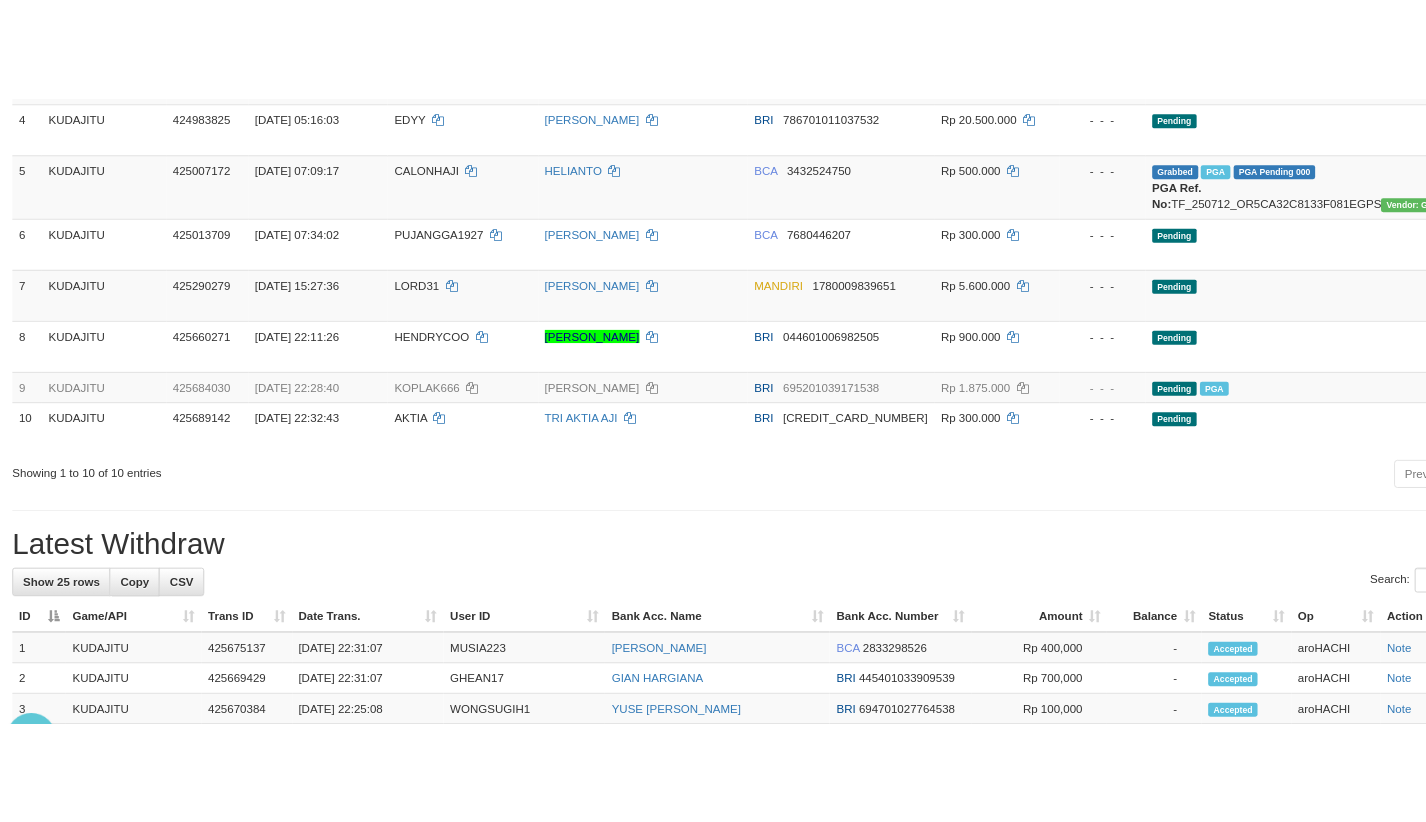 scroll, scrollTop: 496, scrollLeft: 0, axis: vertical 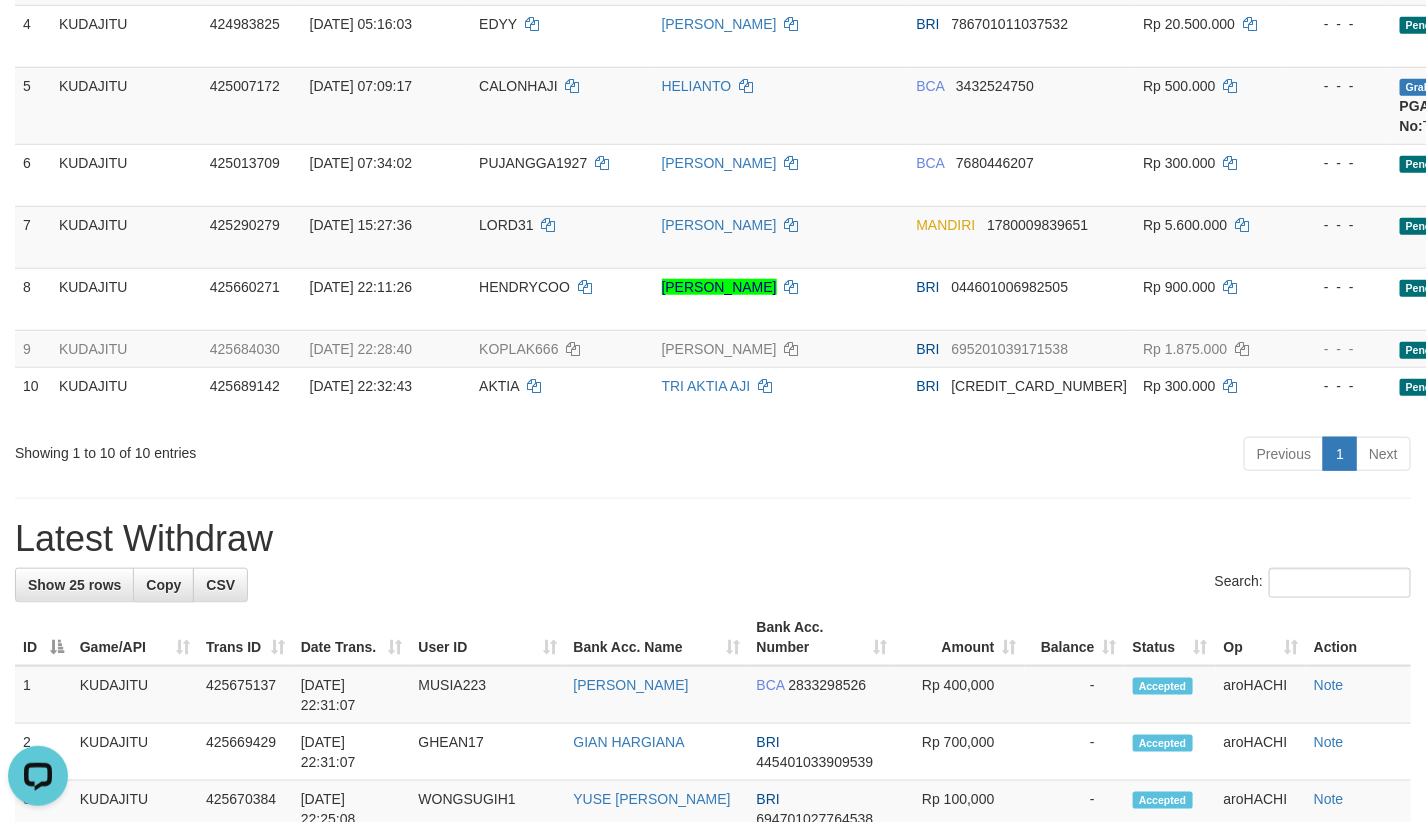 click on "**********" at bounding box center [713, 890] 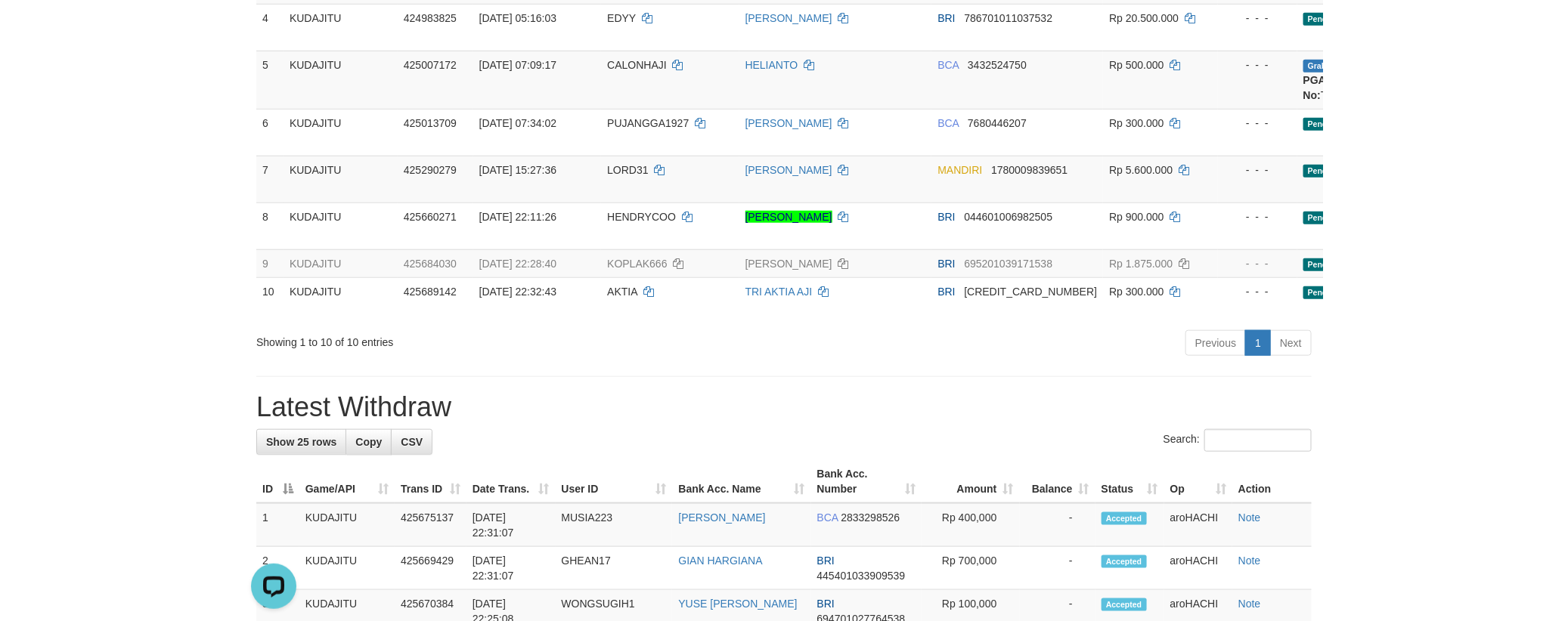 scroll, scrollTop: 357, scrollLeft: 0, axis: vertical 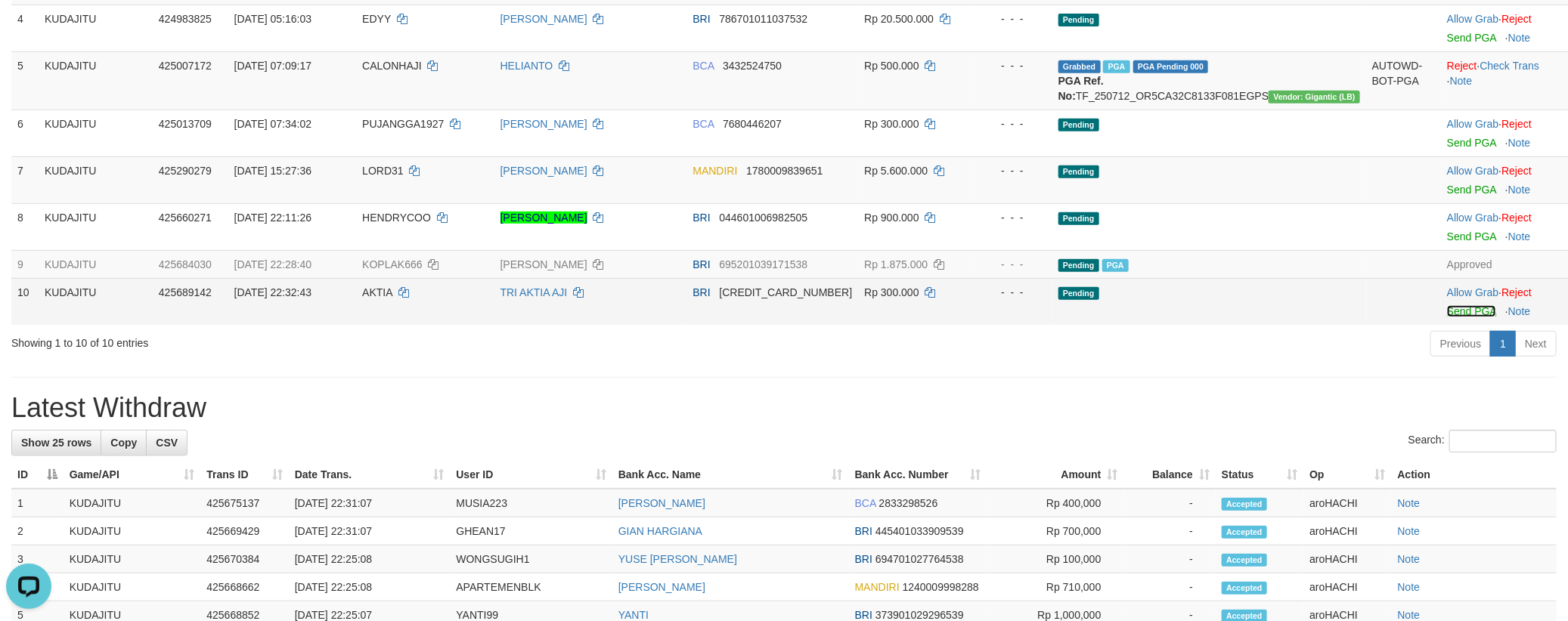 click on "Send PGA" at bounding box center (1471, 311) 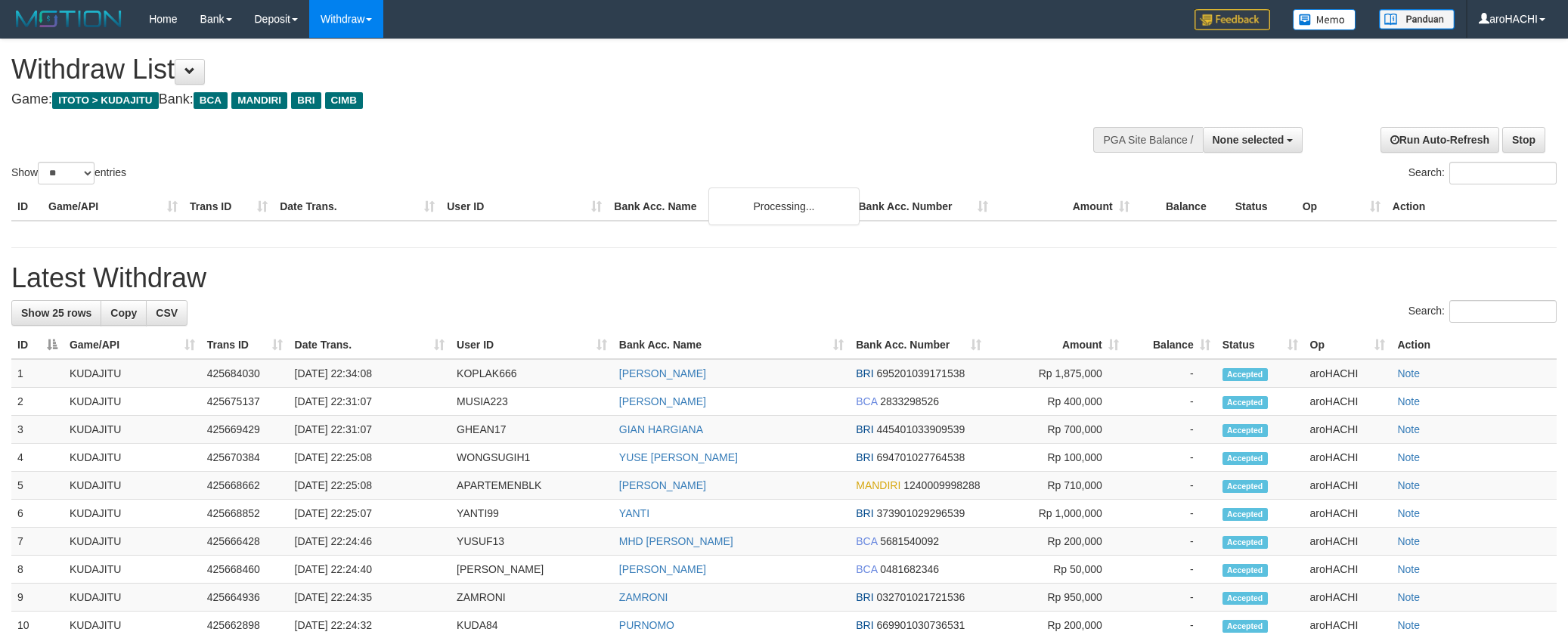 select 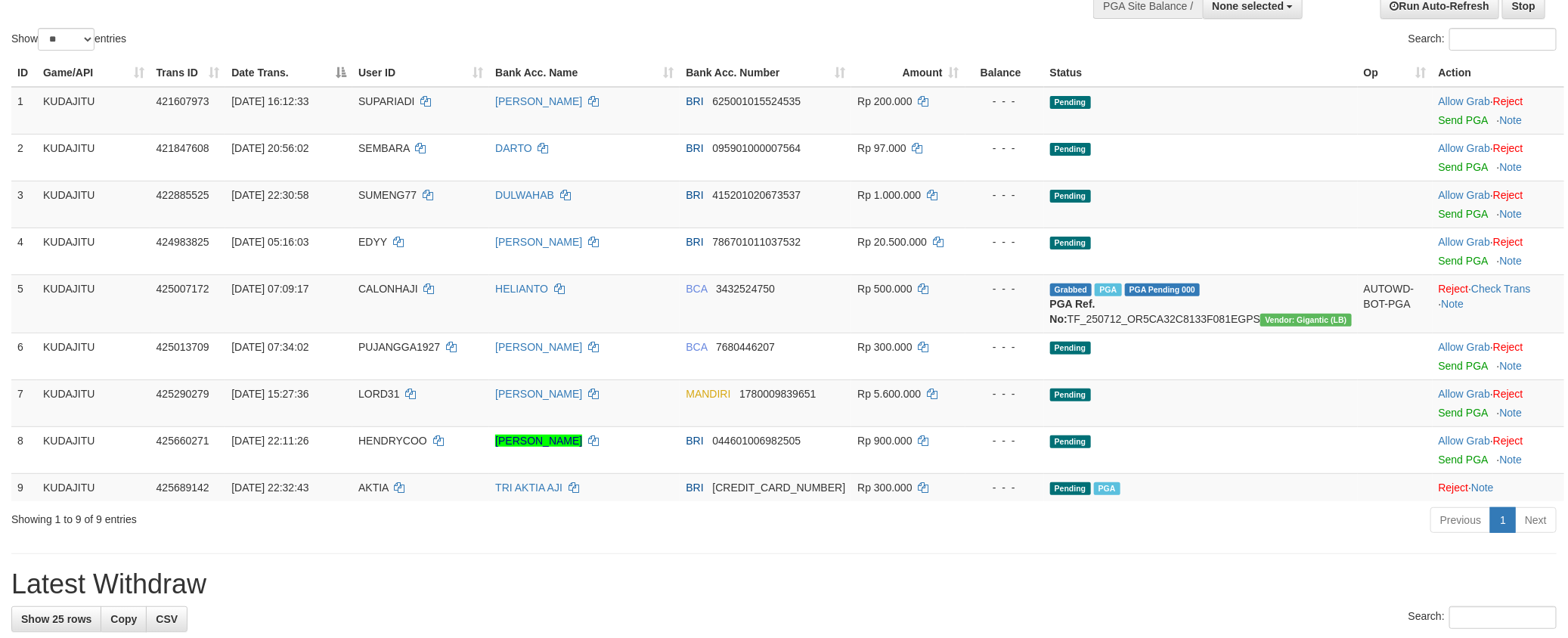 scroll, scrollTop: 189, scrollLeft: 0, axis: vertical 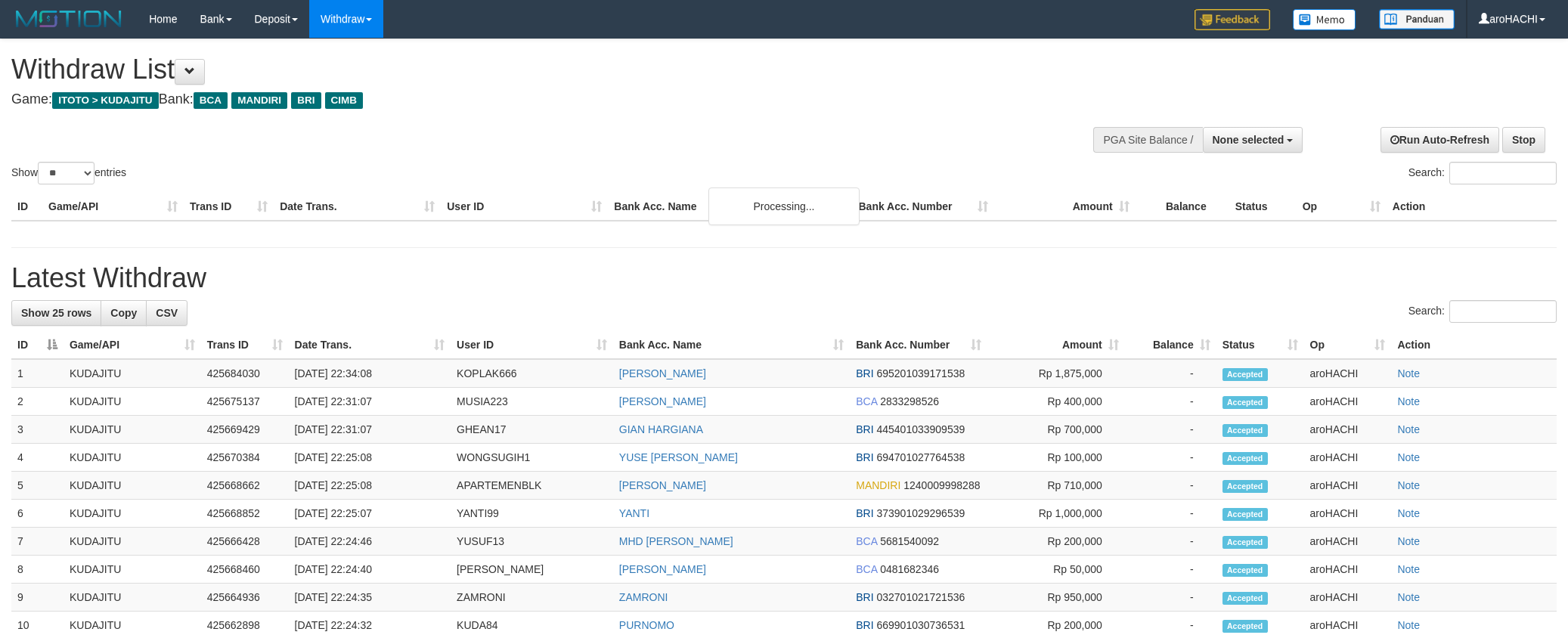 select 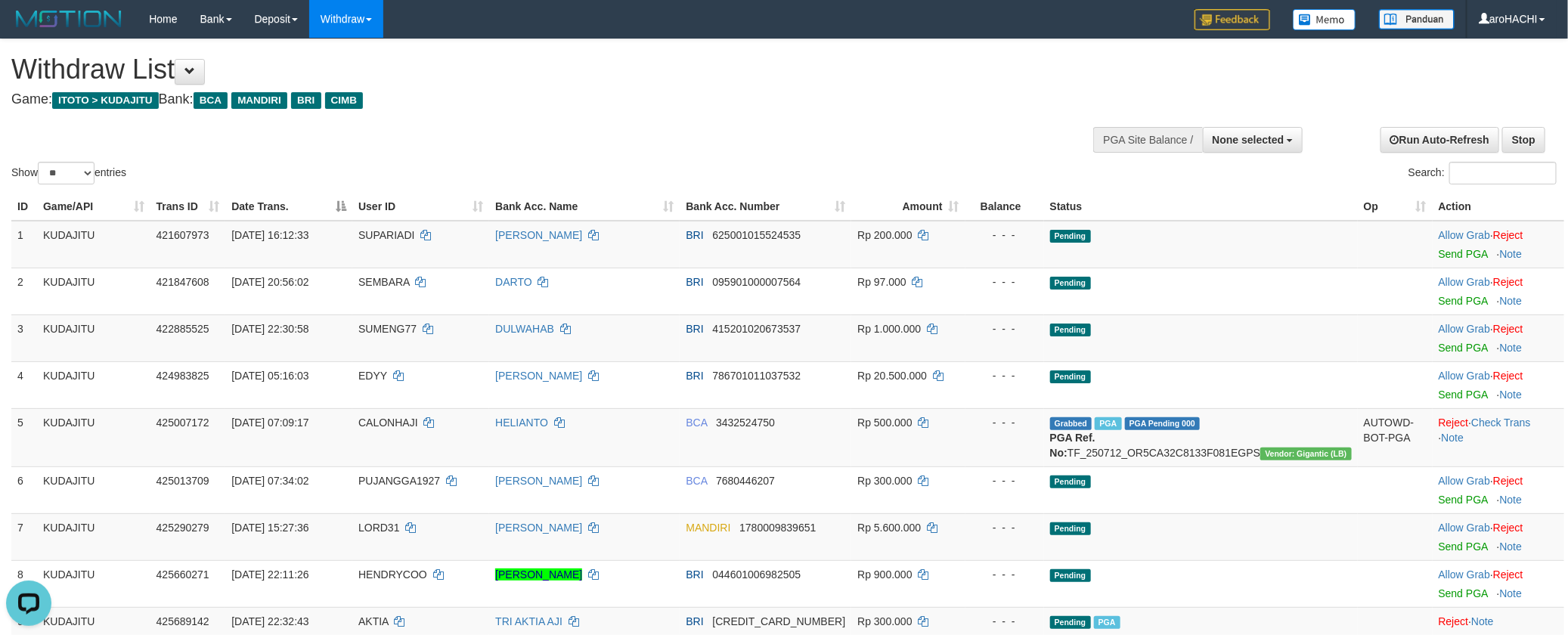 scroll, scrollTop: 0, scrollLeft: 0, axis: both 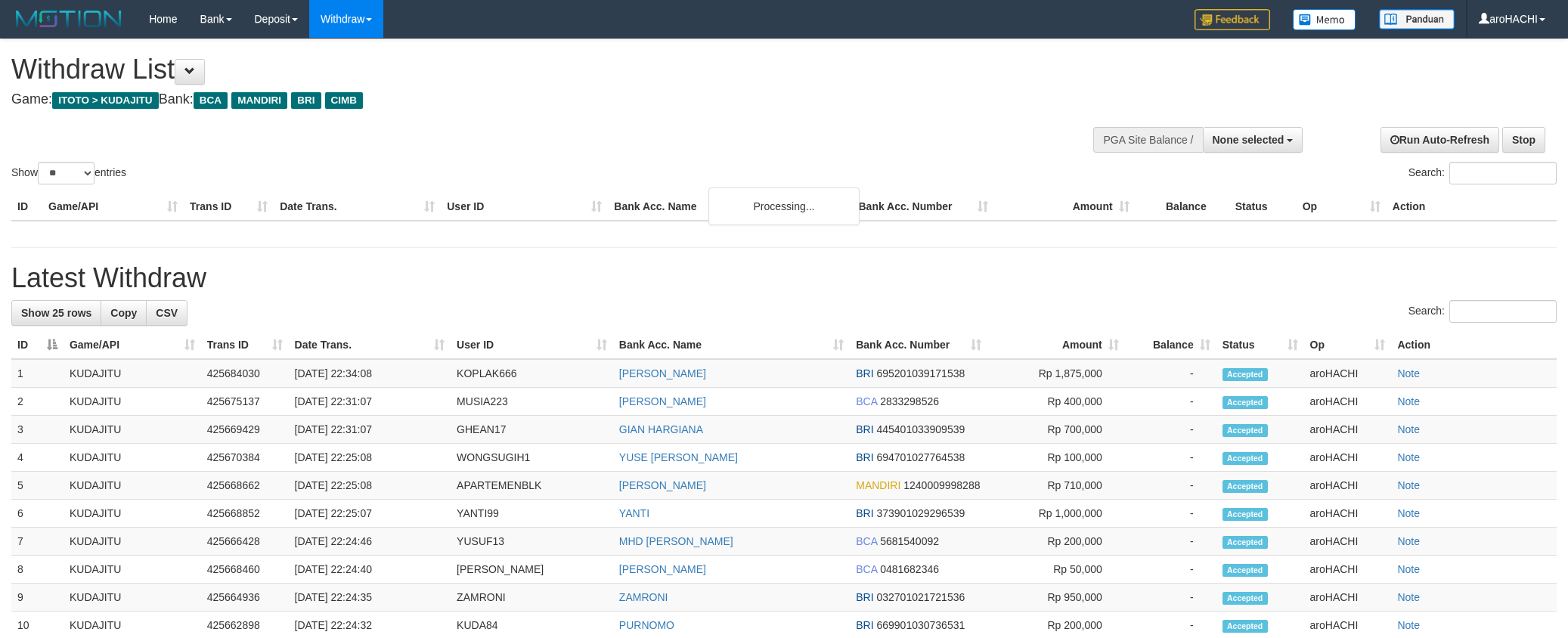 select 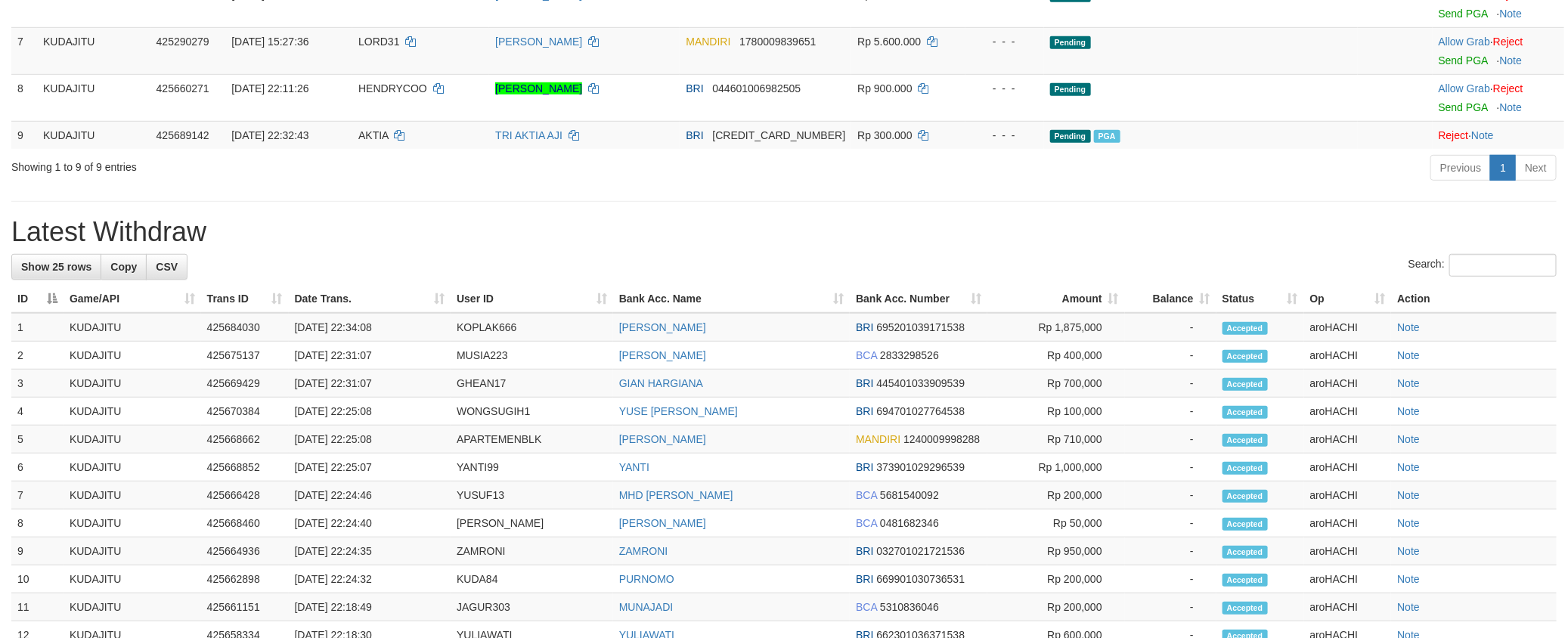 scroll, scrollTop: 348, scrollLeft: 0, axis: vertical 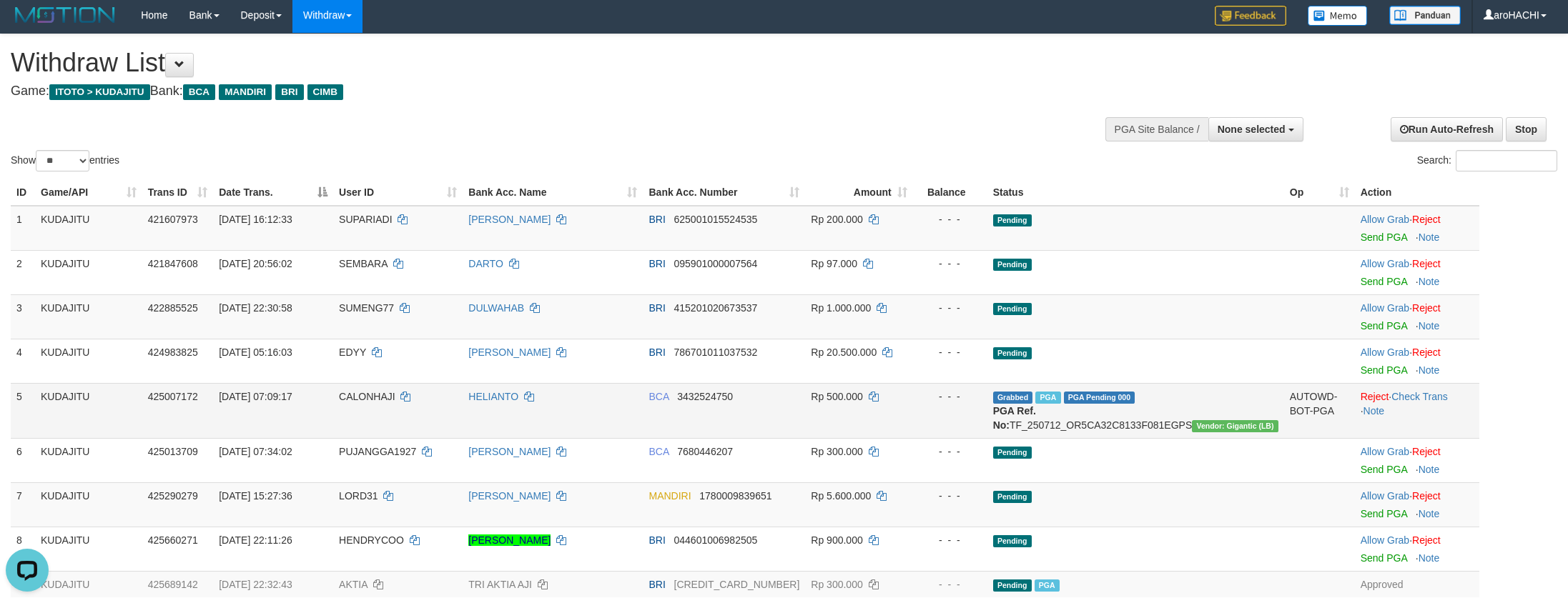 click on "CALONHAJI" at bounding box center (398, 410) 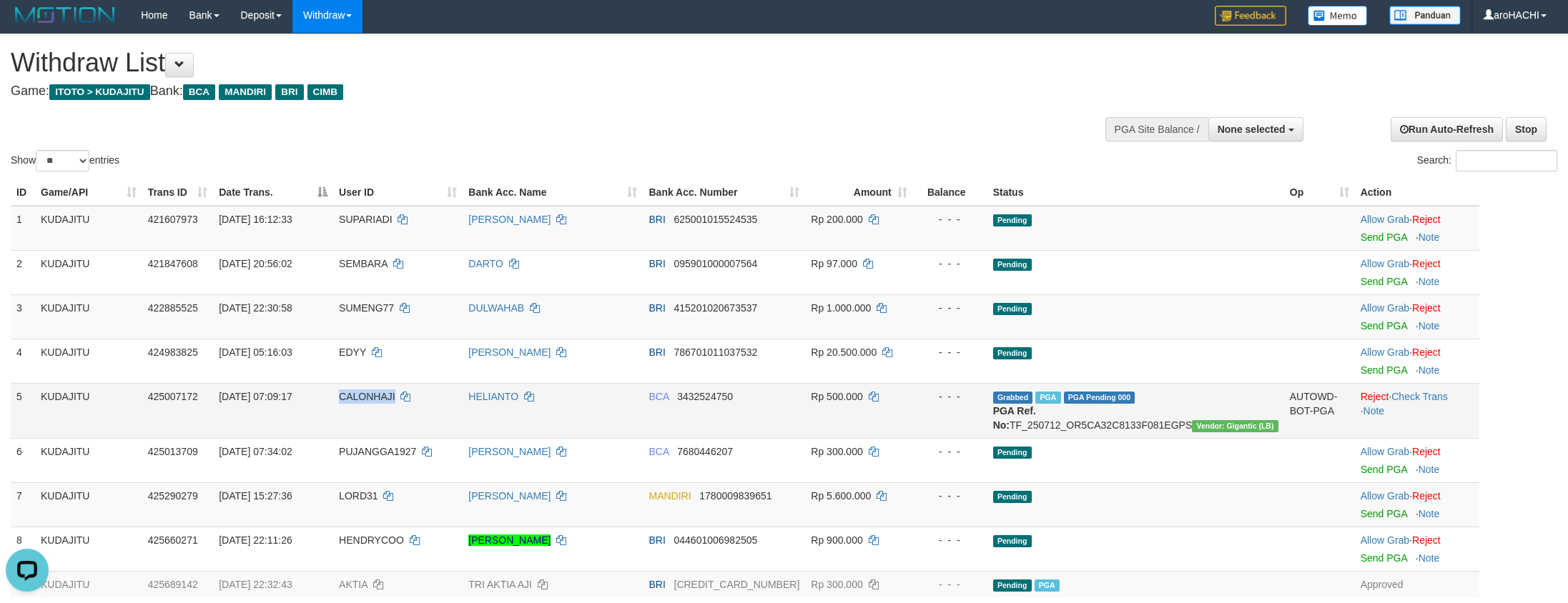 click on "CALONHAJI" at bounding box center (398, 410) 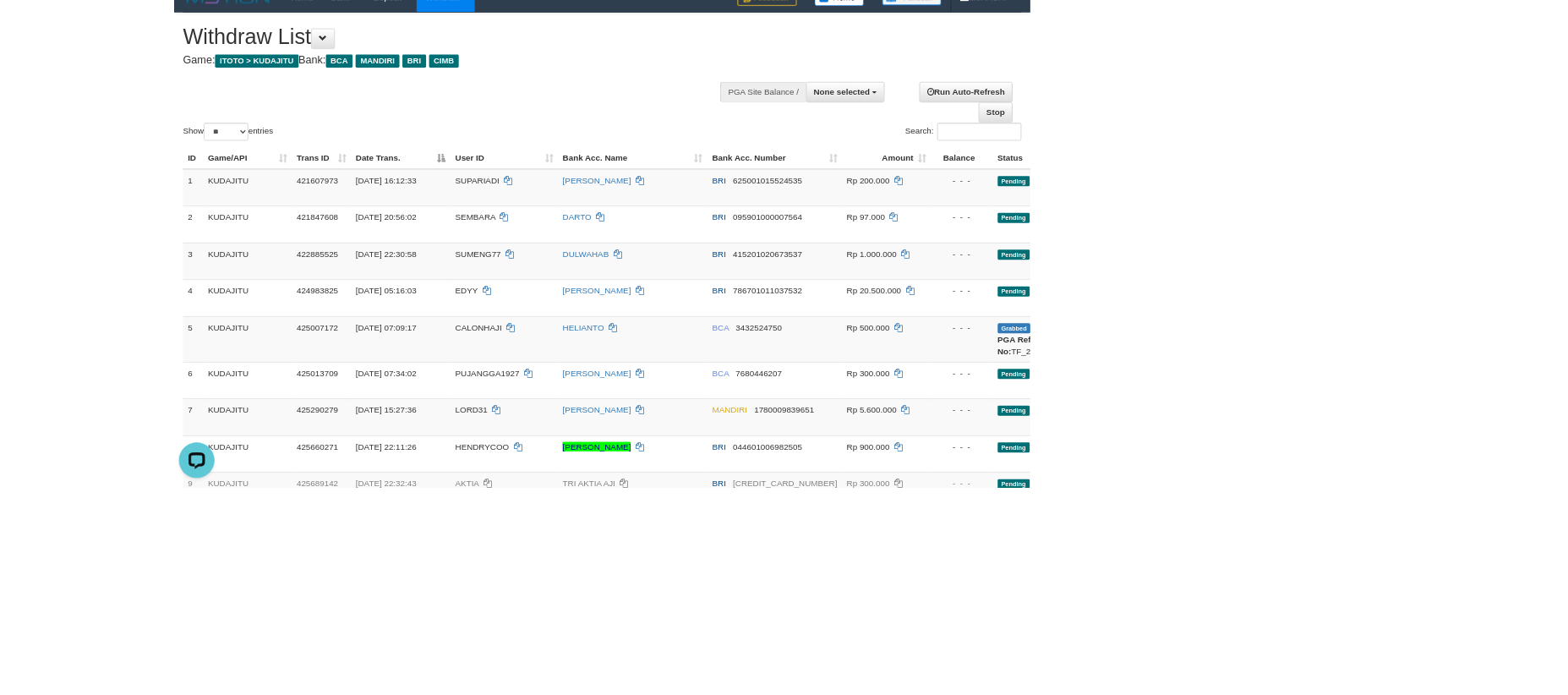 scroll, scrollTop: 3, scrollLeft: 0, axis: vertical 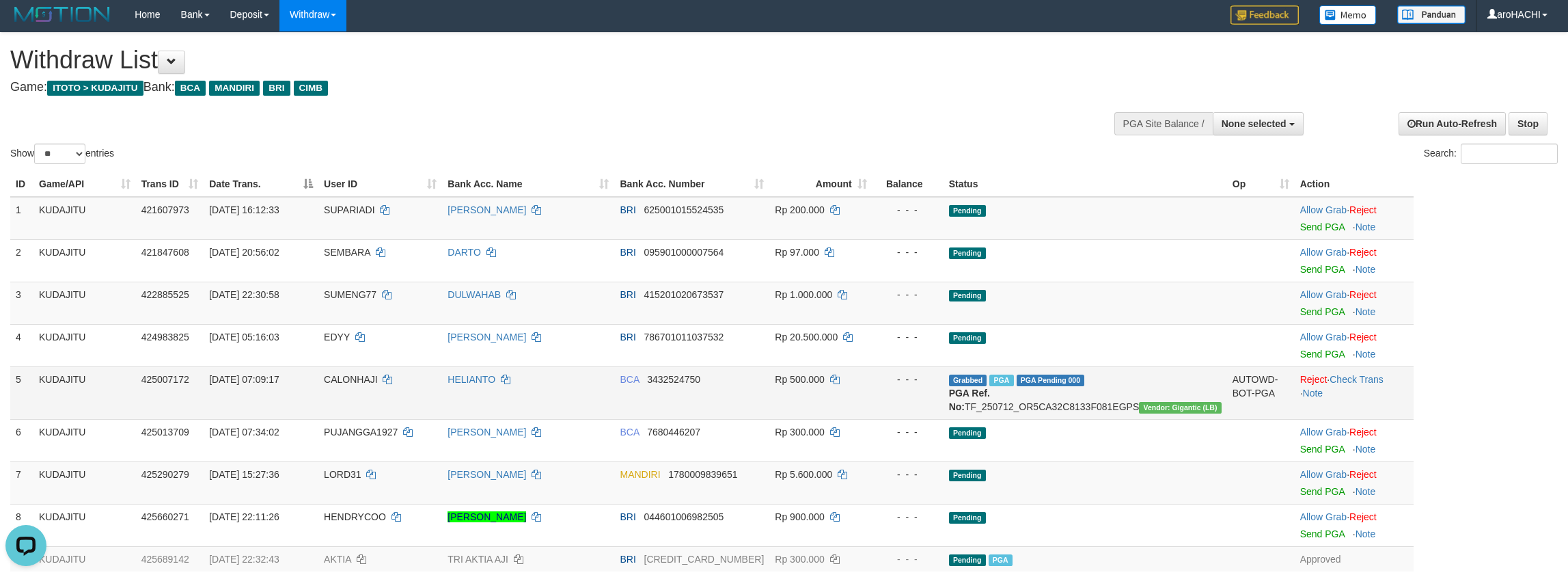 click on "CALONHAJI" at bounding box center (350, 379) 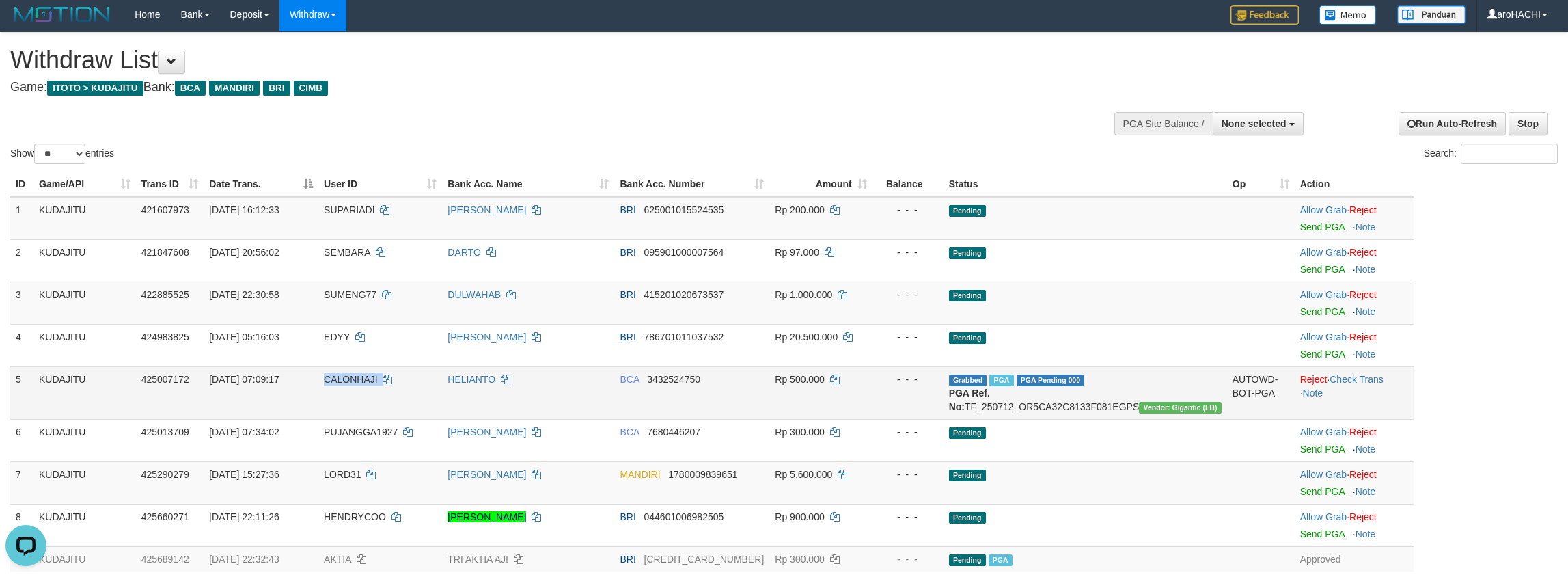 click on "CALONHAJI" at bounding box center [350, 379] 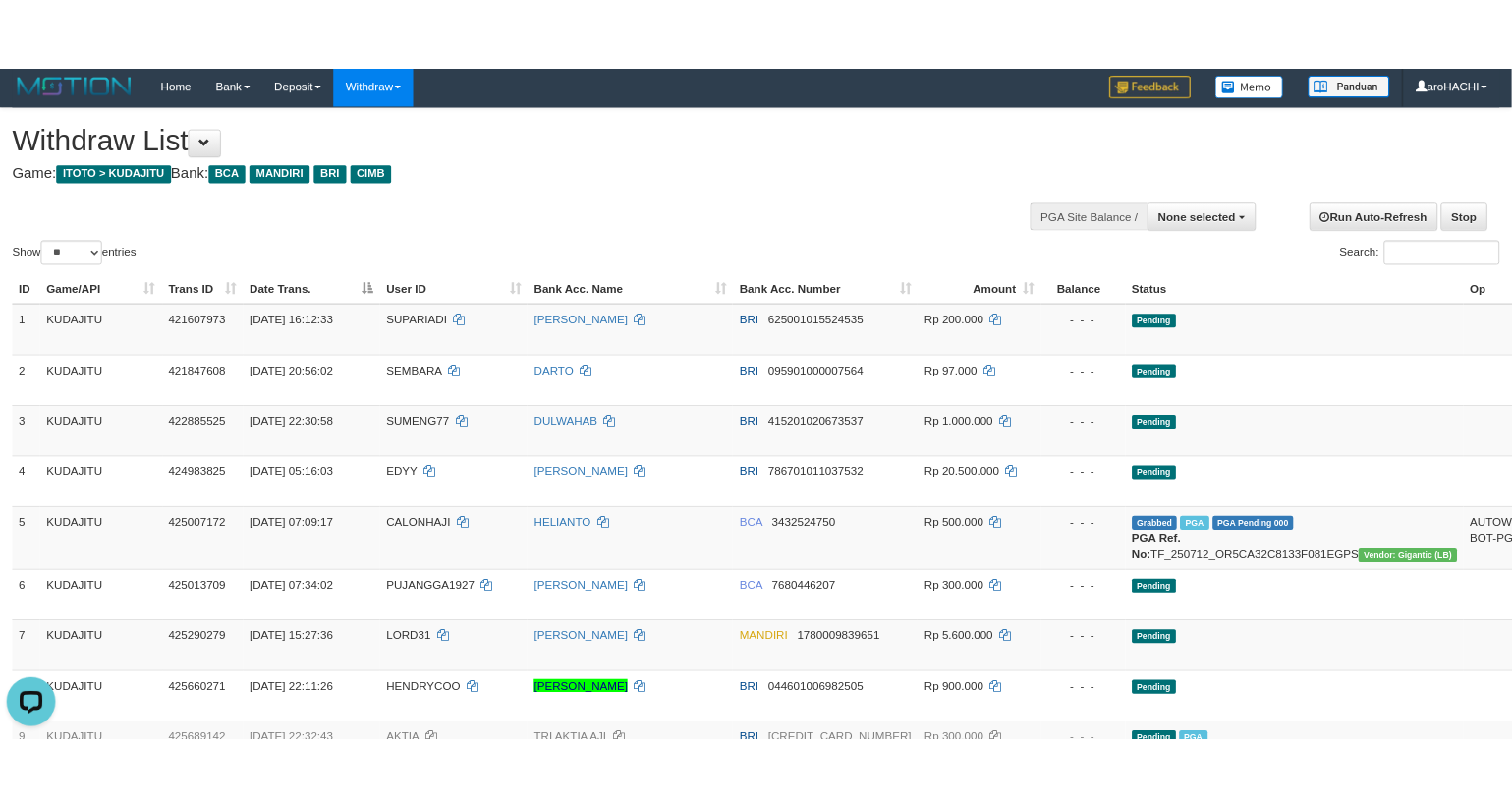 scroll, scrollTop: 29, scrollLeft: 0, axis: vertical 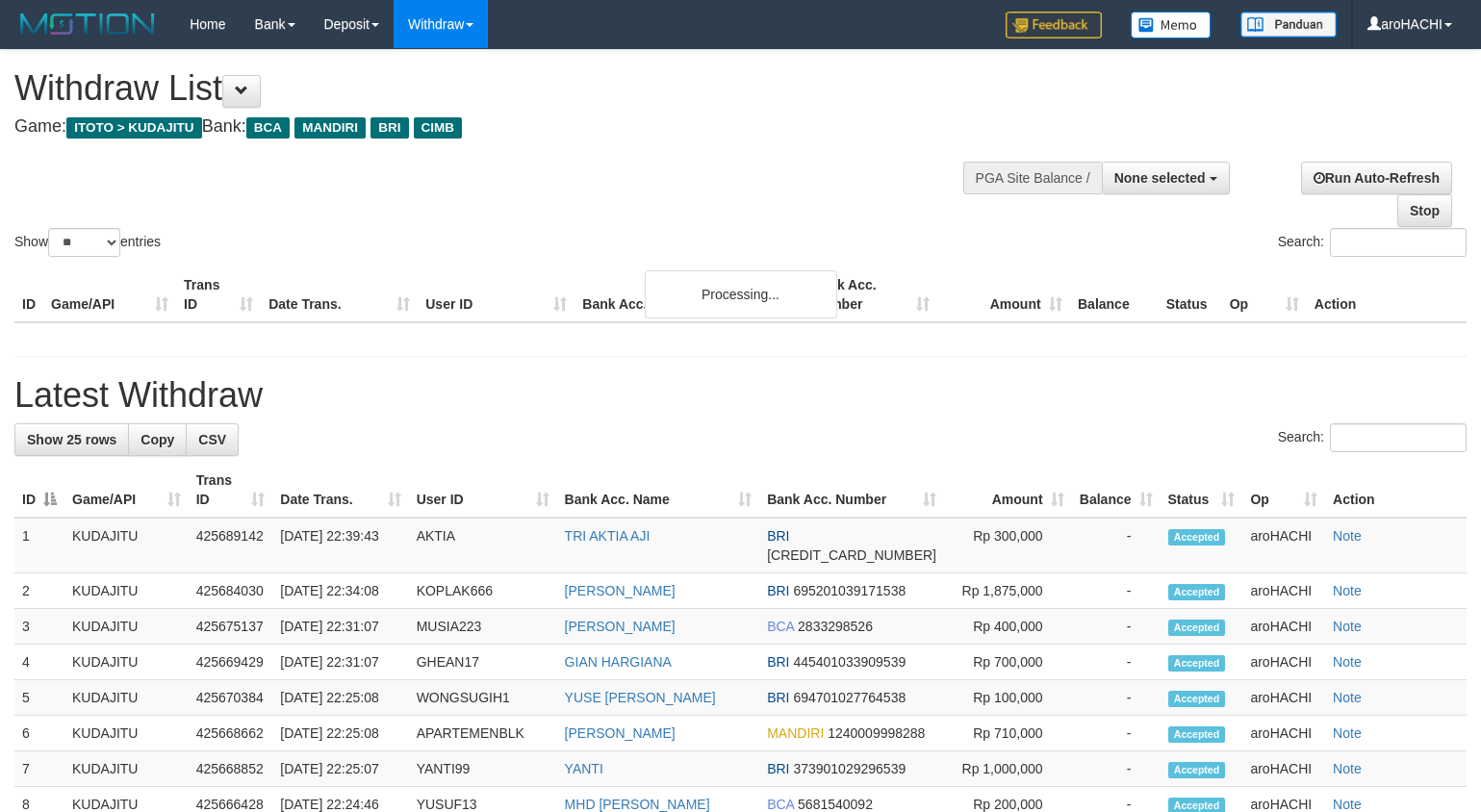 select 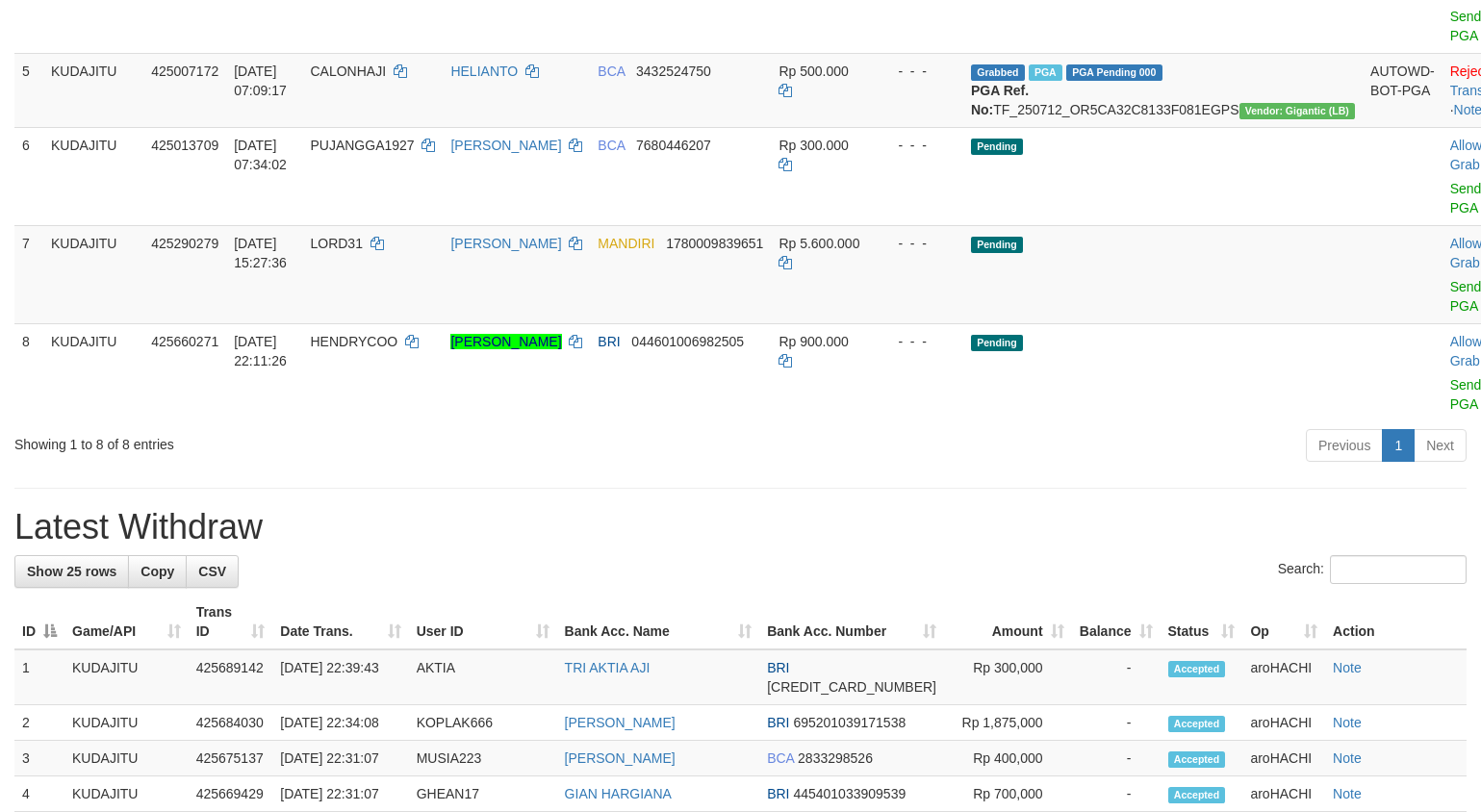 scroll, scrollTop: 567, scrollLeft: 0, axis: vertical 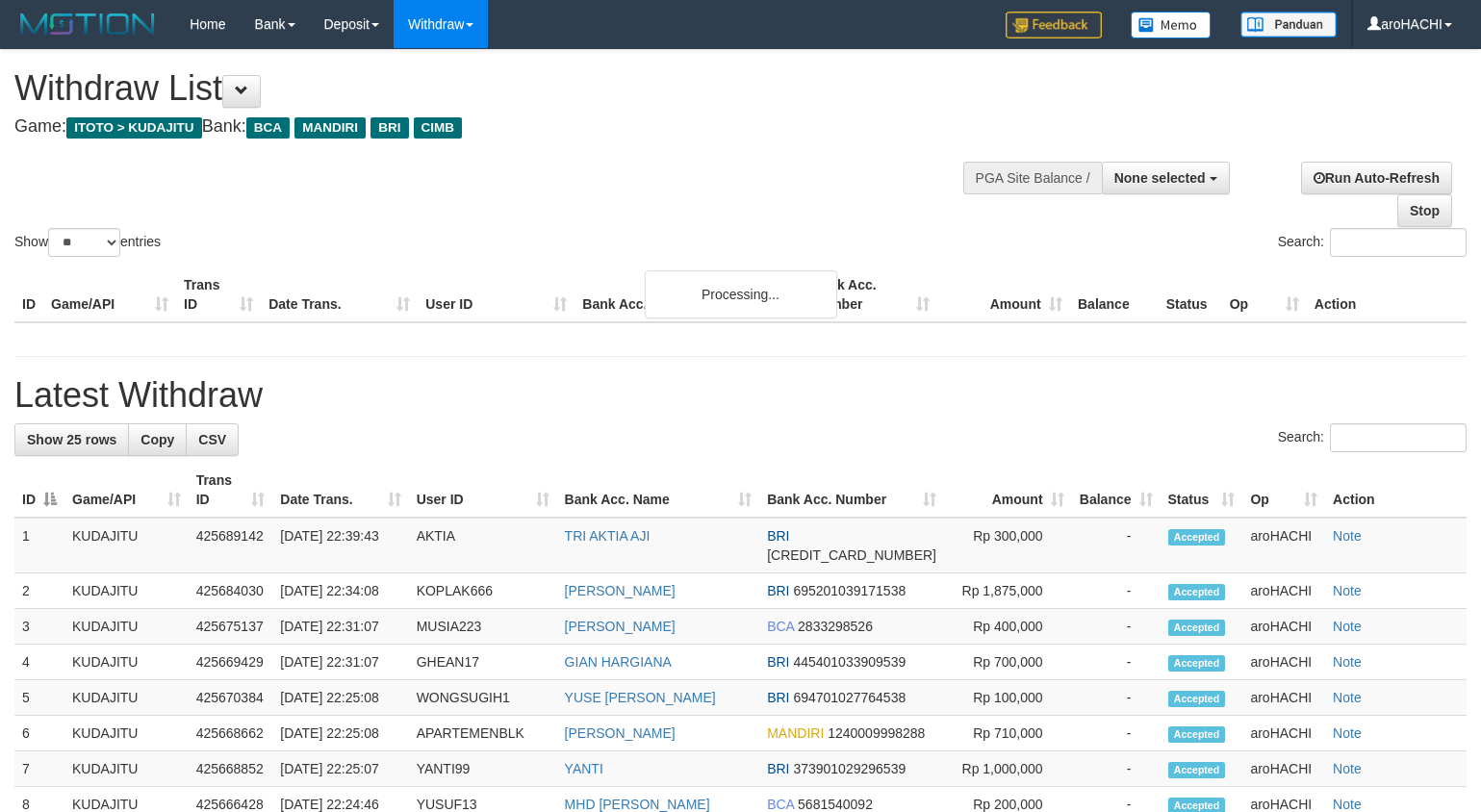 select 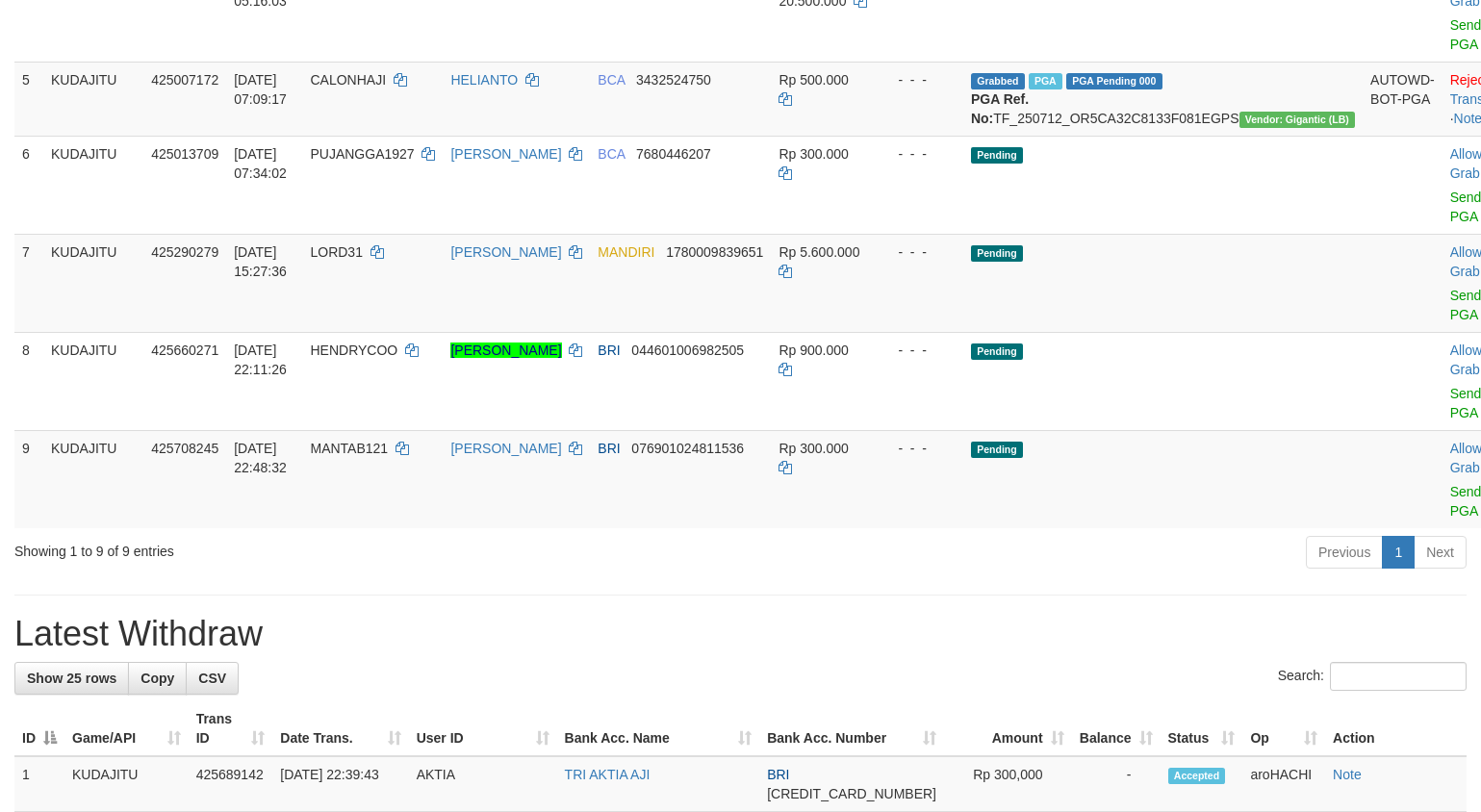 scroll, scrollTop: 722, scrollLeft: 0, axis: vertical 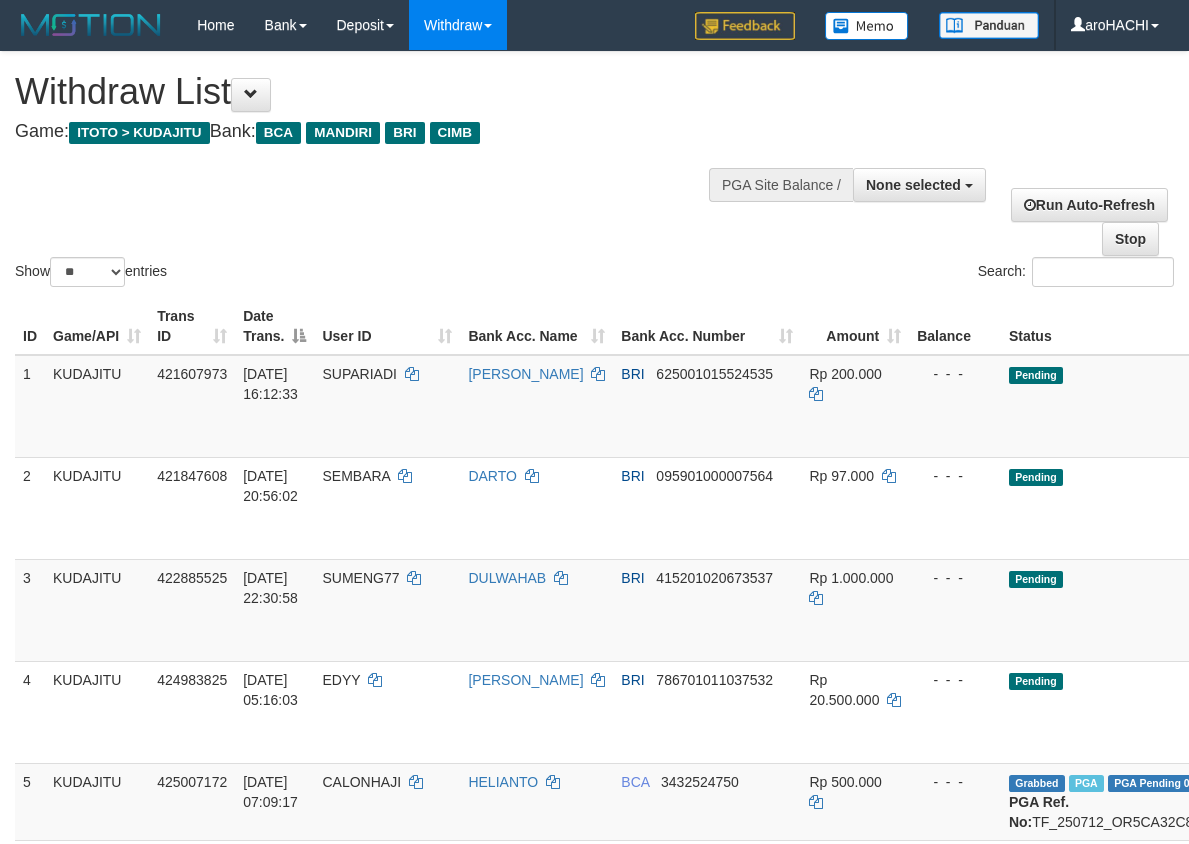 select 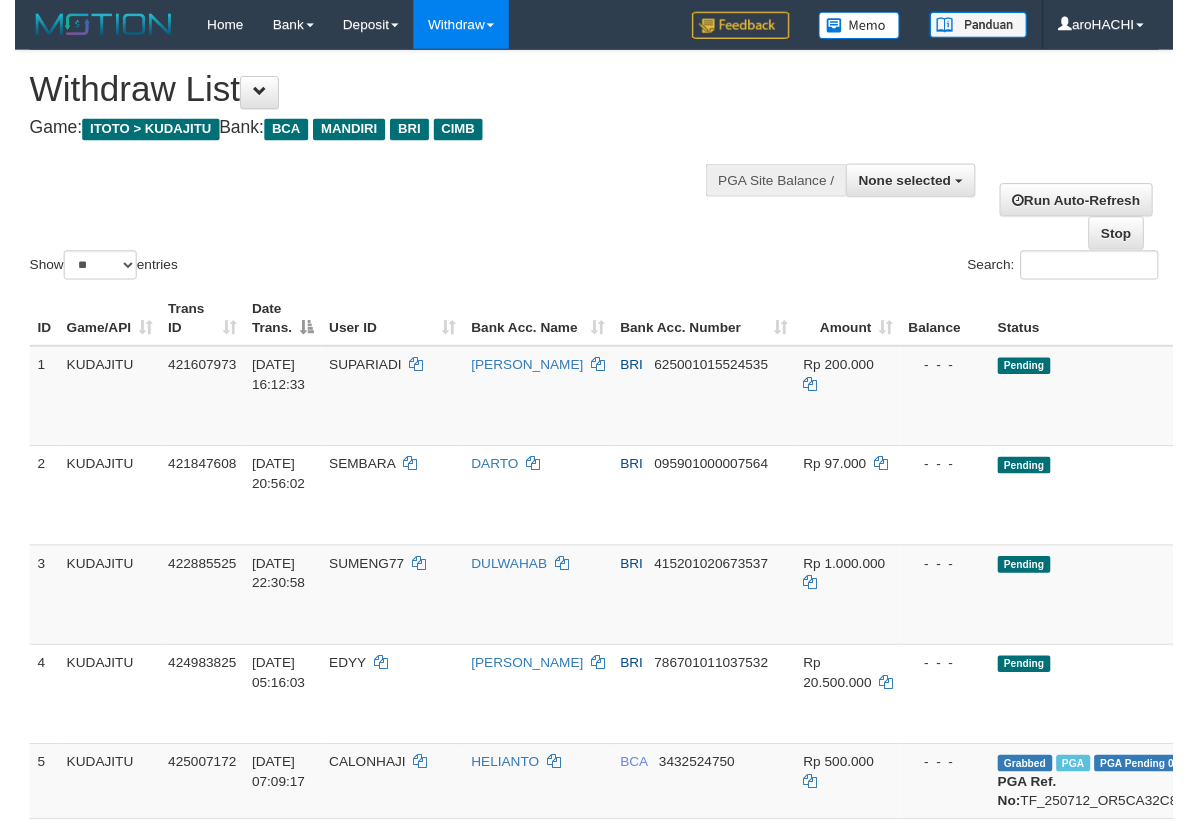 scroll, scrollTop: 0, scrollLeft: 0, axis: both 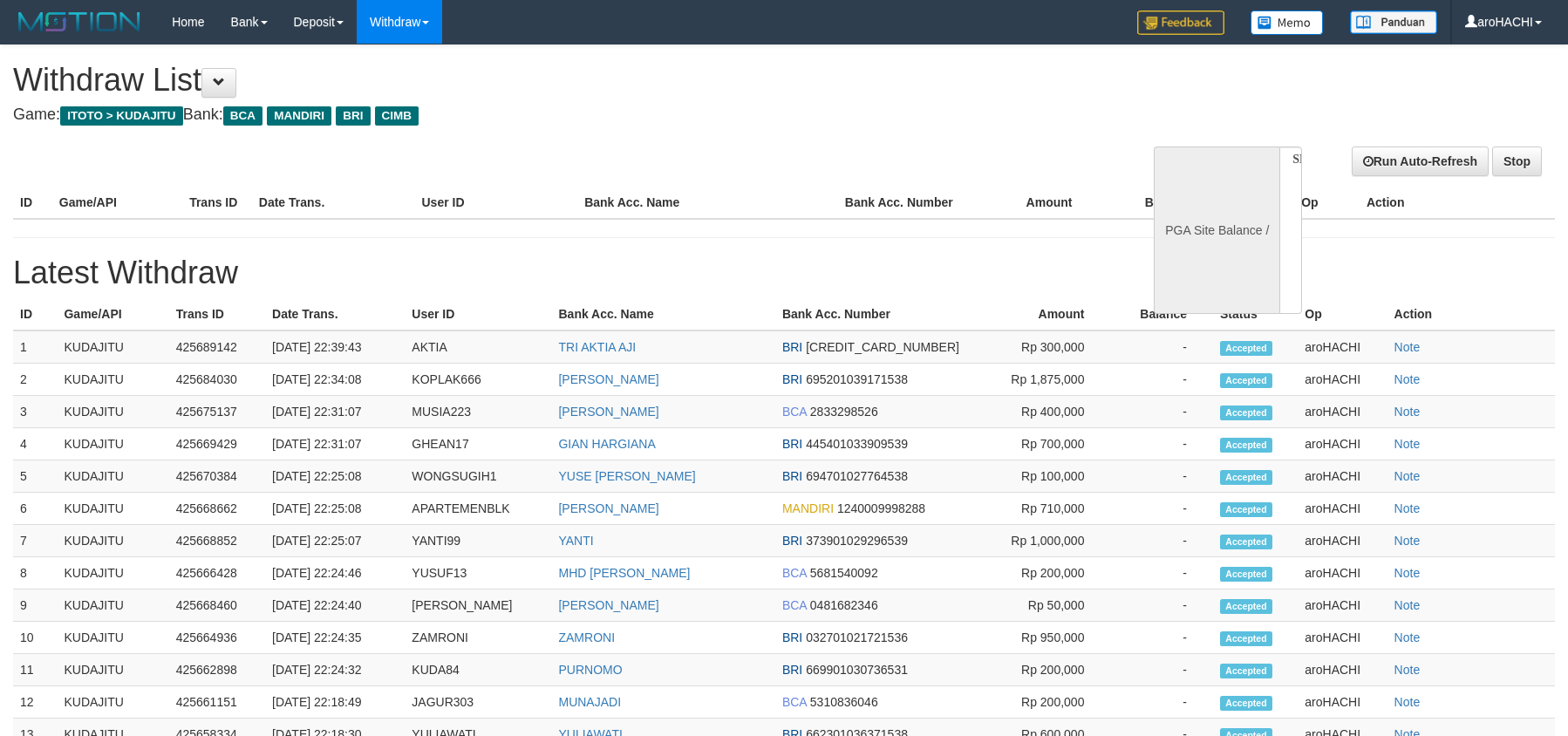 select 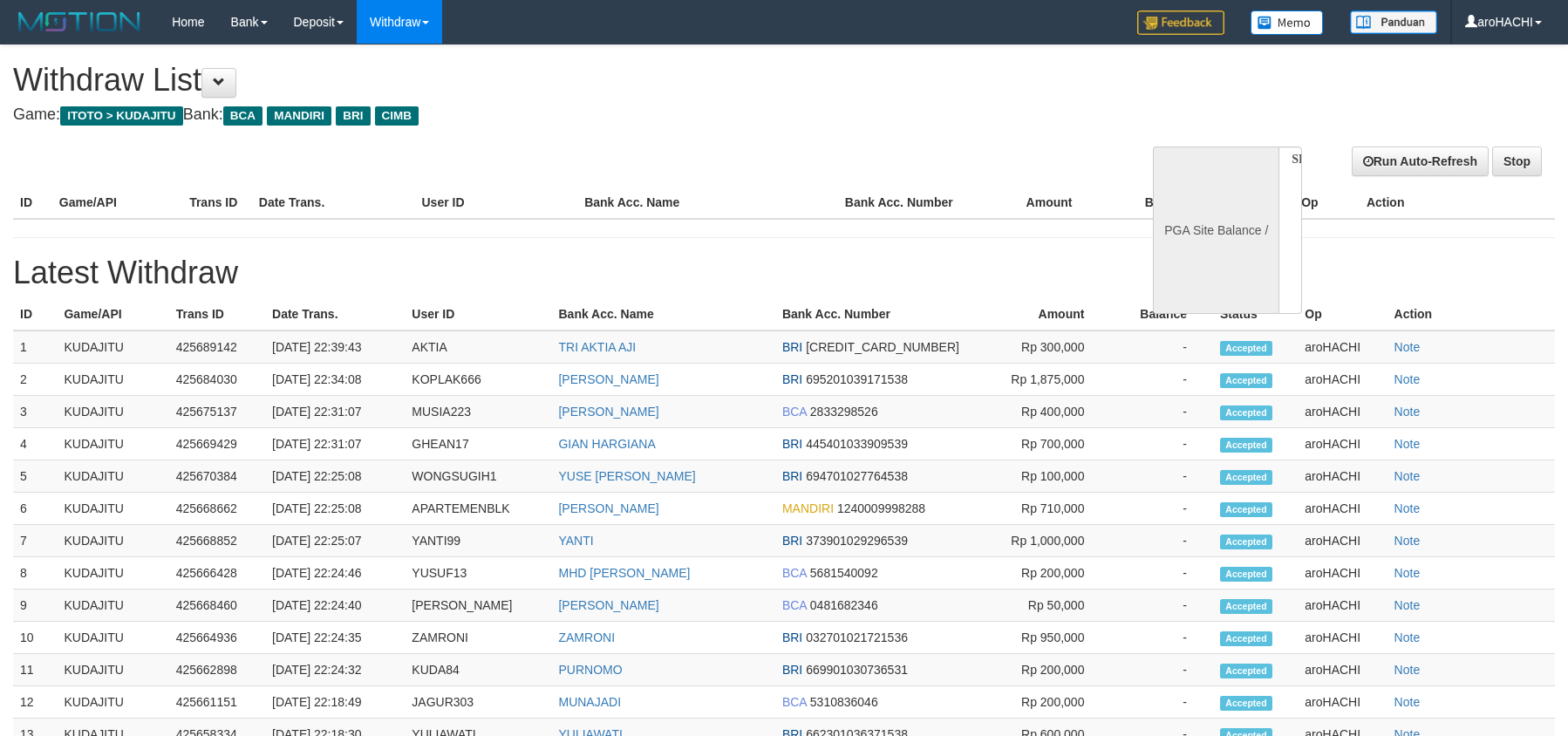 scroll, scrollTop: 0, scrollLeft: 0, axis: both 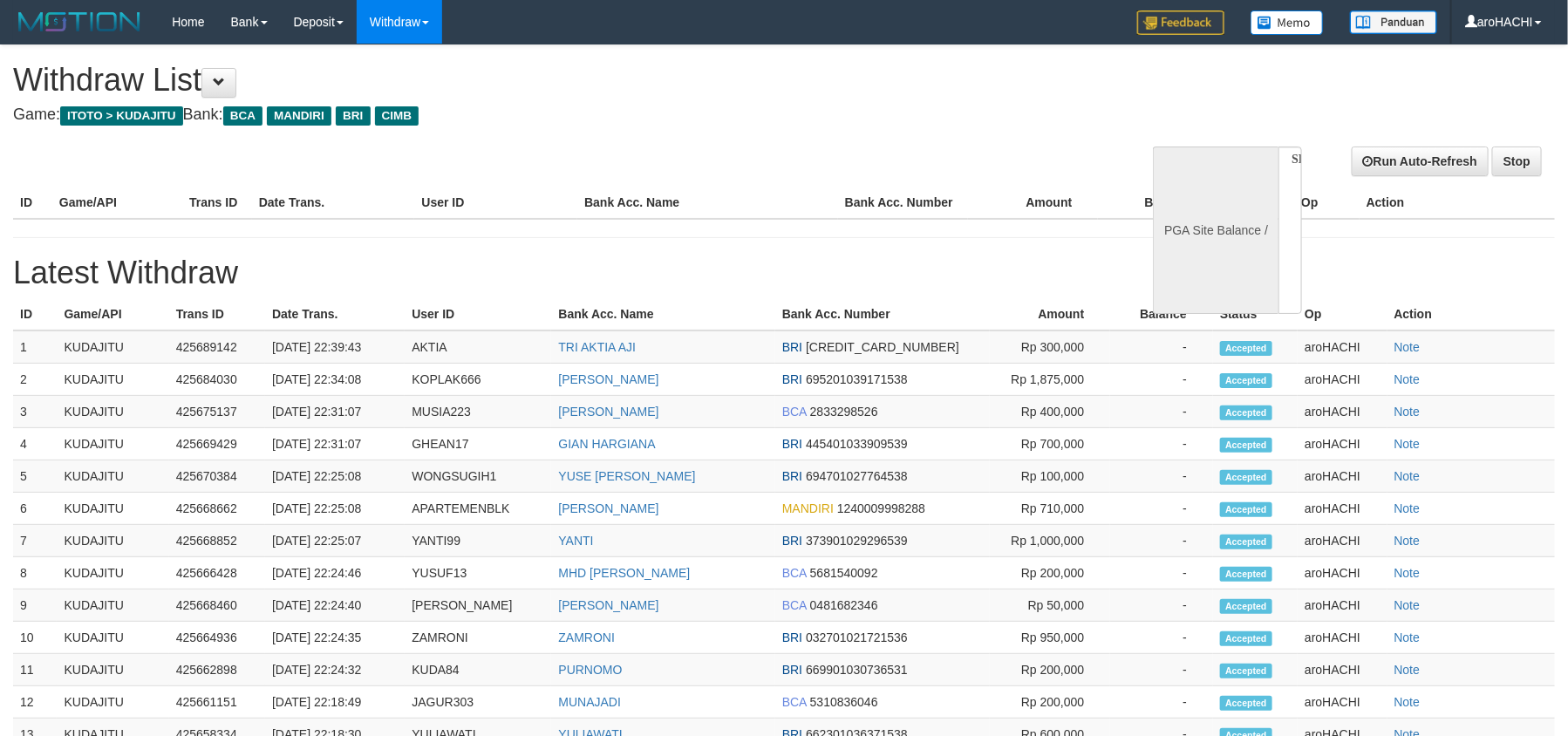 select on "**" 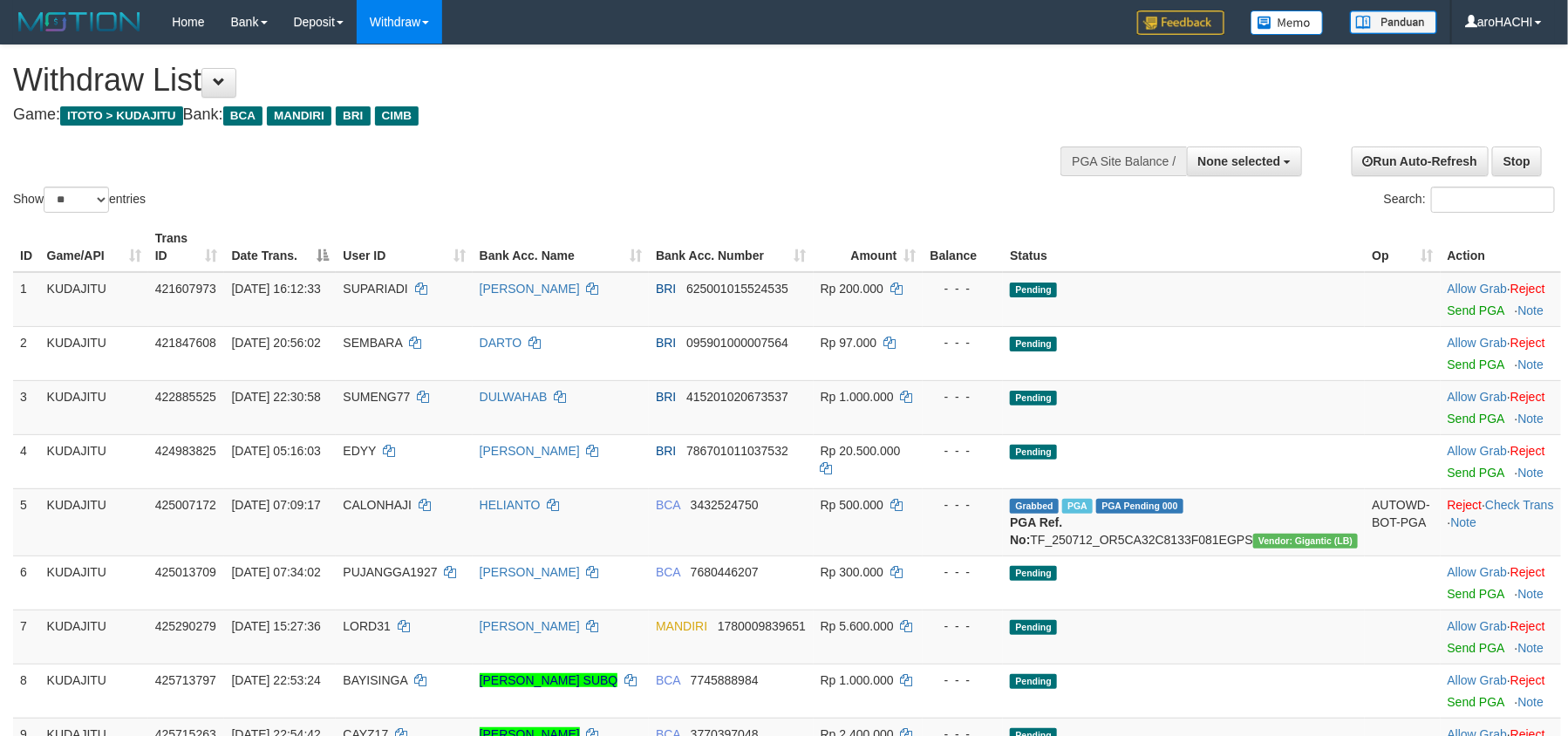 scroll, scrollTop: 218, scrollLeft: 0, axis: vertical 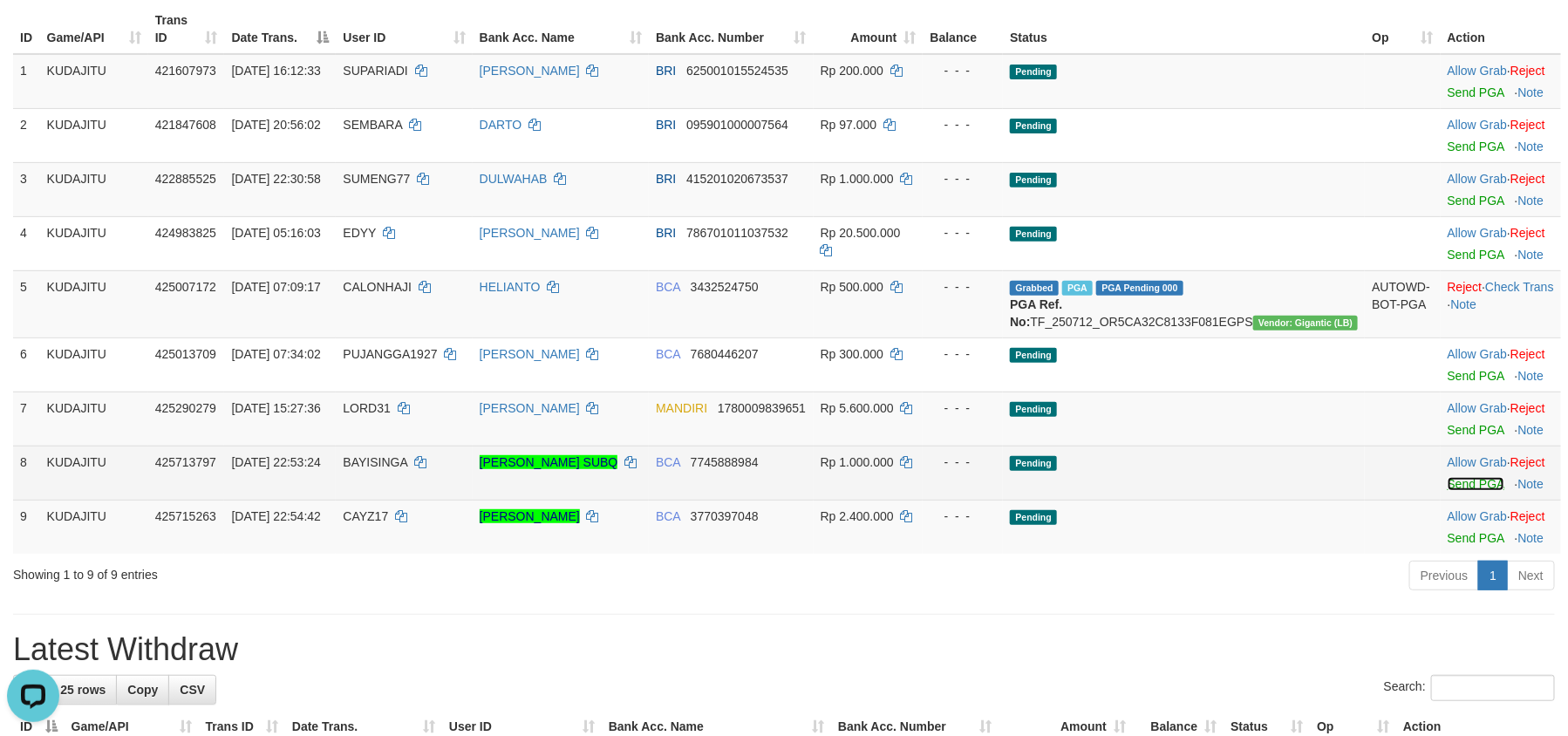 click on "Send PGA" at bounding box center (1476, 484) 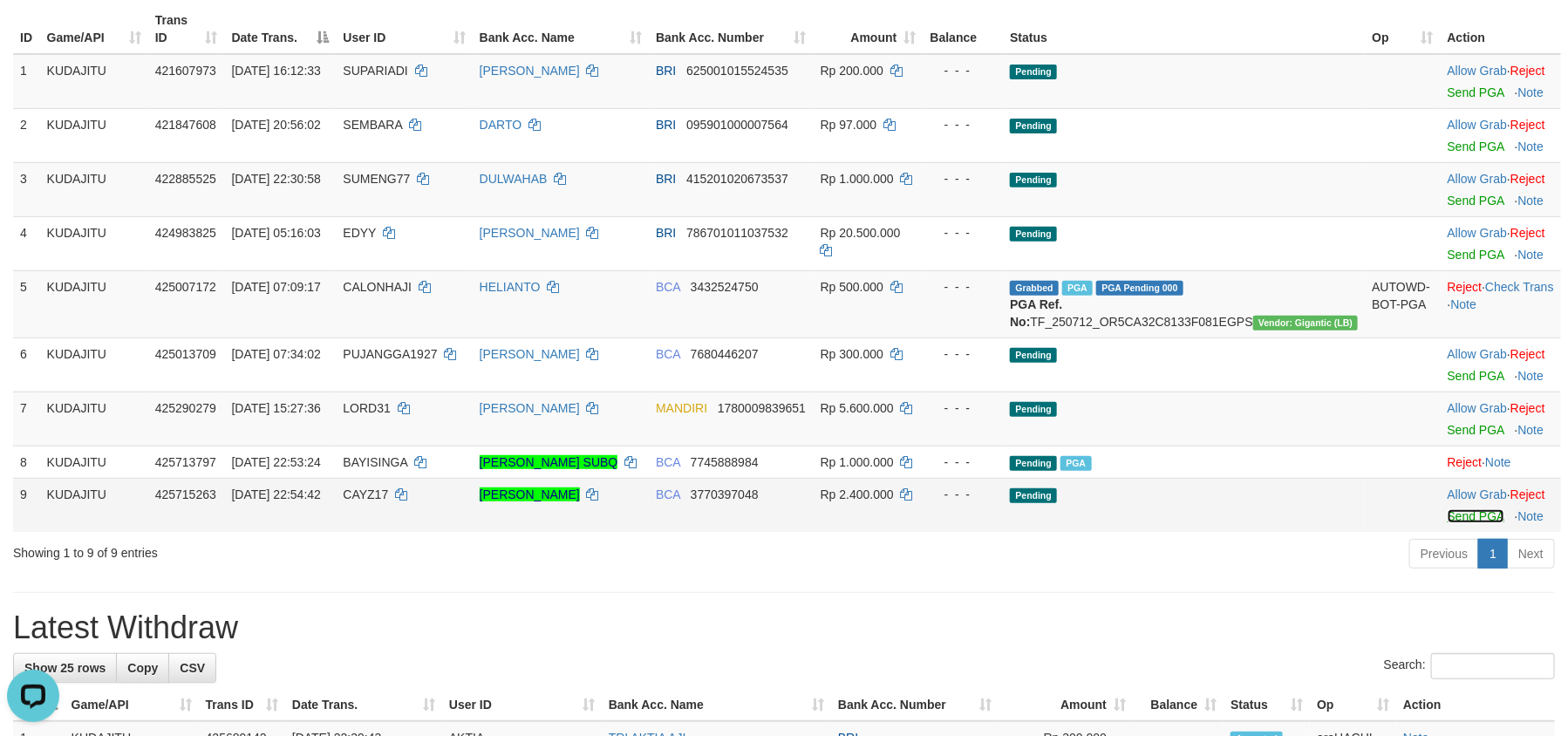 click on "Send PGA" at bounding box center (1476, 516) 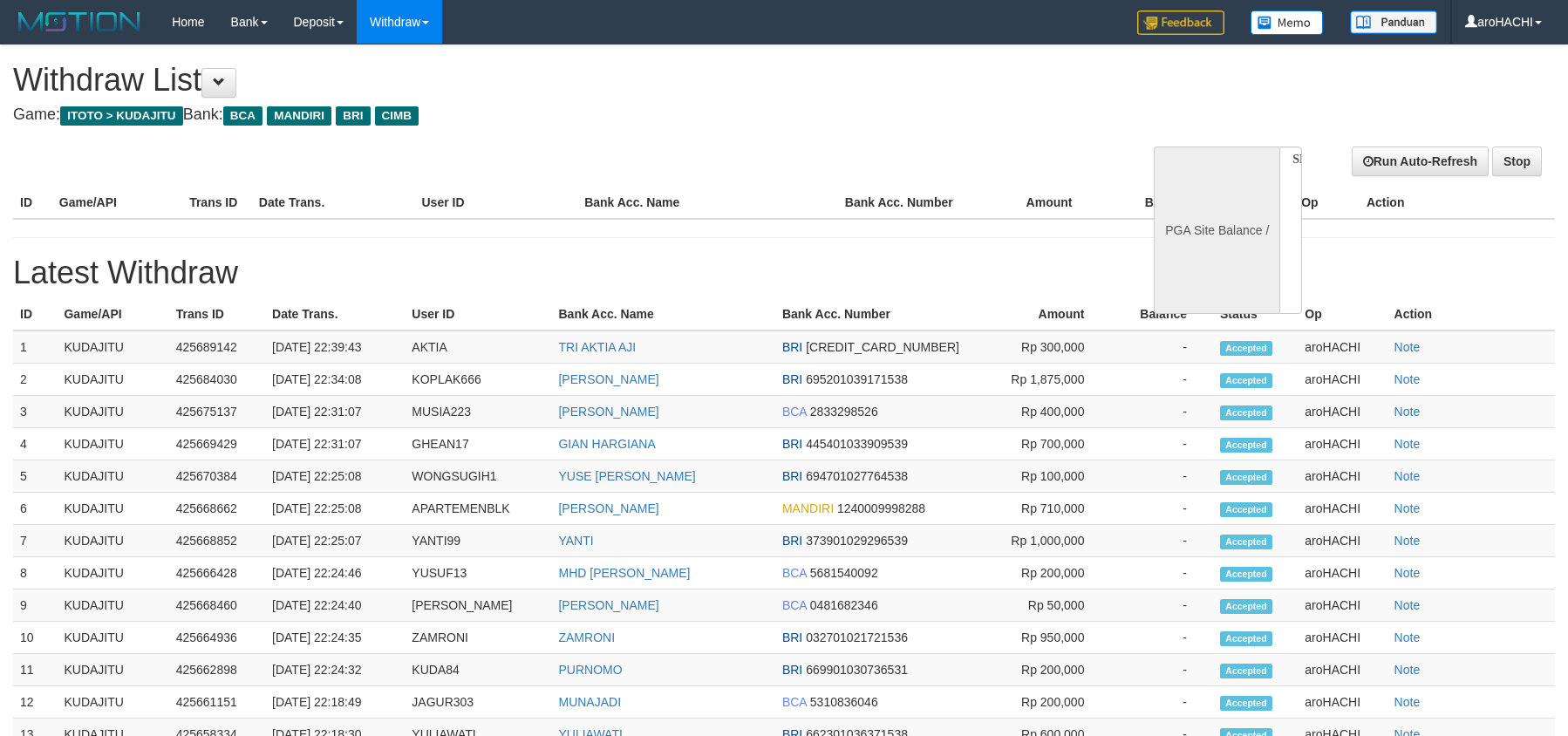 select 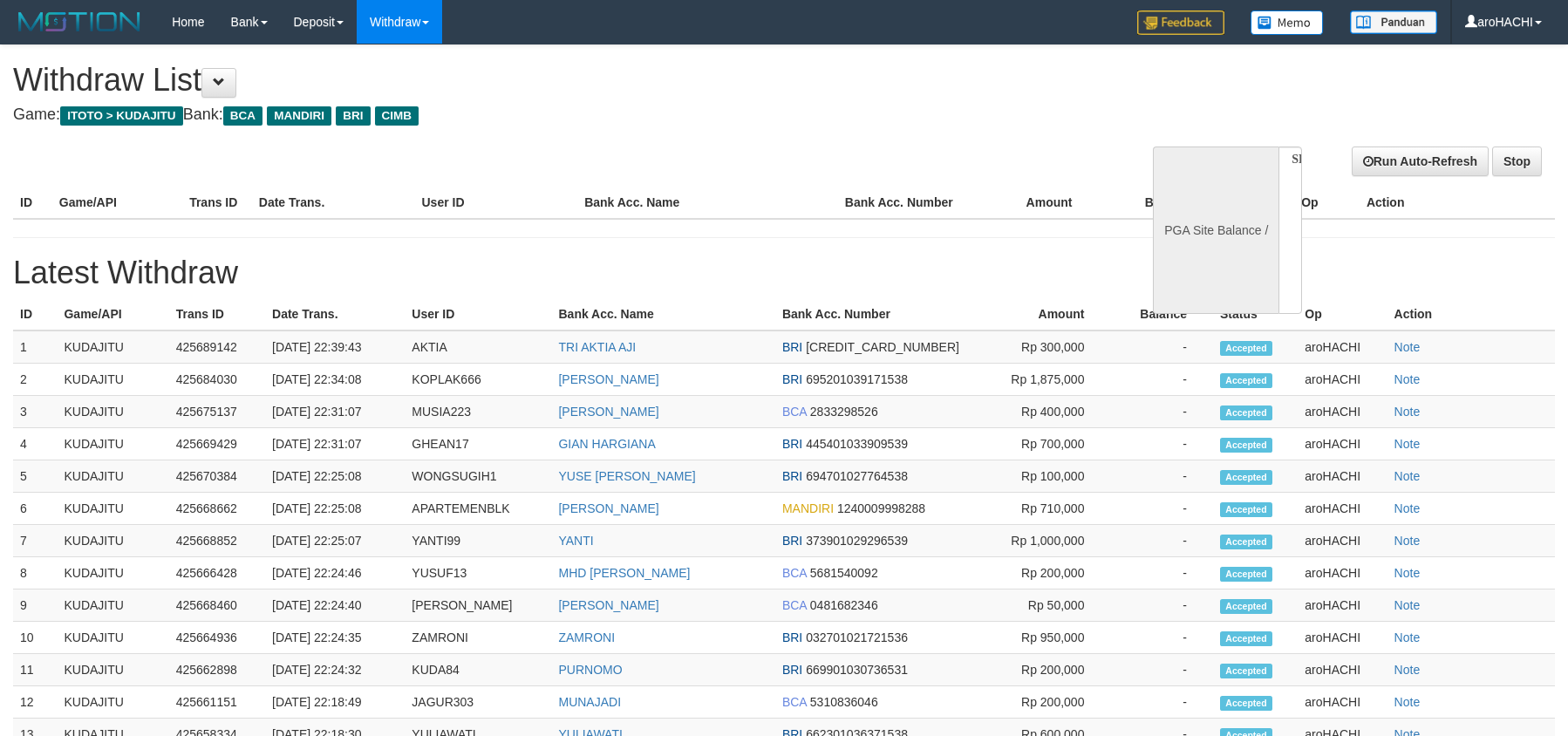 scroll, scrollTop: 0, scrollLeft: 0, axis: both 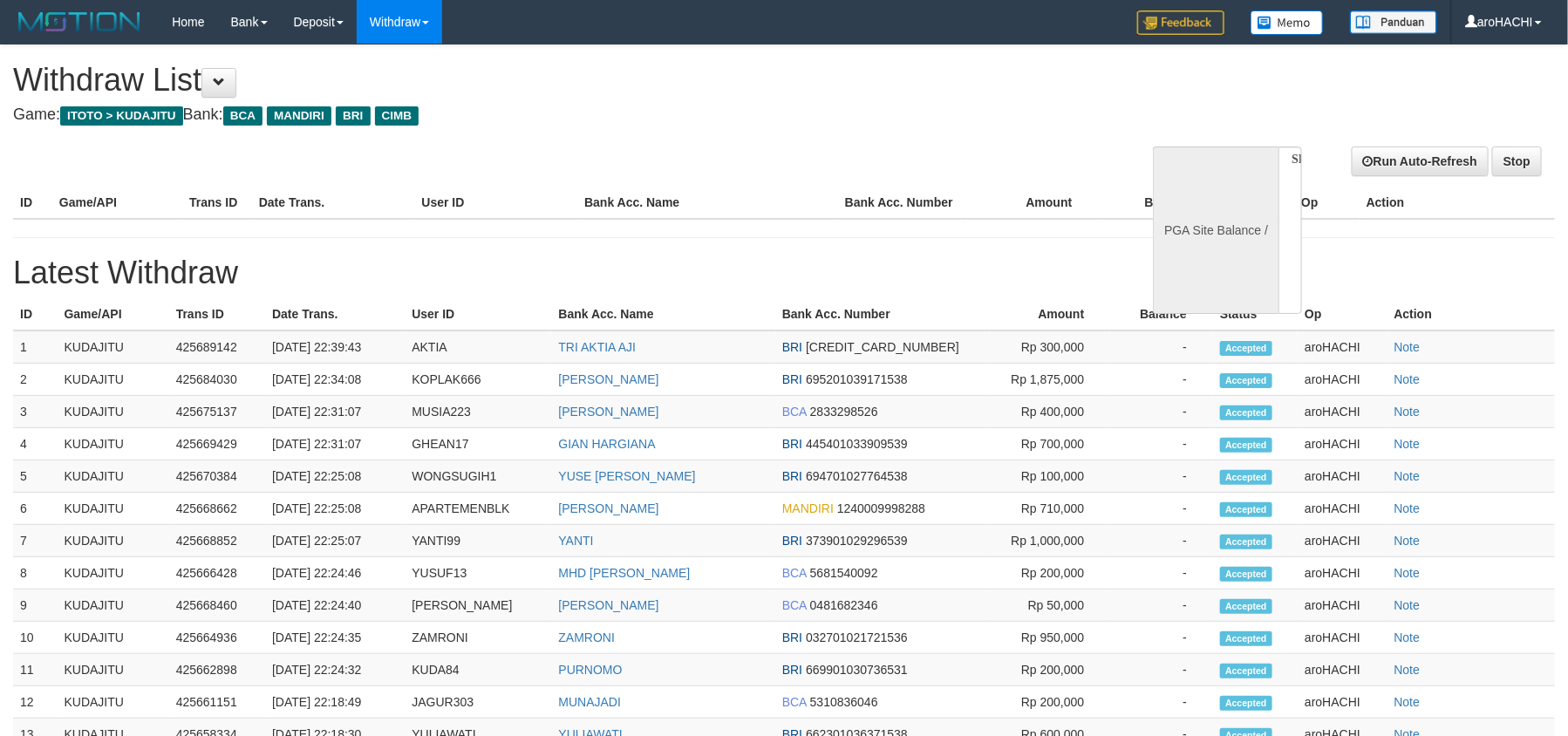 select on "**" 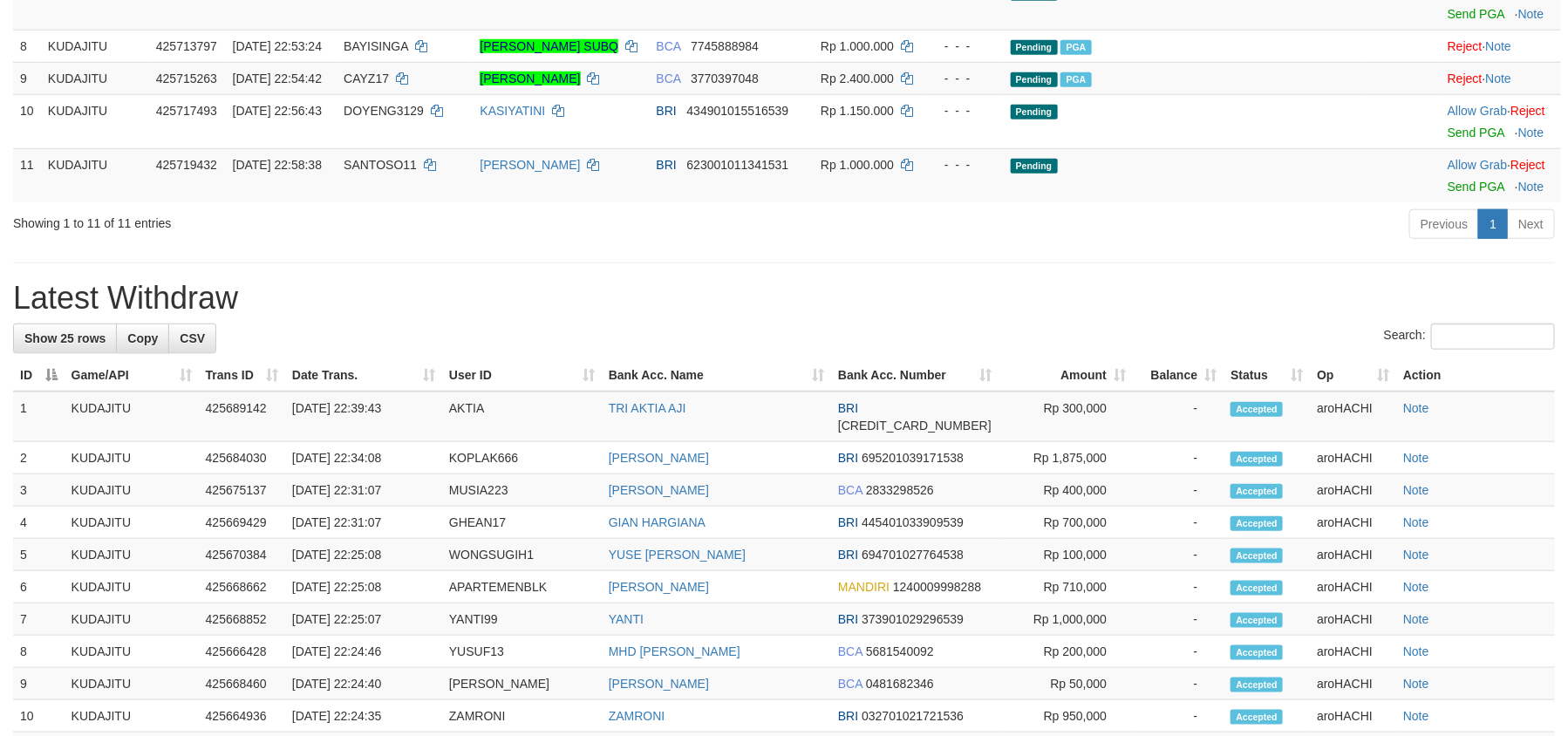 scroll, scrollTop: 416, scrollLeft: 0, axis: vertical 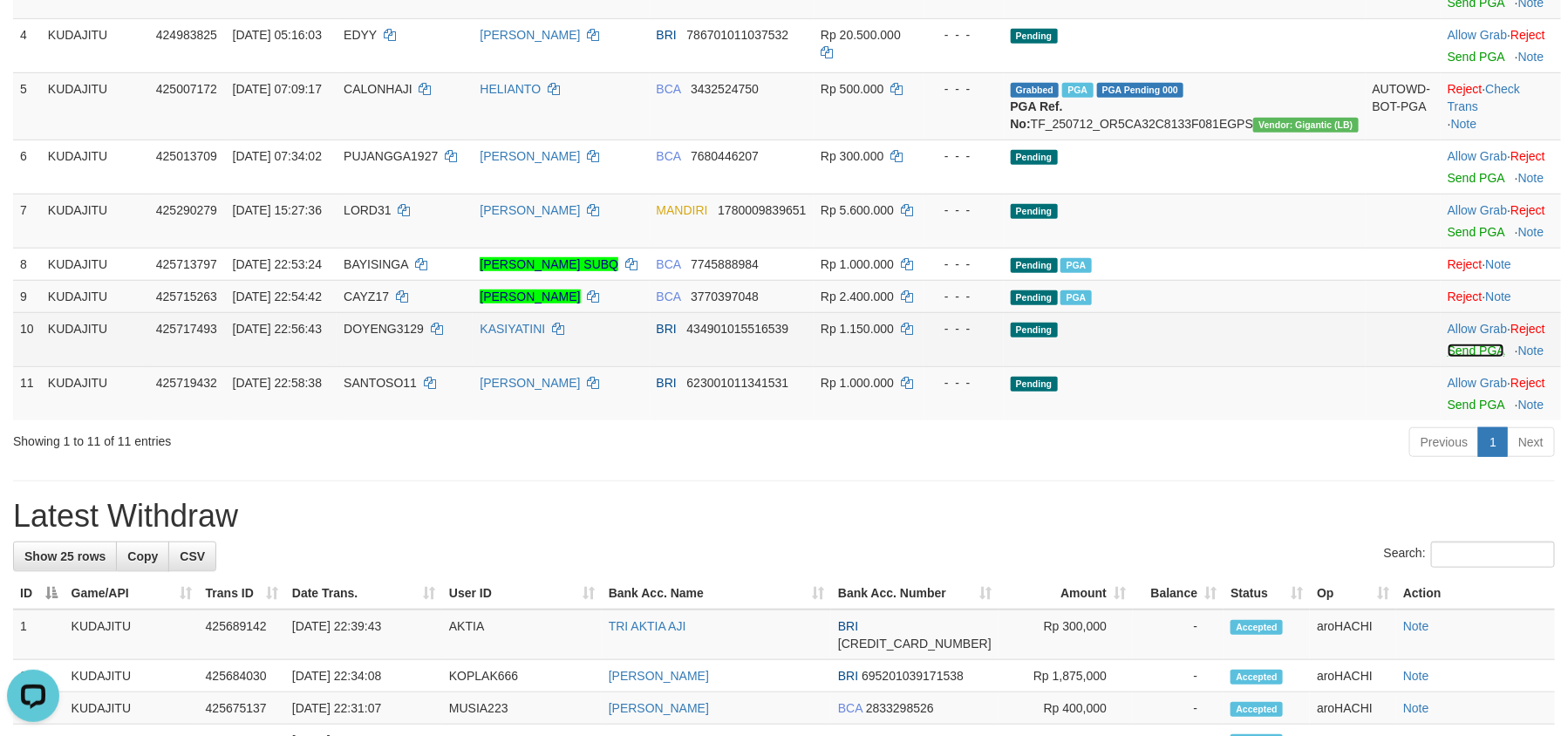 click on "Send PGA" at bounding box center (1476, 351) 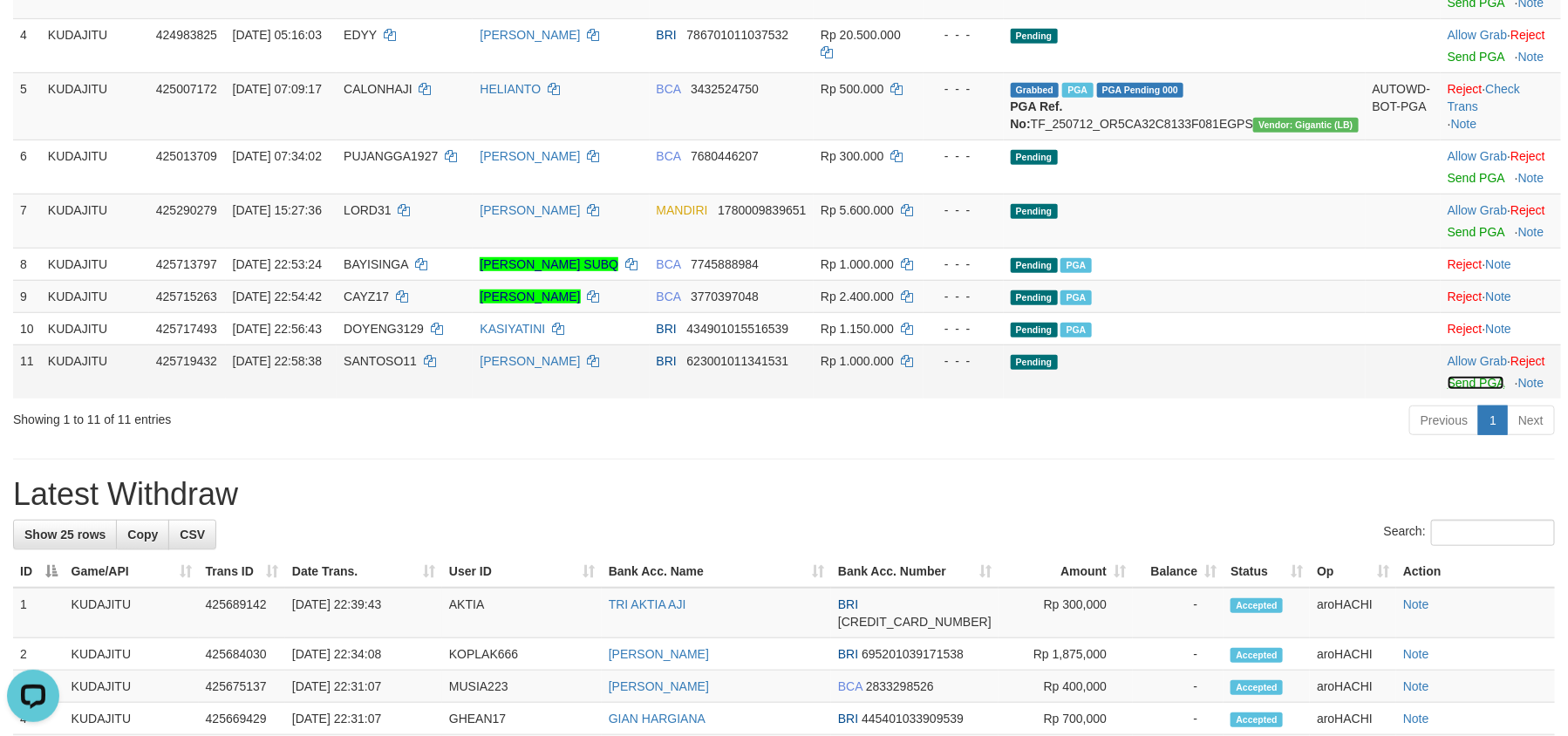 click on "Send PGA" at bounding box center (1476, 383) 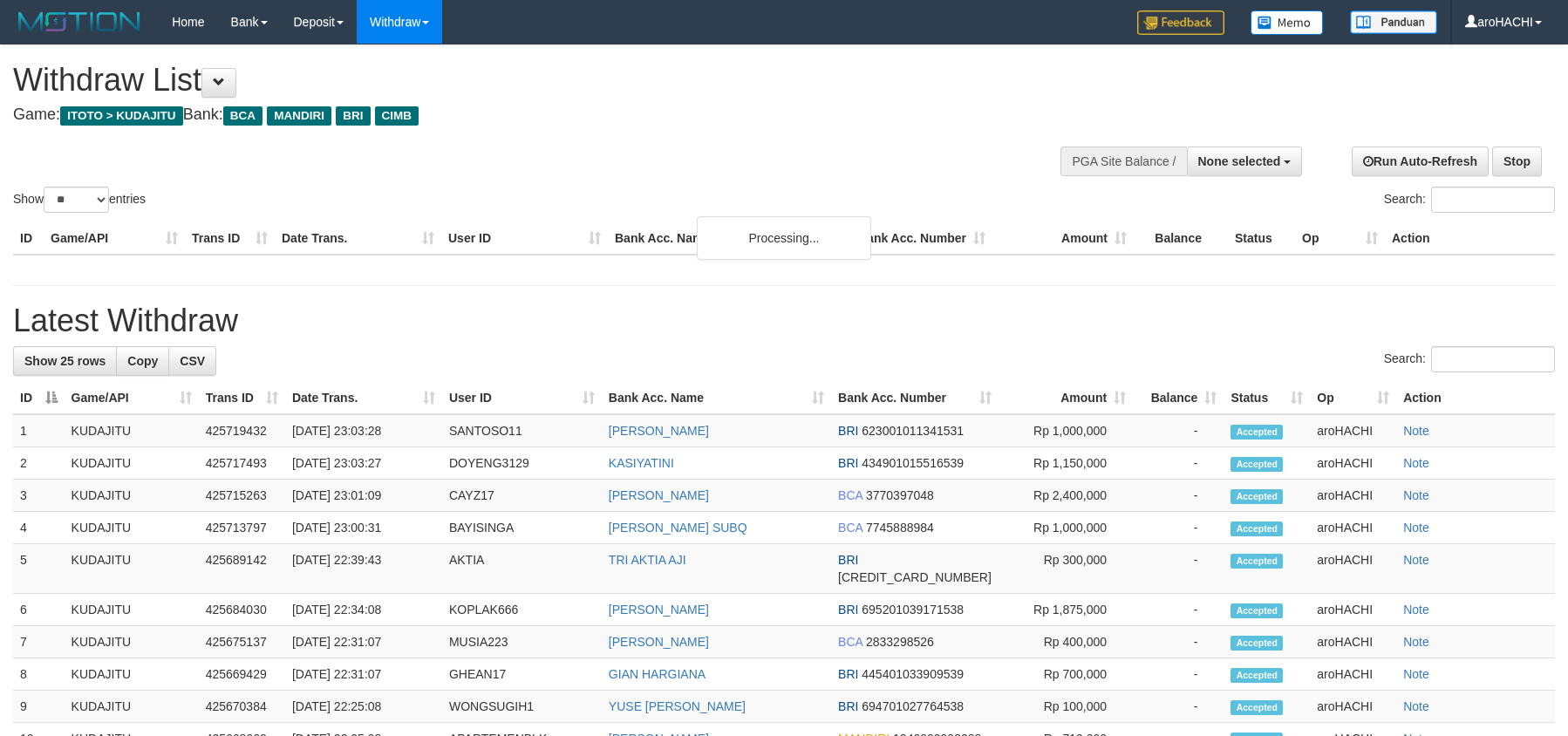 select 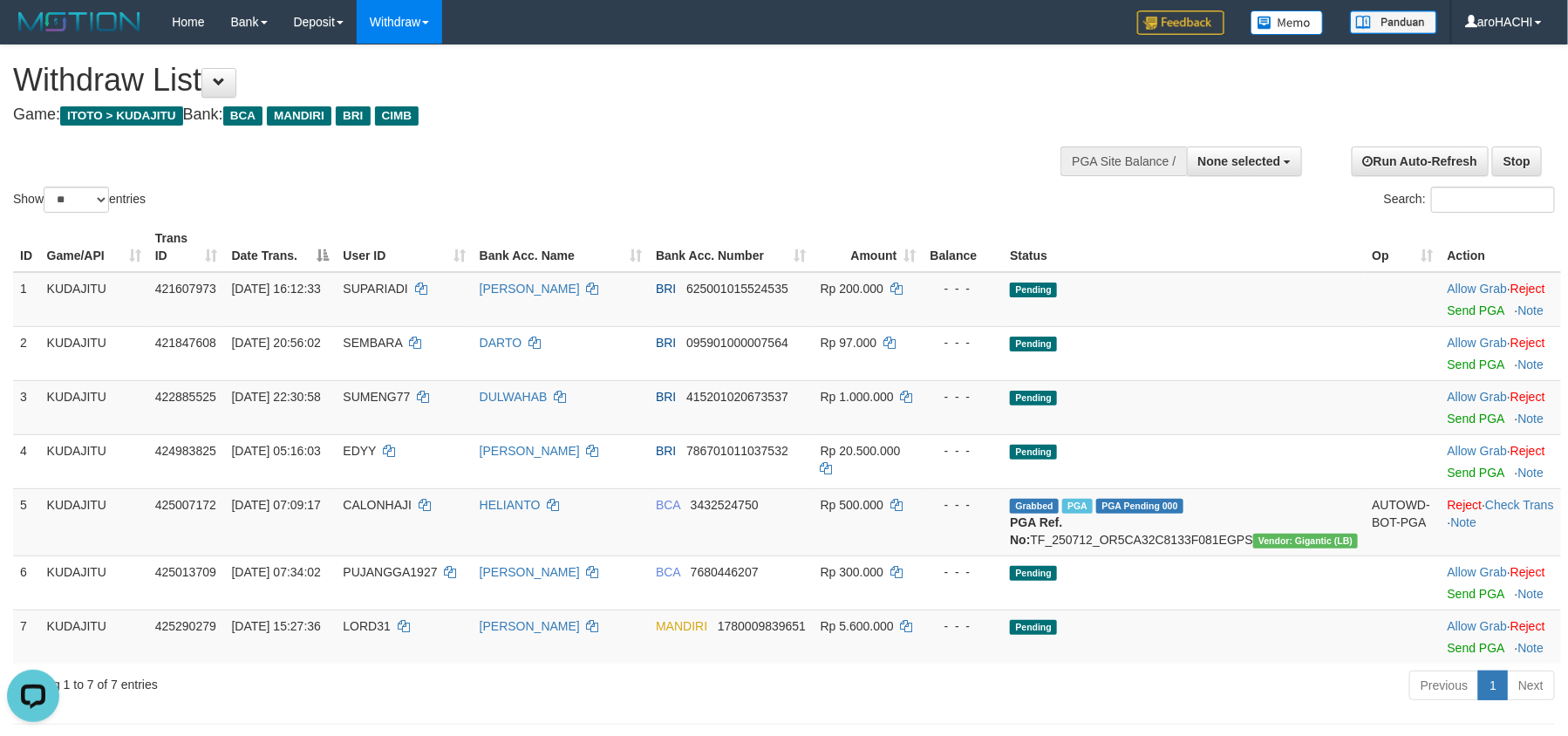scroll, scrollTop: 0, scrollLeft: 0, axis: both 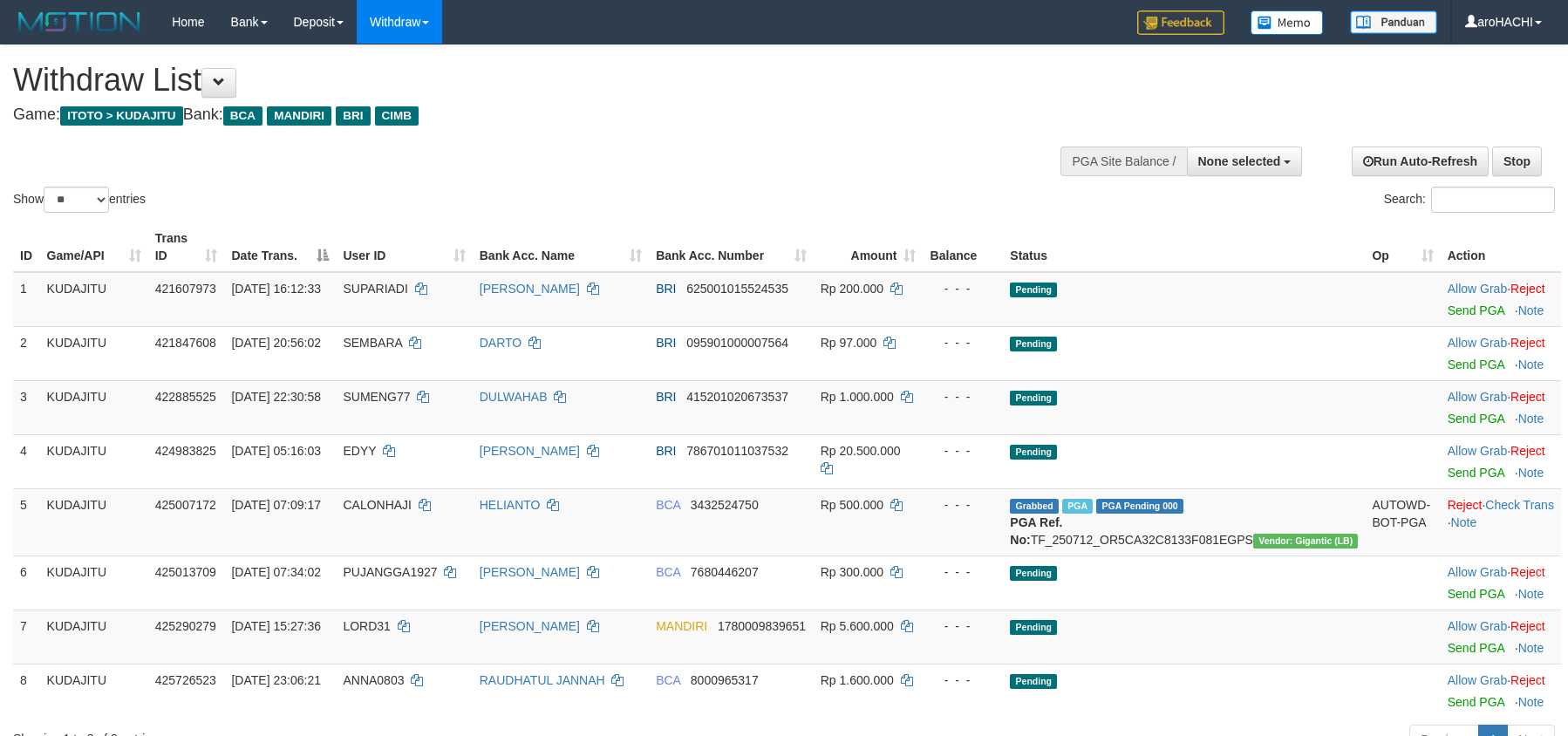 select 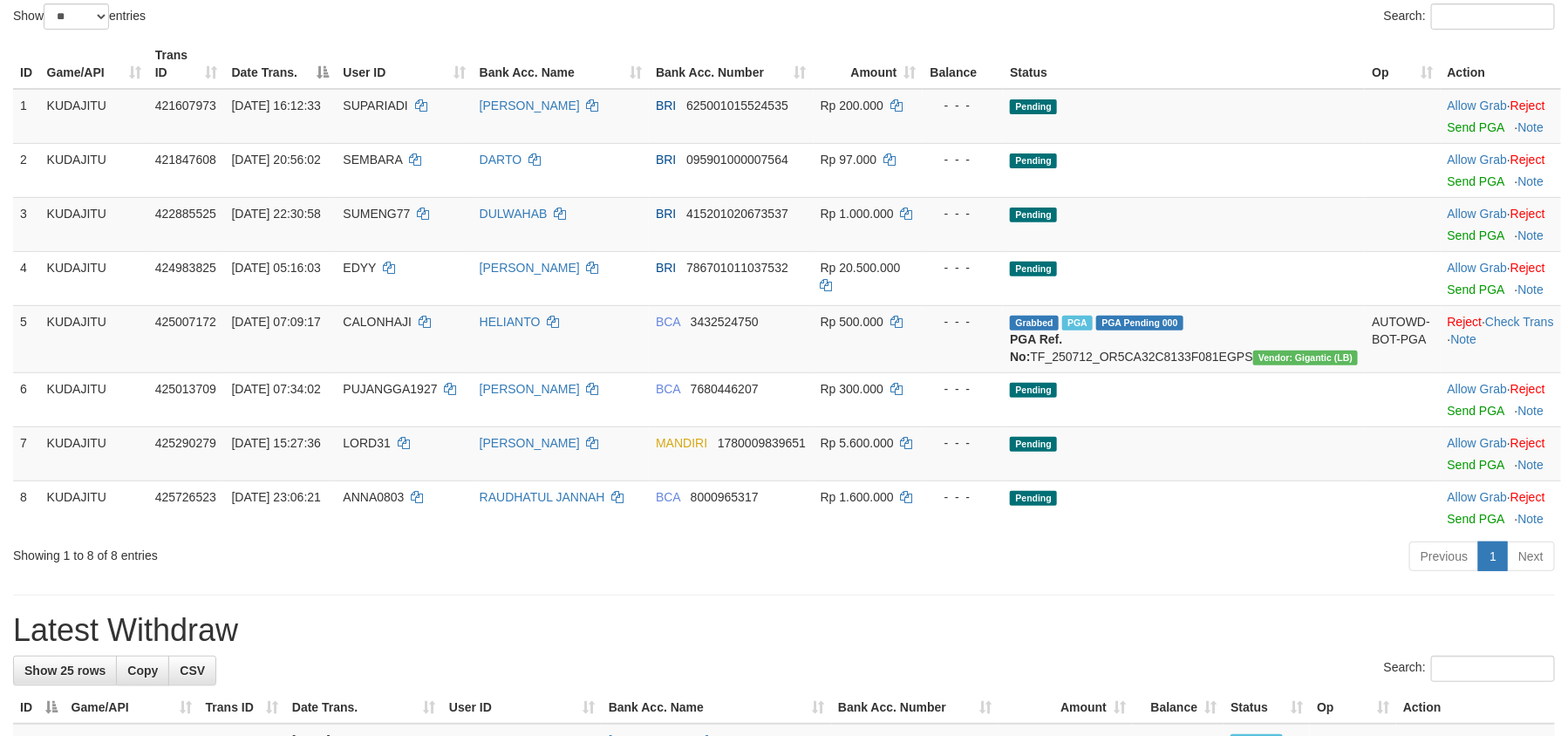 scroll, scrollTop: 218, scrollLeft: 0, axis: vertical 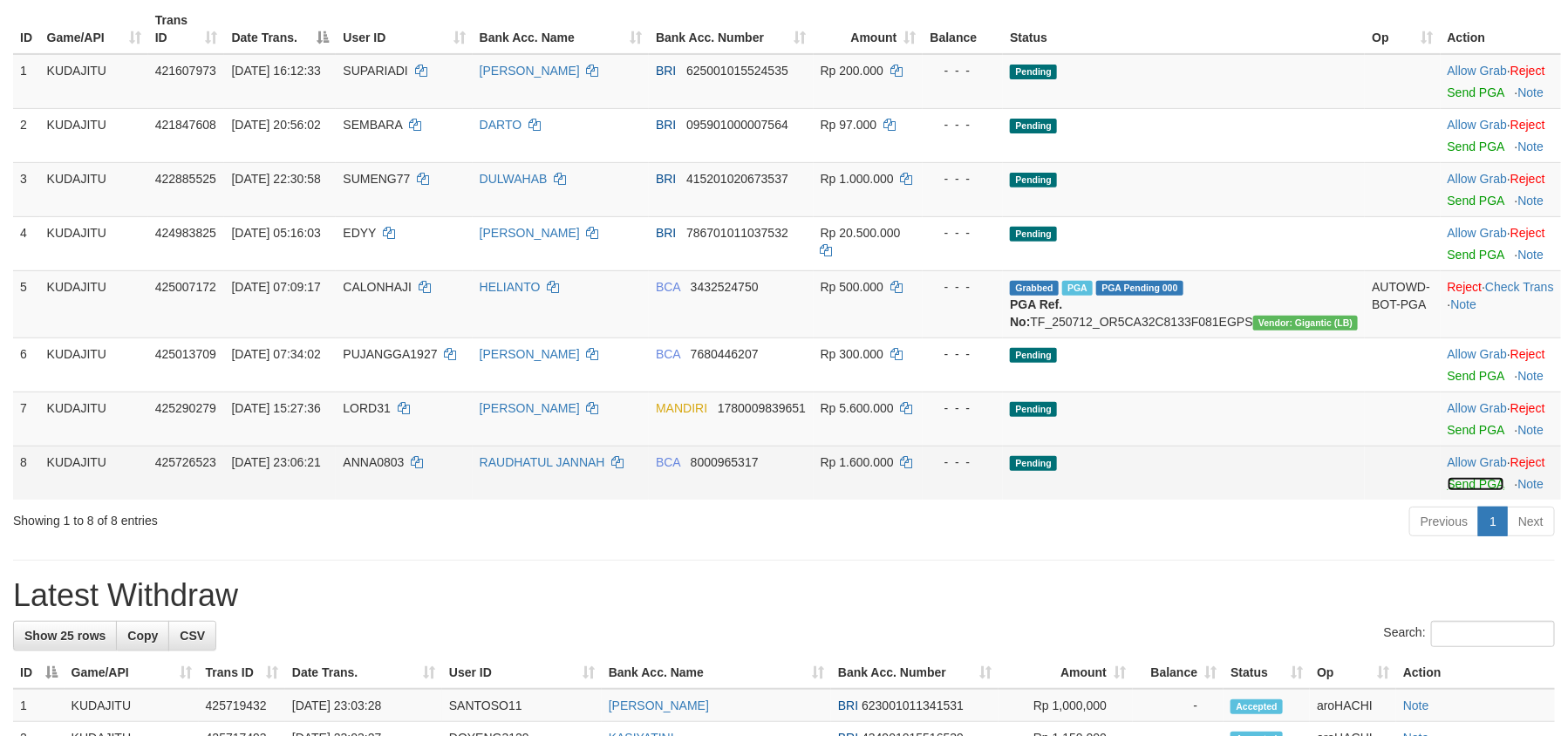 click on "Send PGA" at bounding box center (1476, 484) 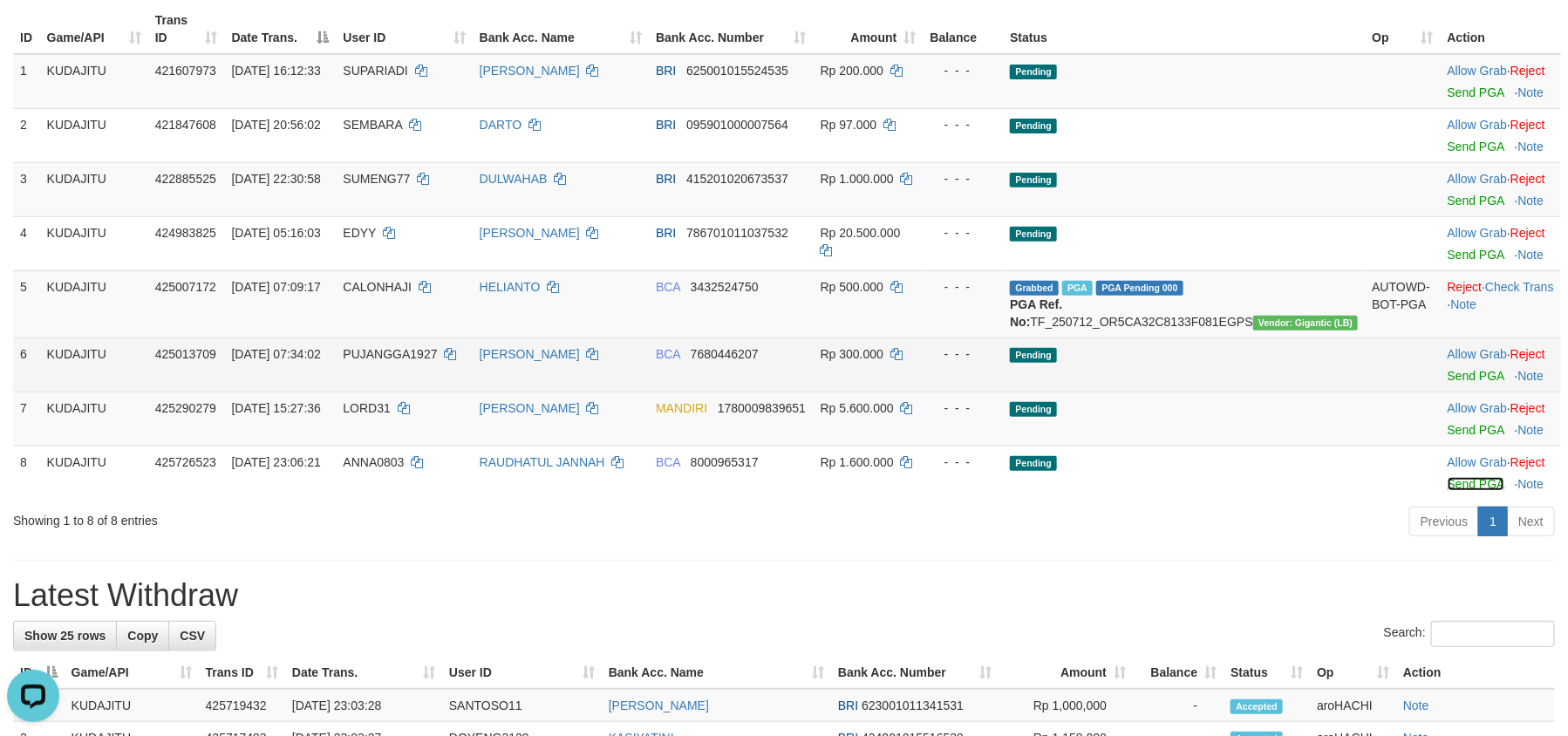 scroll, scrollTop: 0, scrollLeft: 0, axis: both 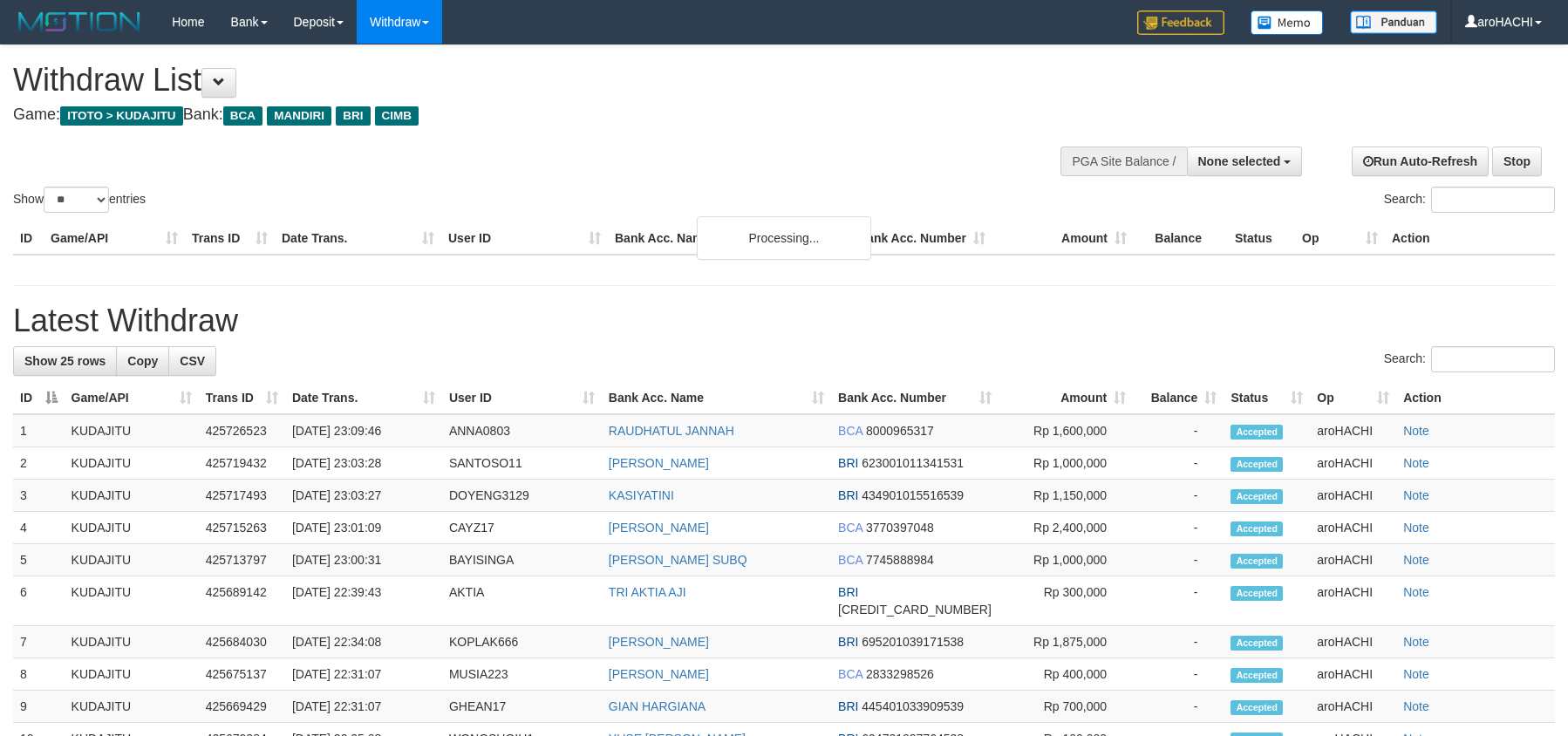 select 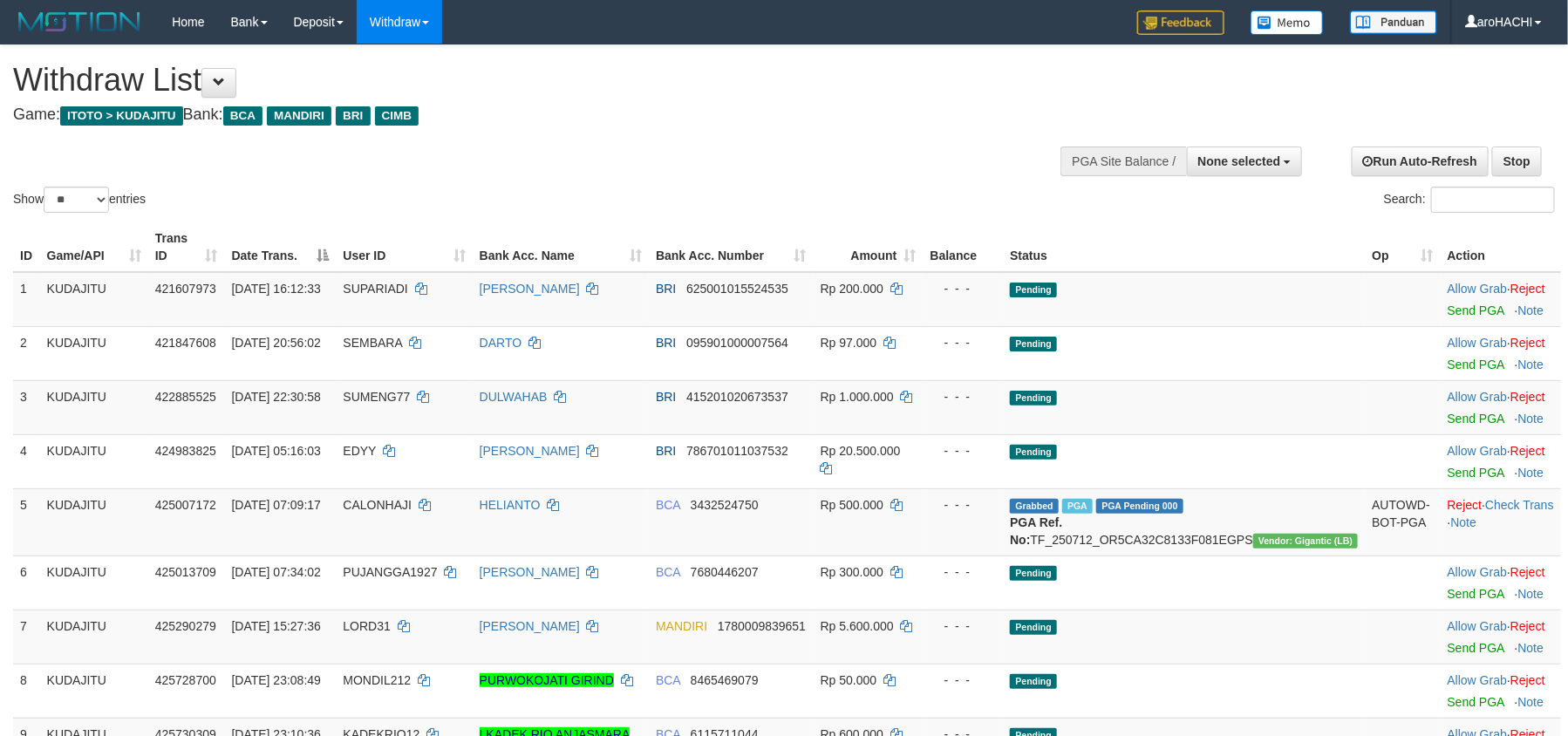 scroll, scrollTop: 385, scrollLeft: 0, axis: vertical 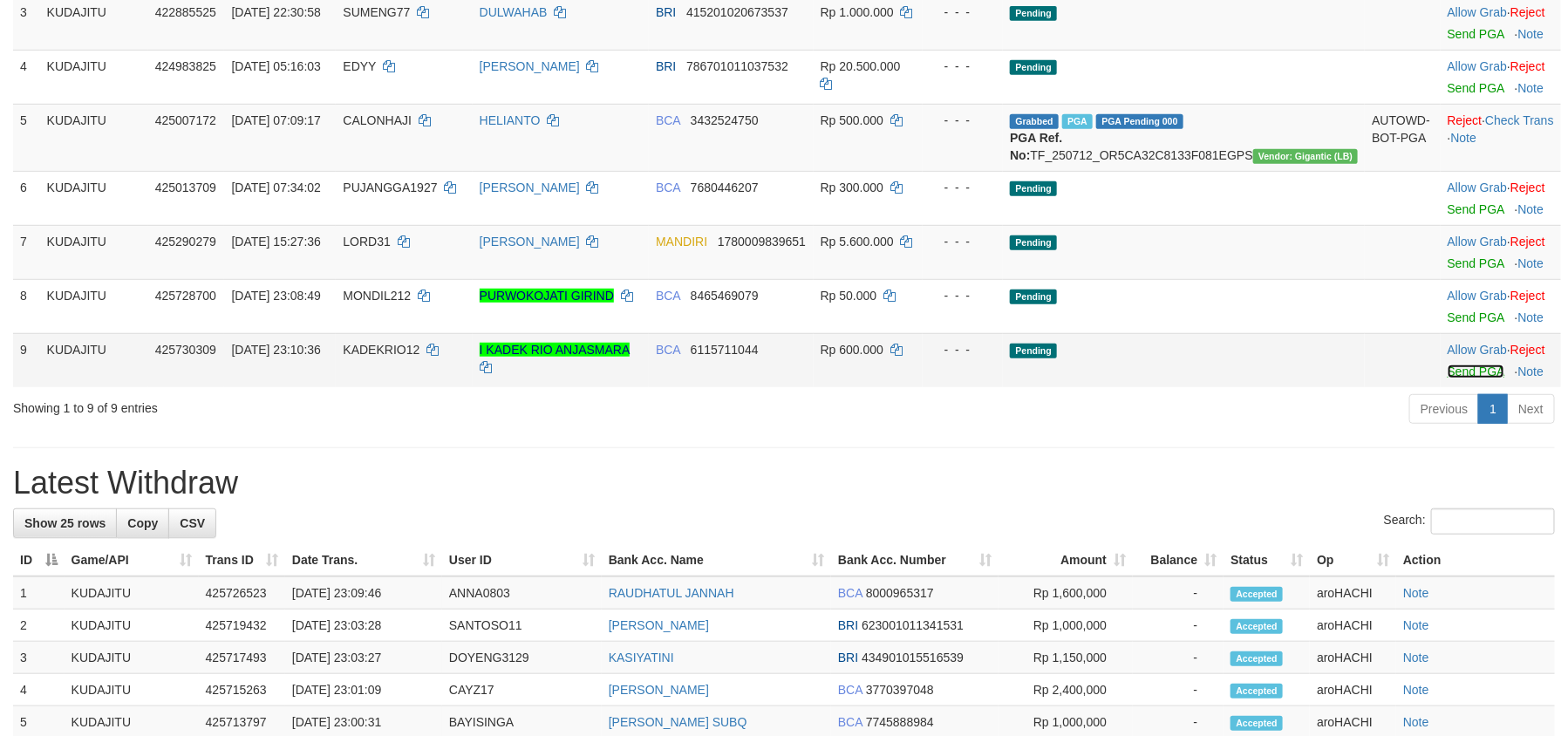 click on "Send PGA" at bounding box center (1476, 371) 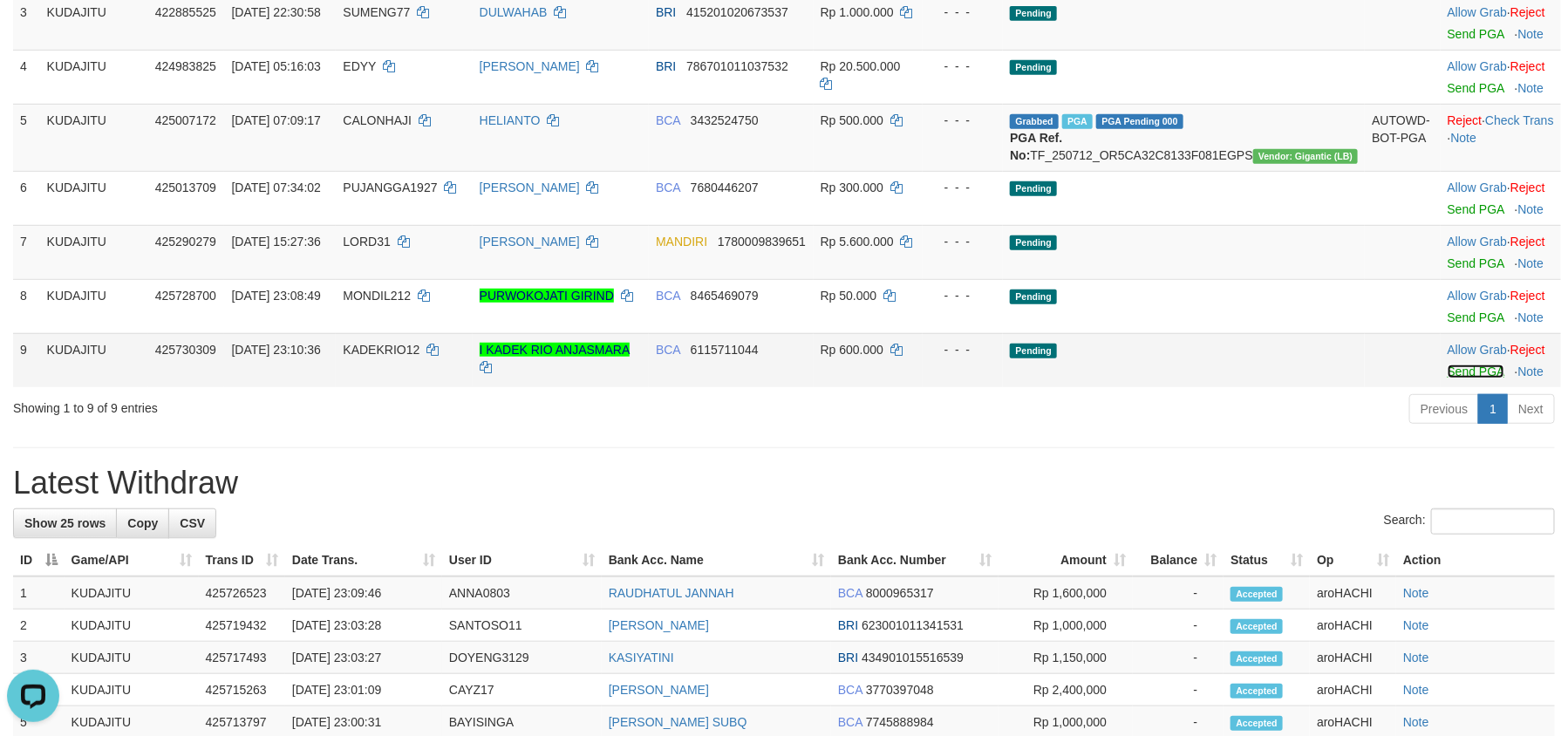 scroll, scrollTop: 0, scrollLeft: 0, axis: both 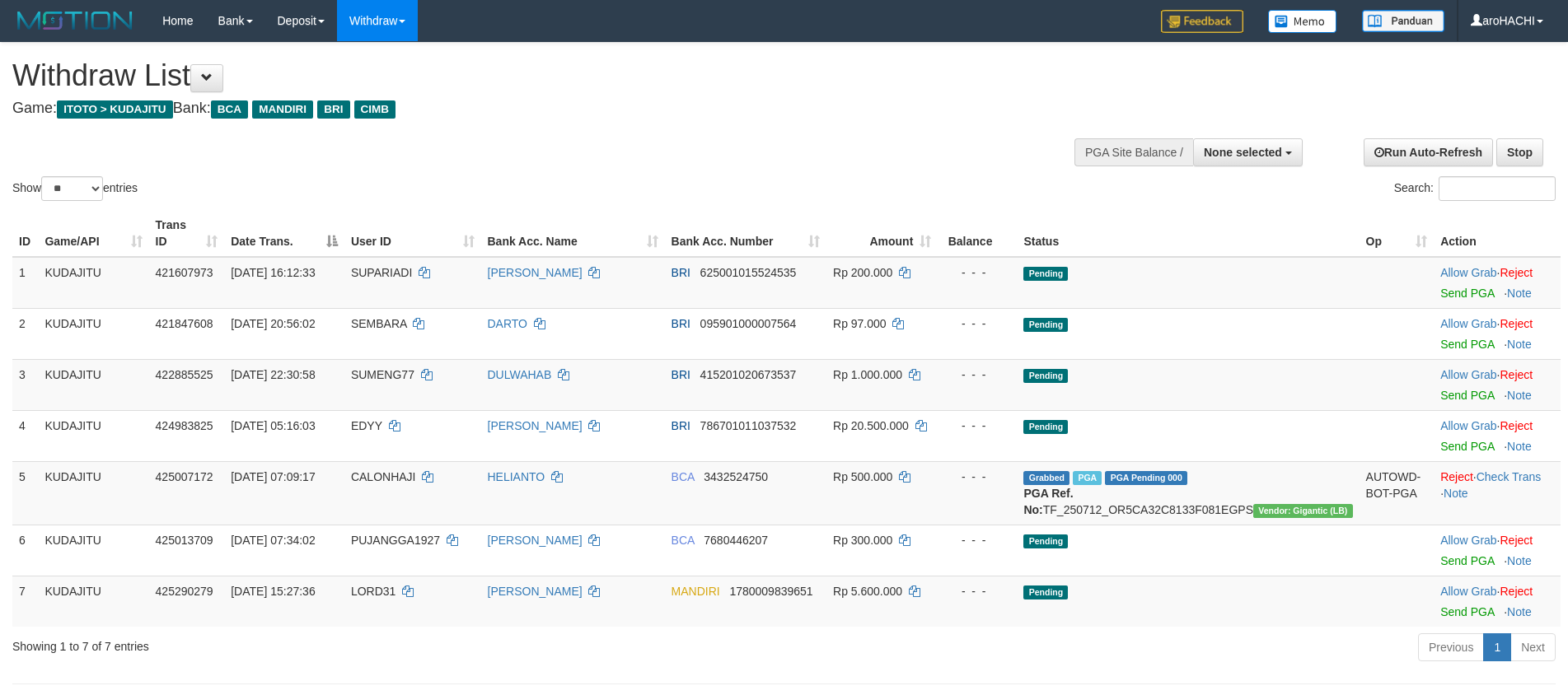 select 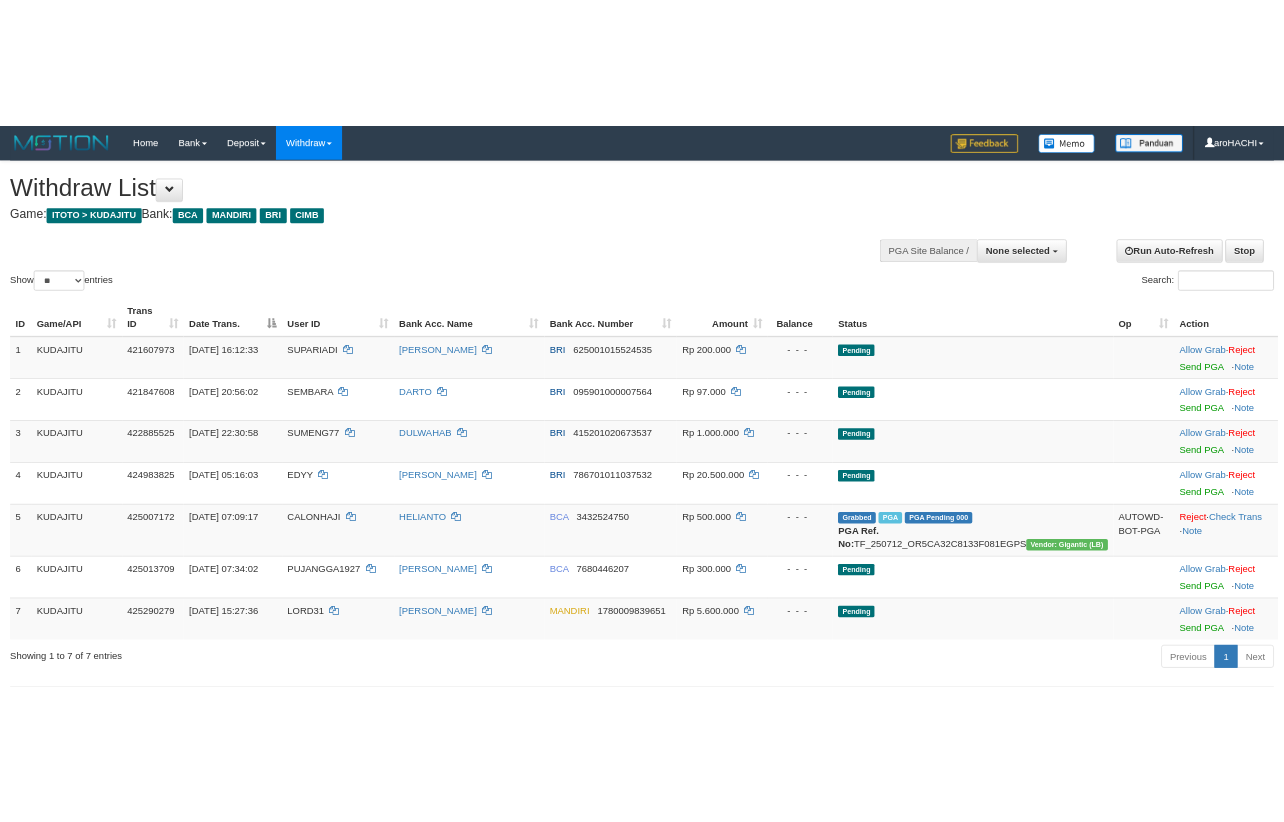 scroll, scrollTop: 645, scrollLeft: 0, axis: vertical 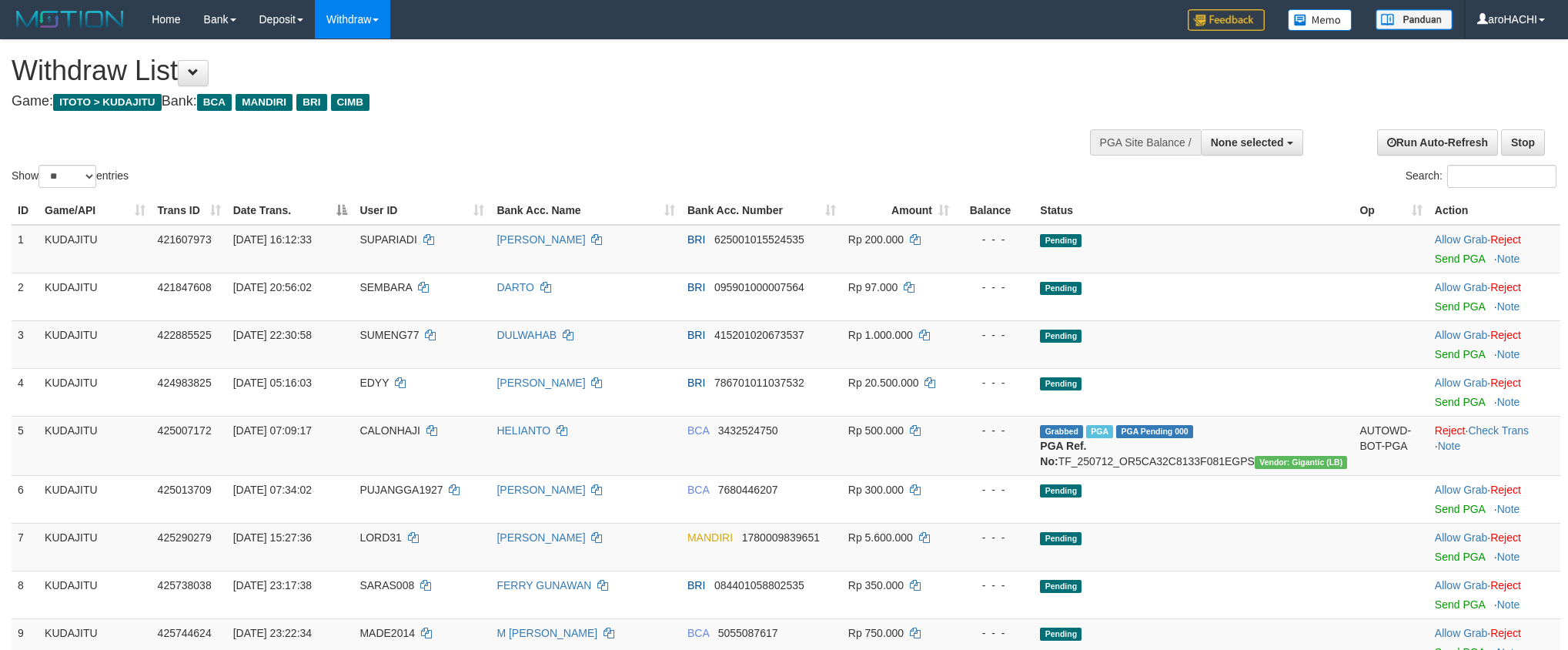 select 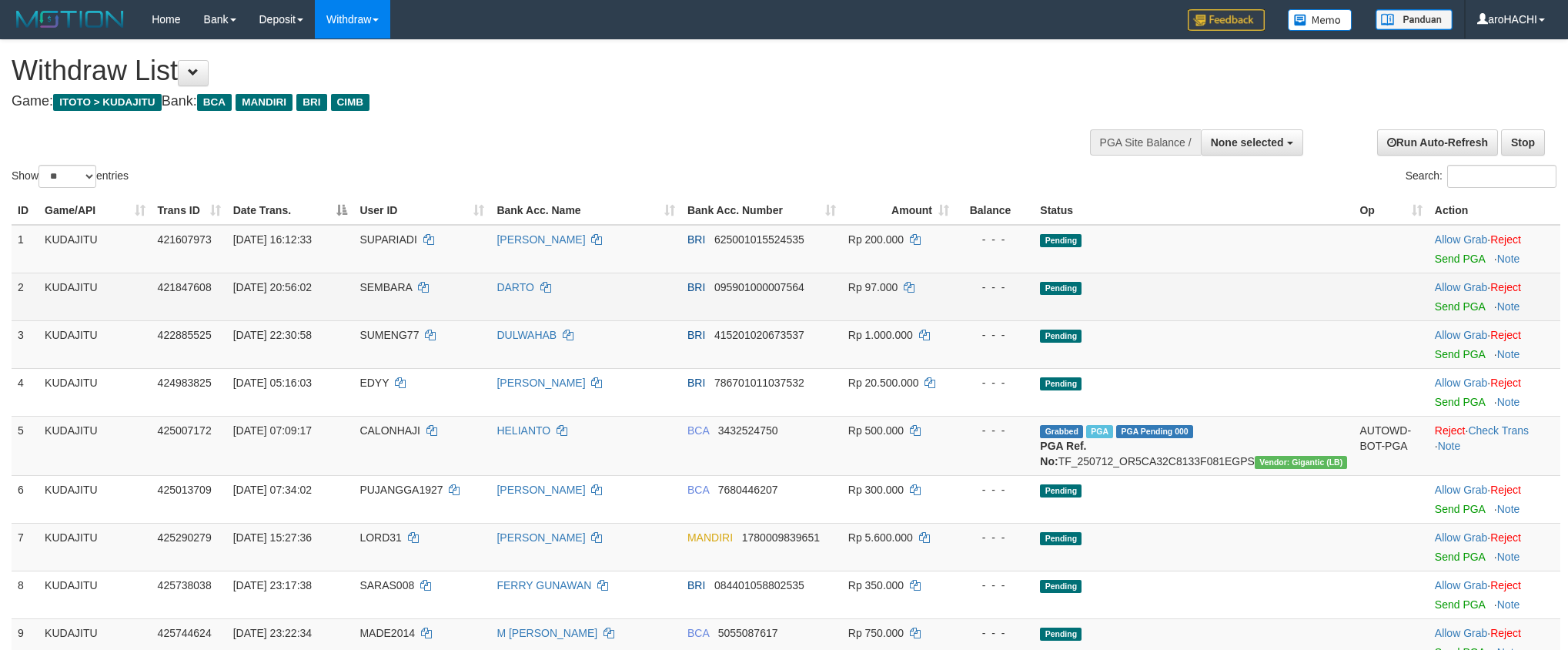 scroll, scrollTop: 384, scrollLeft: 0, axis: vertical 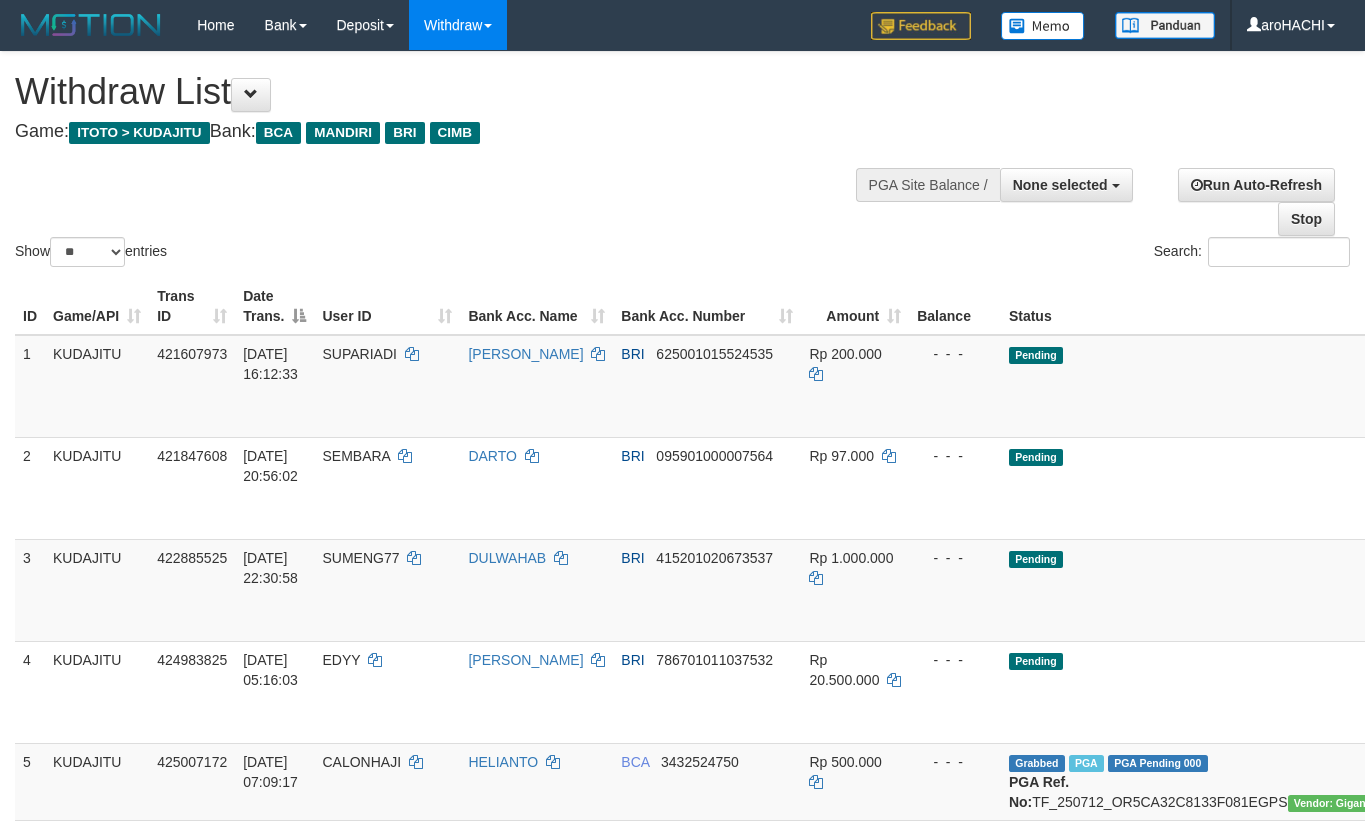 select 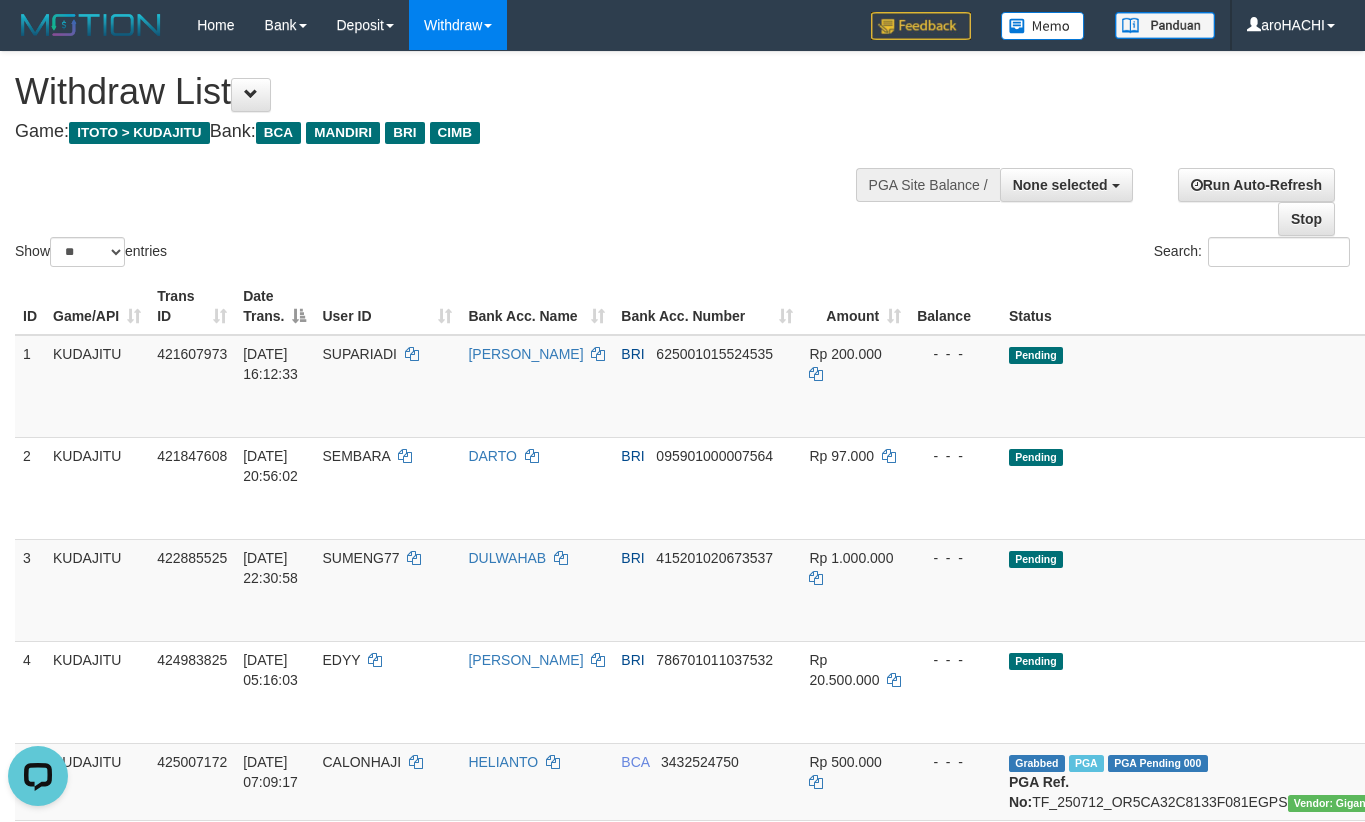 scroll, scrollTop: 0, scrollLeft: 0, axis: both 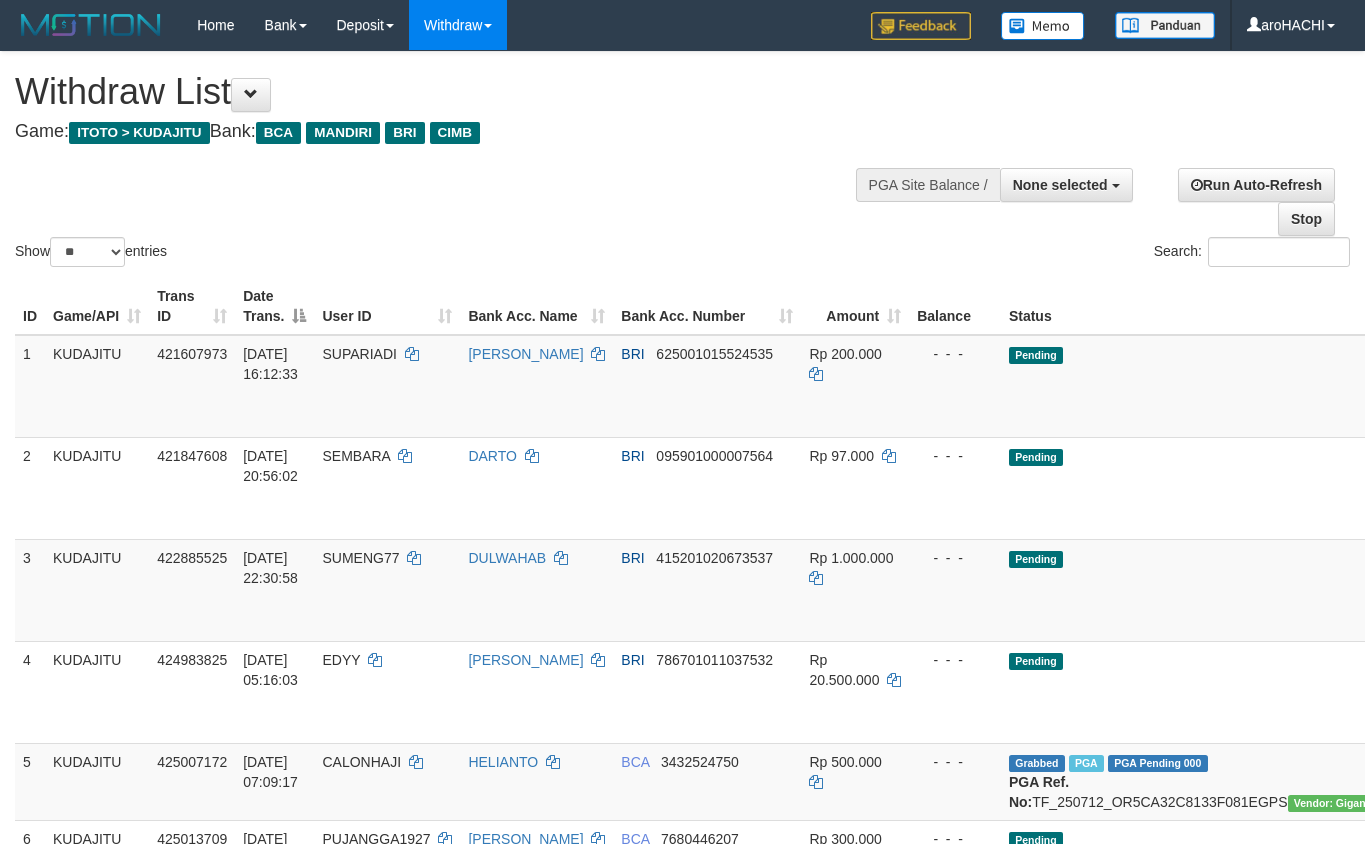 select 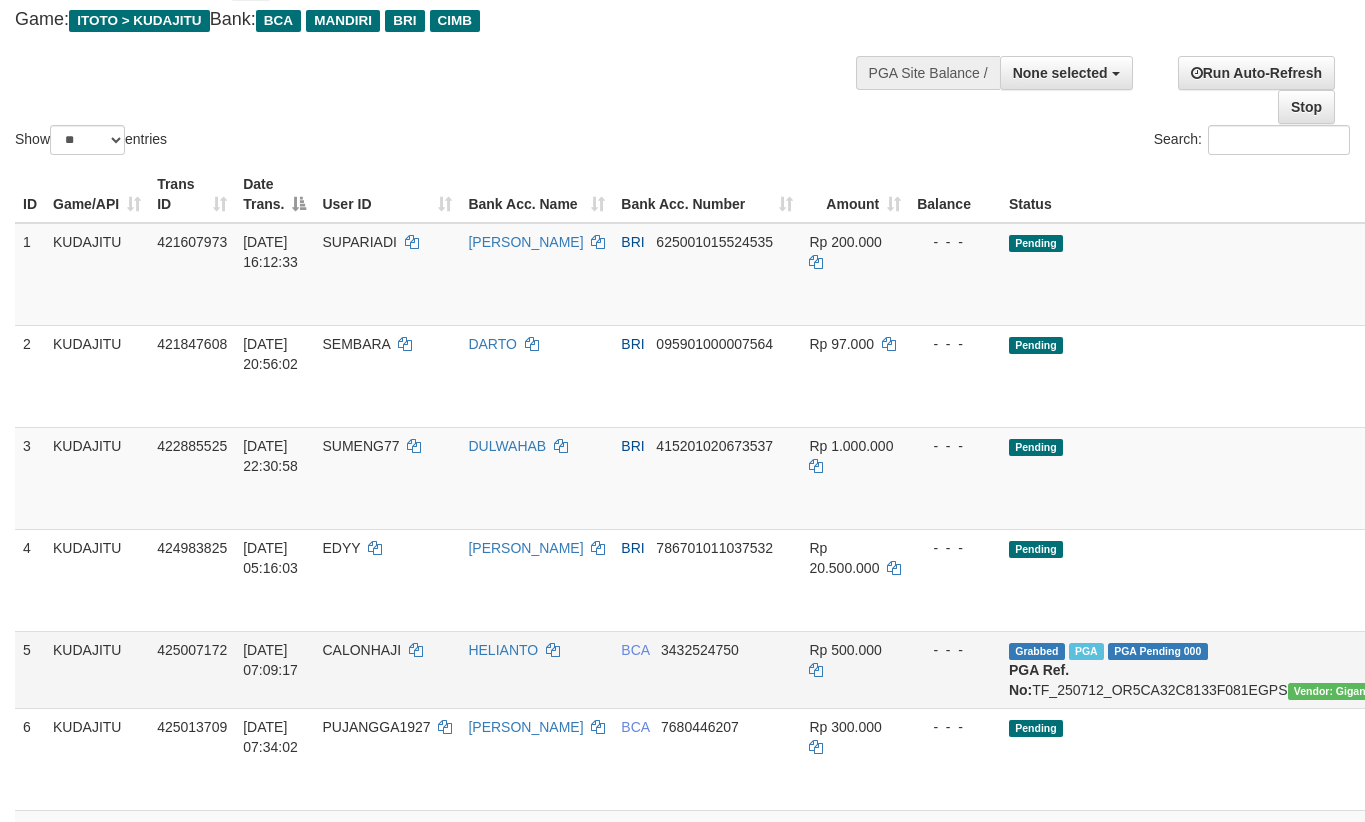 scroll, scrollTop: 0, scrollLeft: 0, axis: both 